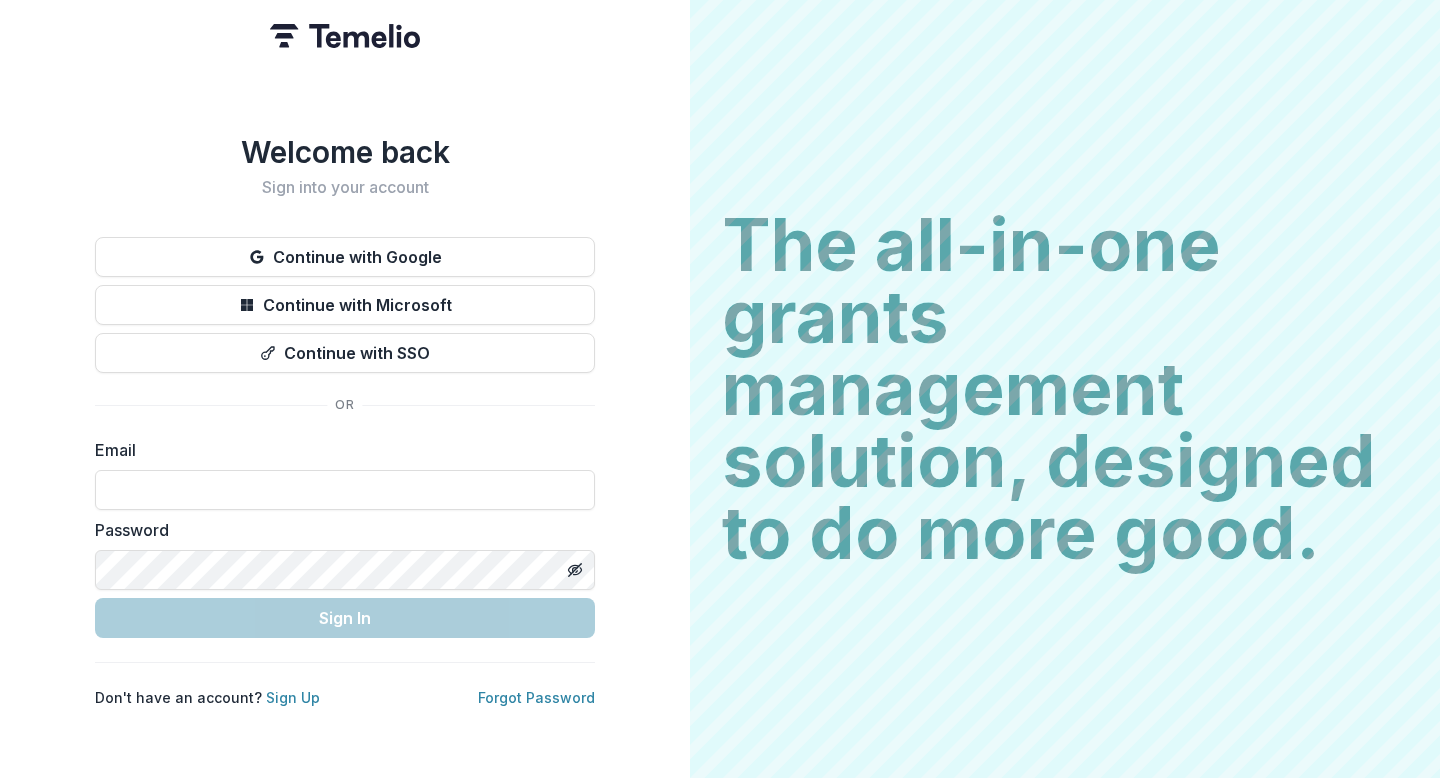 scroll, scrollTop: 0, scrollLeft: 0, axis: both 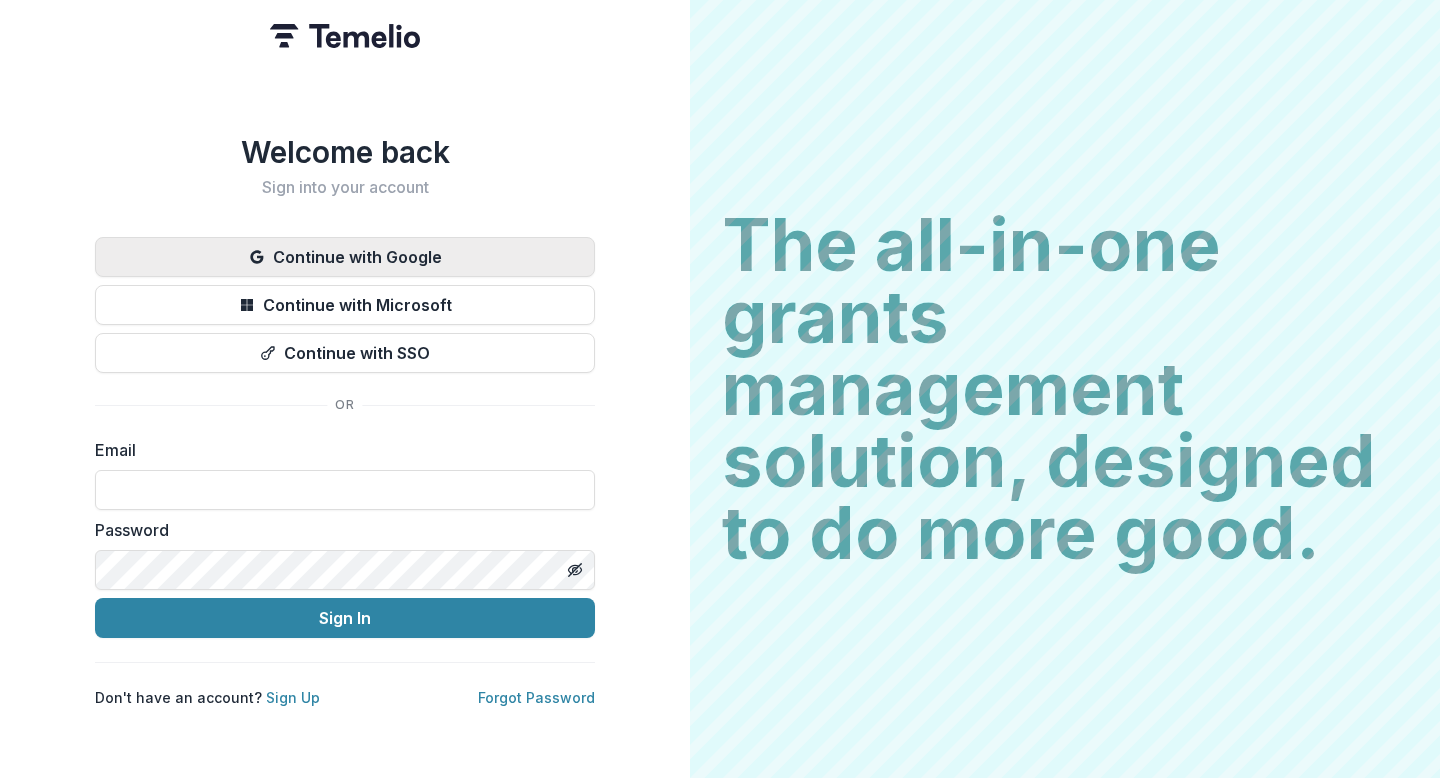 click on "Continue with Google" at bounding box center [345, 257] 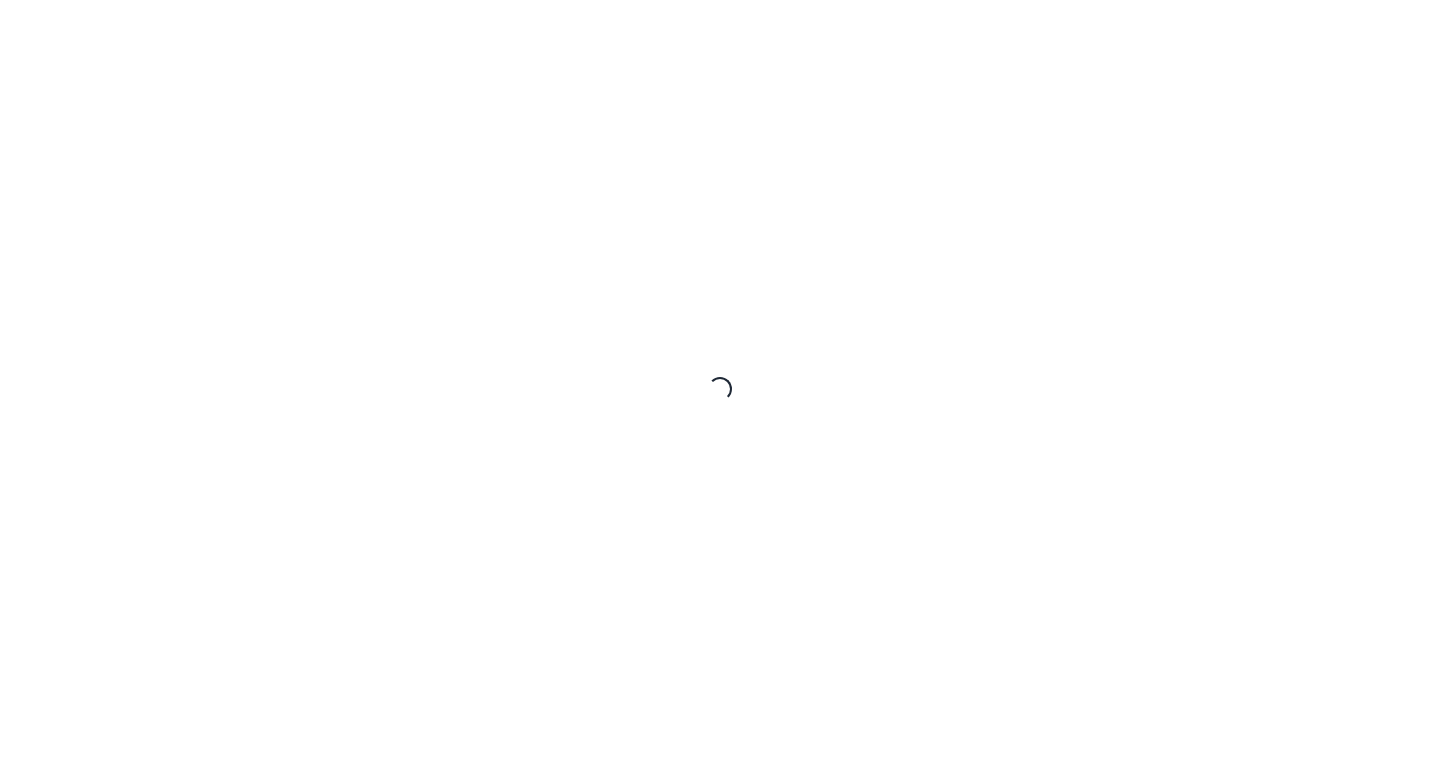 scroll, scrollTop: 0, scrollLeft: 0, axis: both 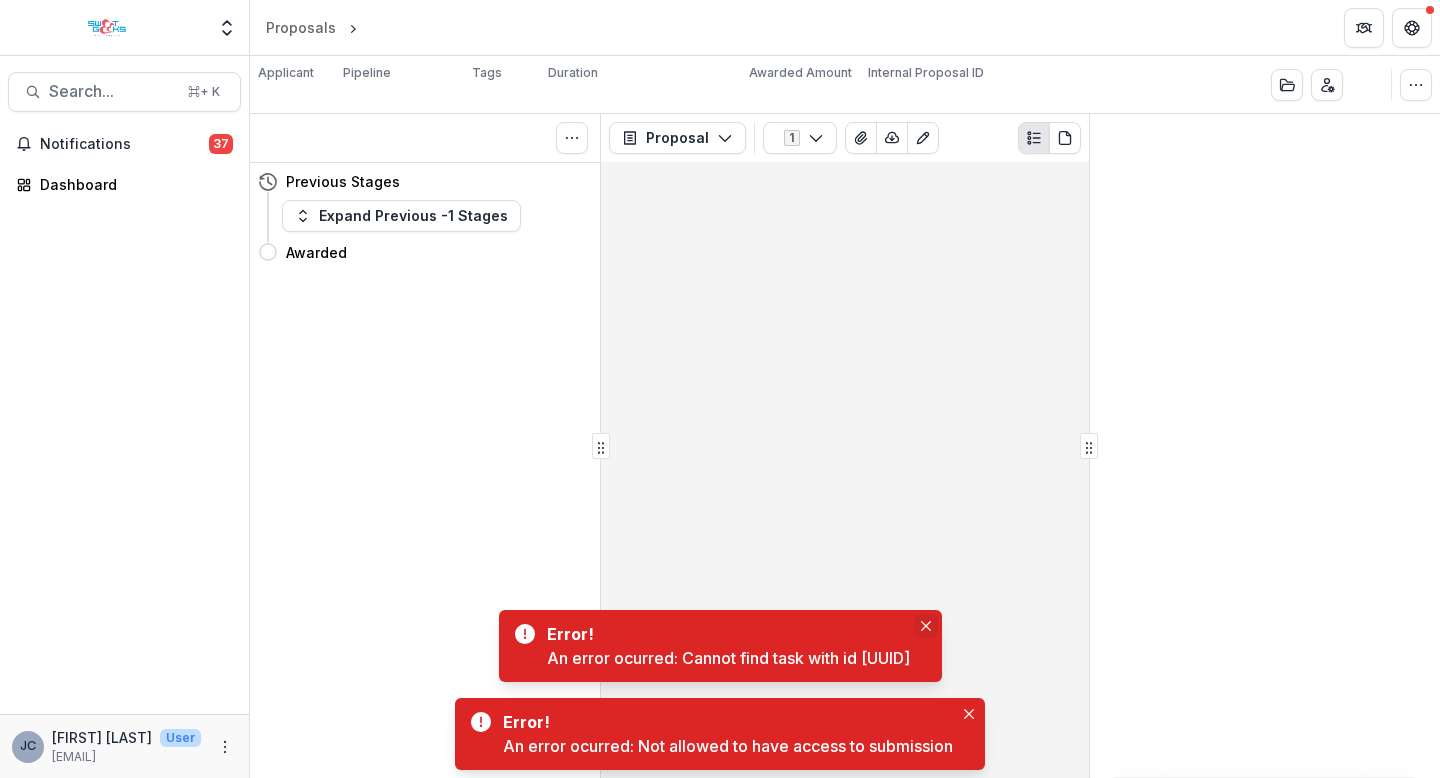 click at bounding box center (926, 626) 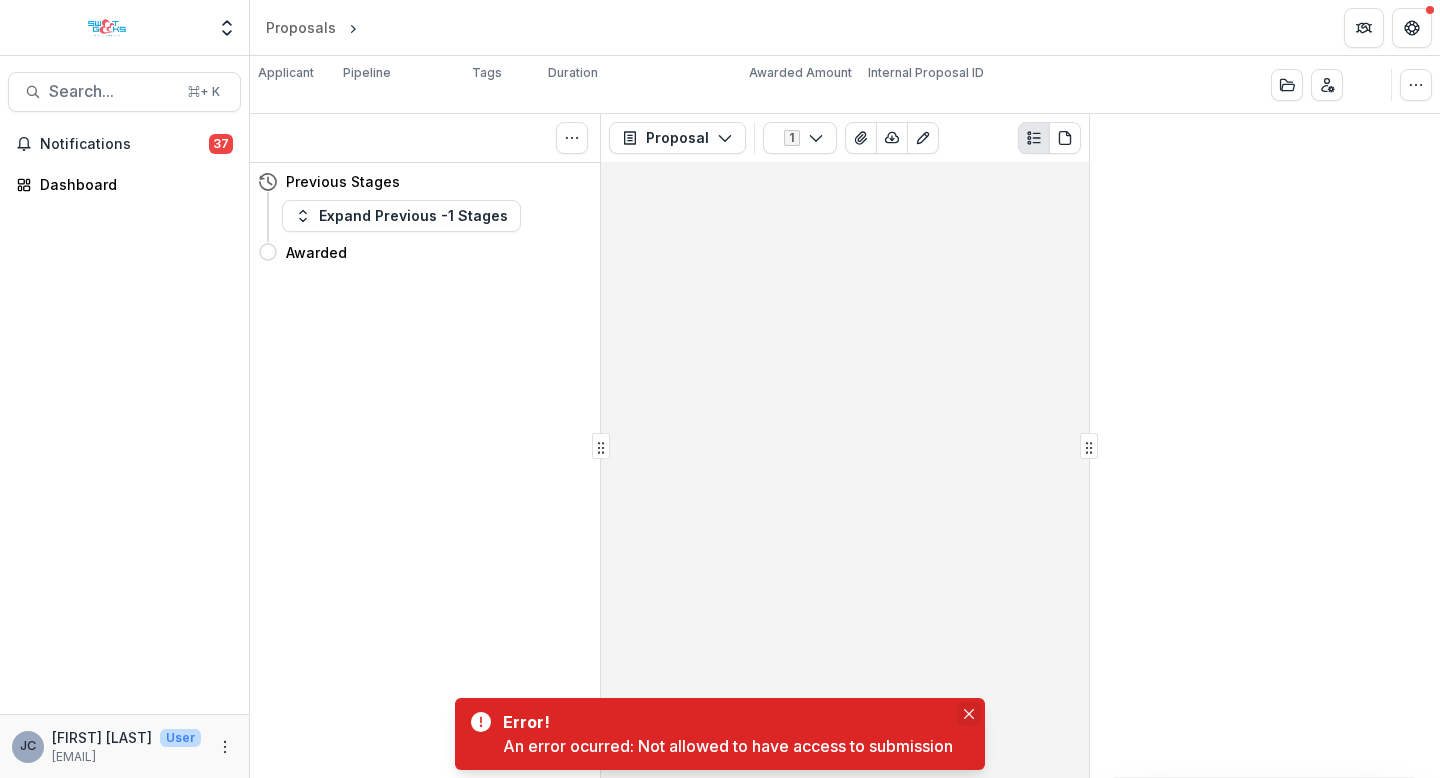 click 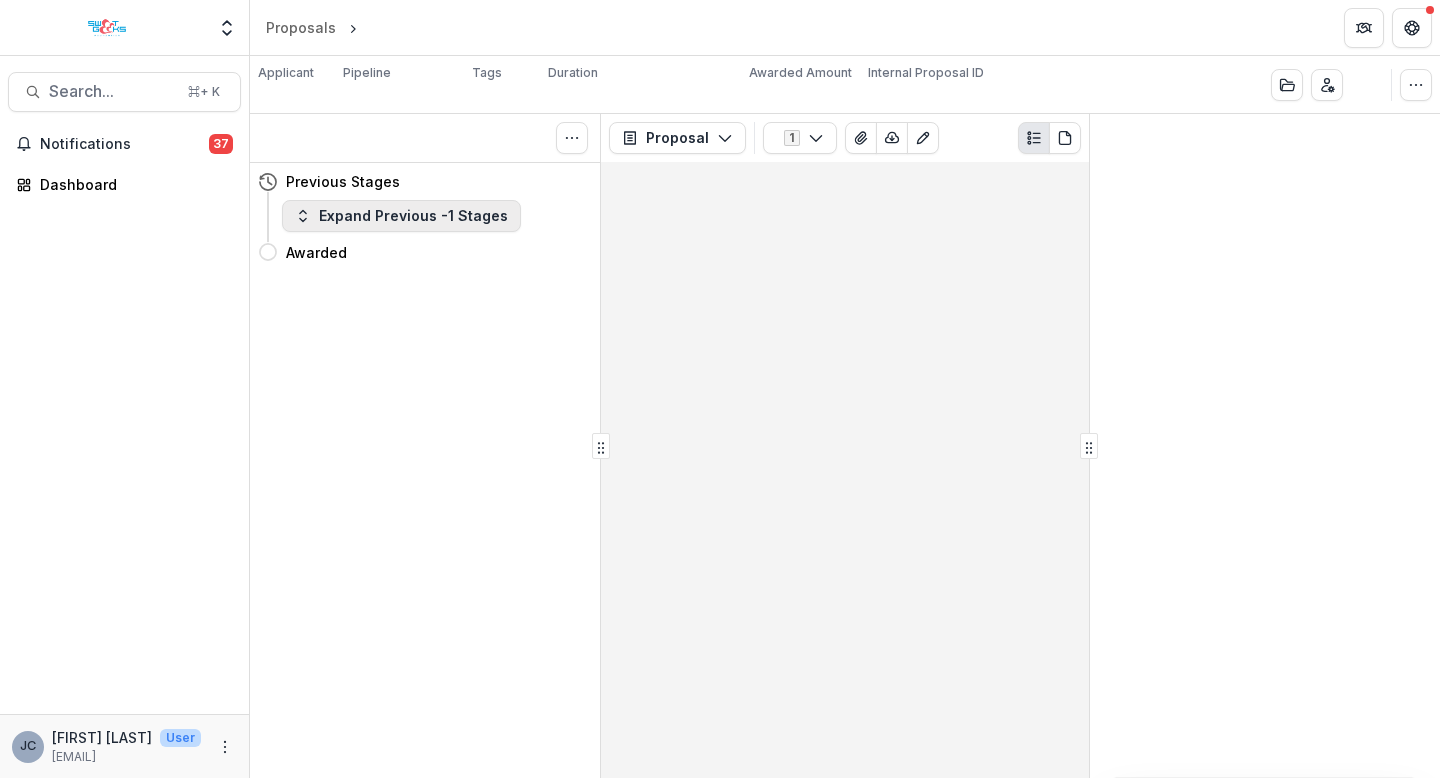 click on "Expand Previous -1 Stages" at bounding box center [401, 216] 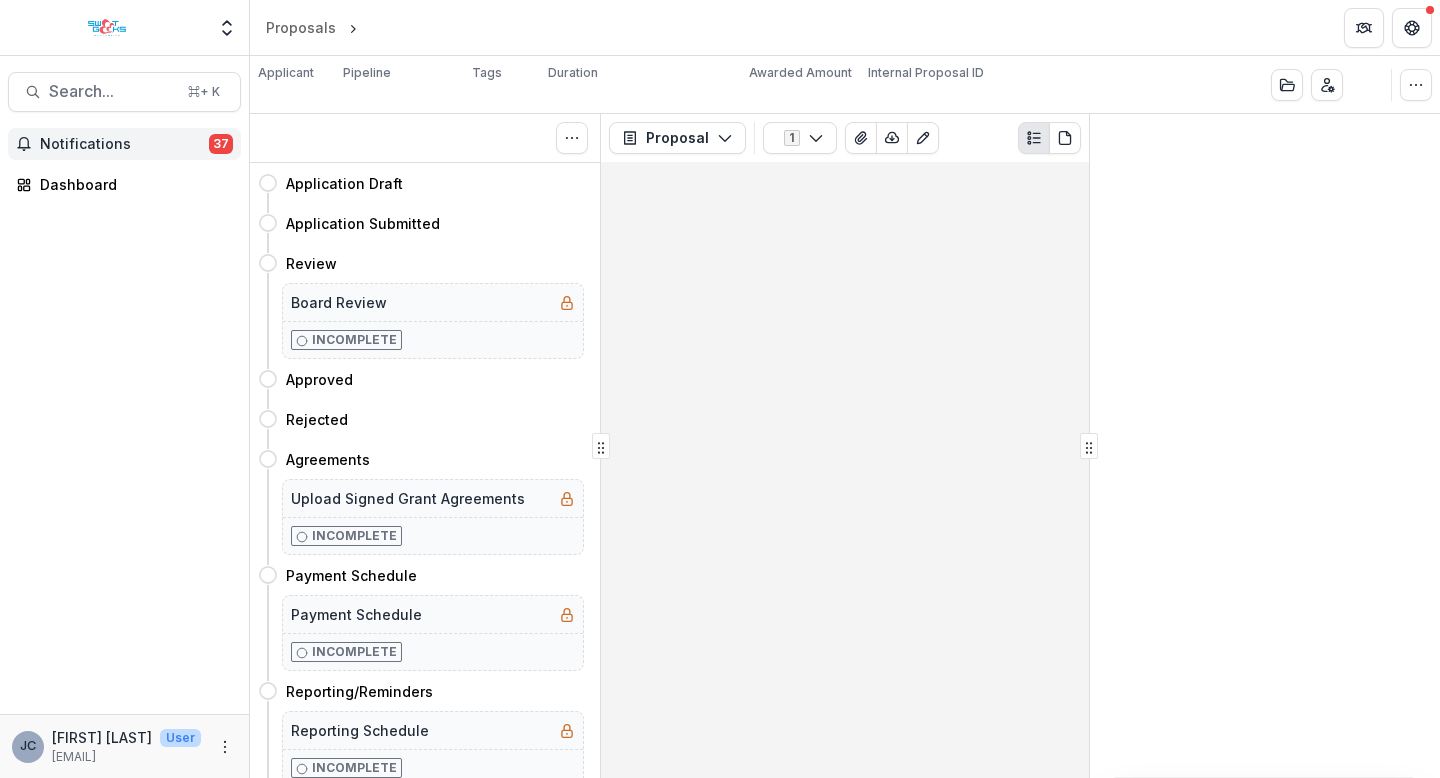 click on "Notifications" at bounding box center [124, 144] 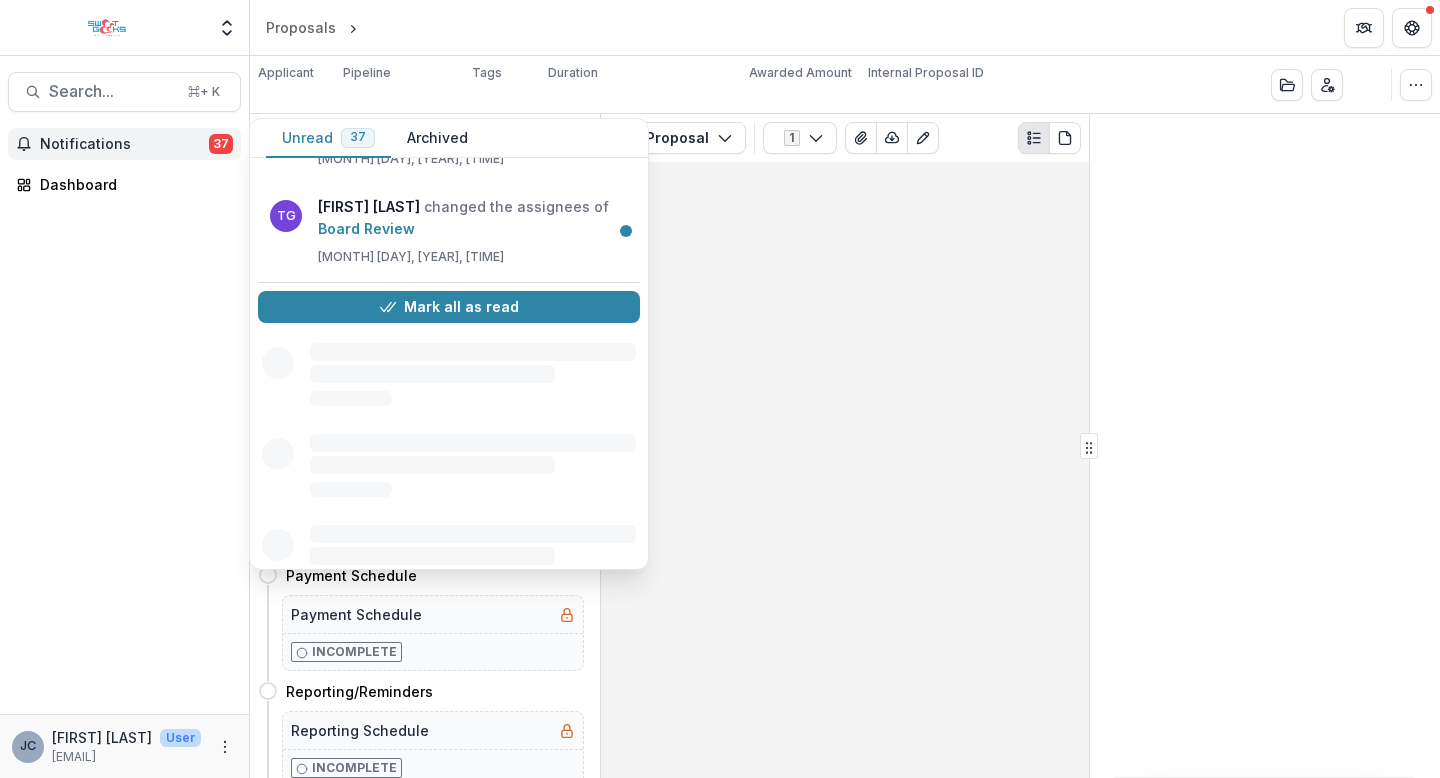 scroll, scrollTop: 1385, scrollLeft: 0, axis: vertical 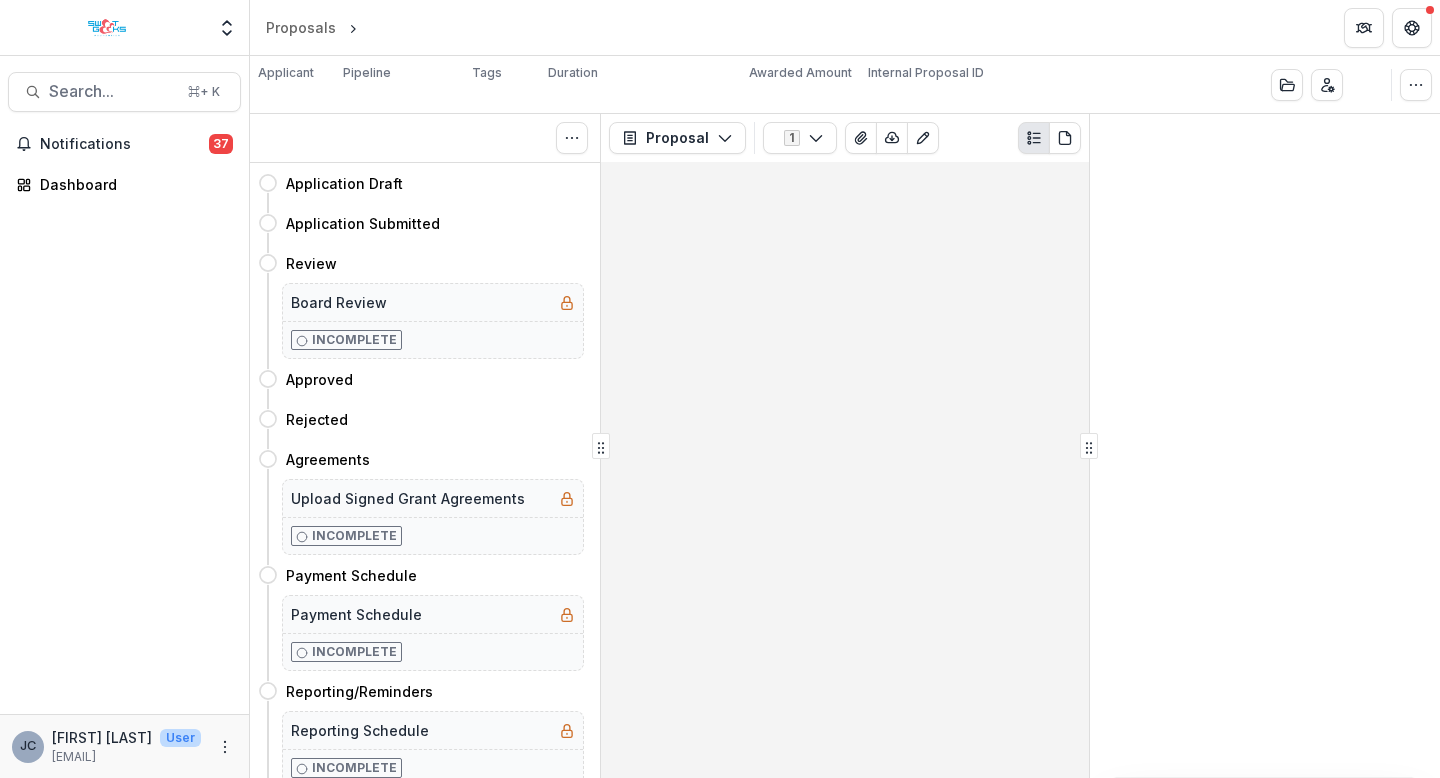 click on "Notifications 37 Unread   37 Archived TG [PERSON] changed the assignees of  Board Review  [MONTH] [DAY], [YEAR], [TIME] TG [PERSON] changed the assignees of  Board Review  [MONTH] [DAY], [YEAR], [TIME] TG [PERSON] changed the assignees of  Board Review  [MONTH] [DAY], [YEAR], [TIME] TG [PERSON] changed the assignees of  Board Review  [MONTH] [DAY], [YEAR], [TIME] TG [PERSON] changed the assignees of  Board Review  [MONTH] [DAY], [YEAR], [TIME] TG [PERSON] changed the assignees of  Board Review  [MONTH] [DAY], [YEAR], [TIME] TG [PERSON] changed the assignees of  Board Review  [MONTH] [DAY], [YEAR], [TIME] TG [PERSON] changed the assignees of  Board Review  [MONTH] [DAY], [YEAR], [TIME] TG [PERSON] changed the assignees of  Board Review  [MONTH] [DAY], [YEAR], [TIME] TG [PERSON] changed the assignees of  Board Review  [MONTH] [DAY], [YEAR], [TIME] TG [PERSON] changed the assignees of  Board Review  [MONTH] [DAY], [YEAR], [TIME] TG [PERSON] changed the assignees of  Board Review  TG TG TG TG TG" at bounding box center [124, 421] 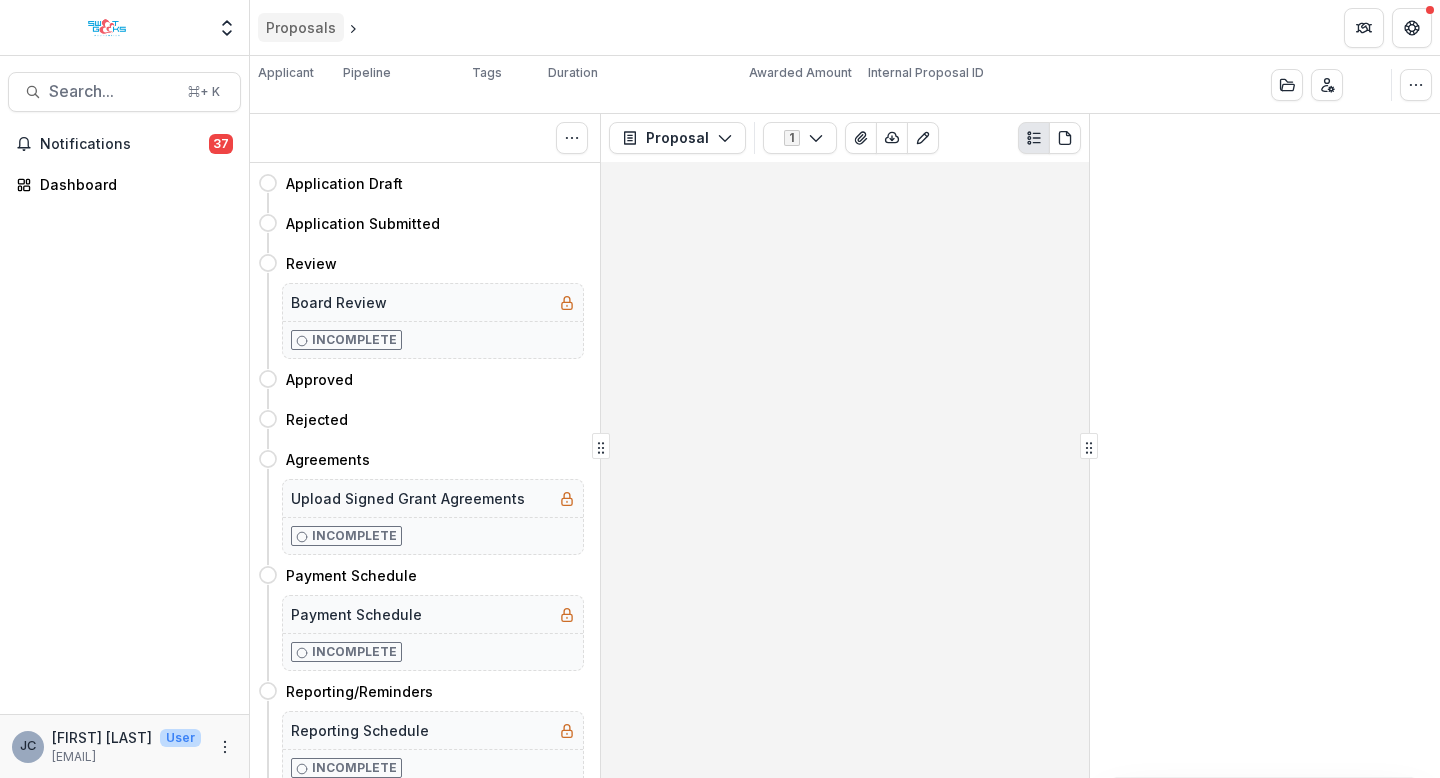 click on "Proposals" at bounding box center [301, 27] 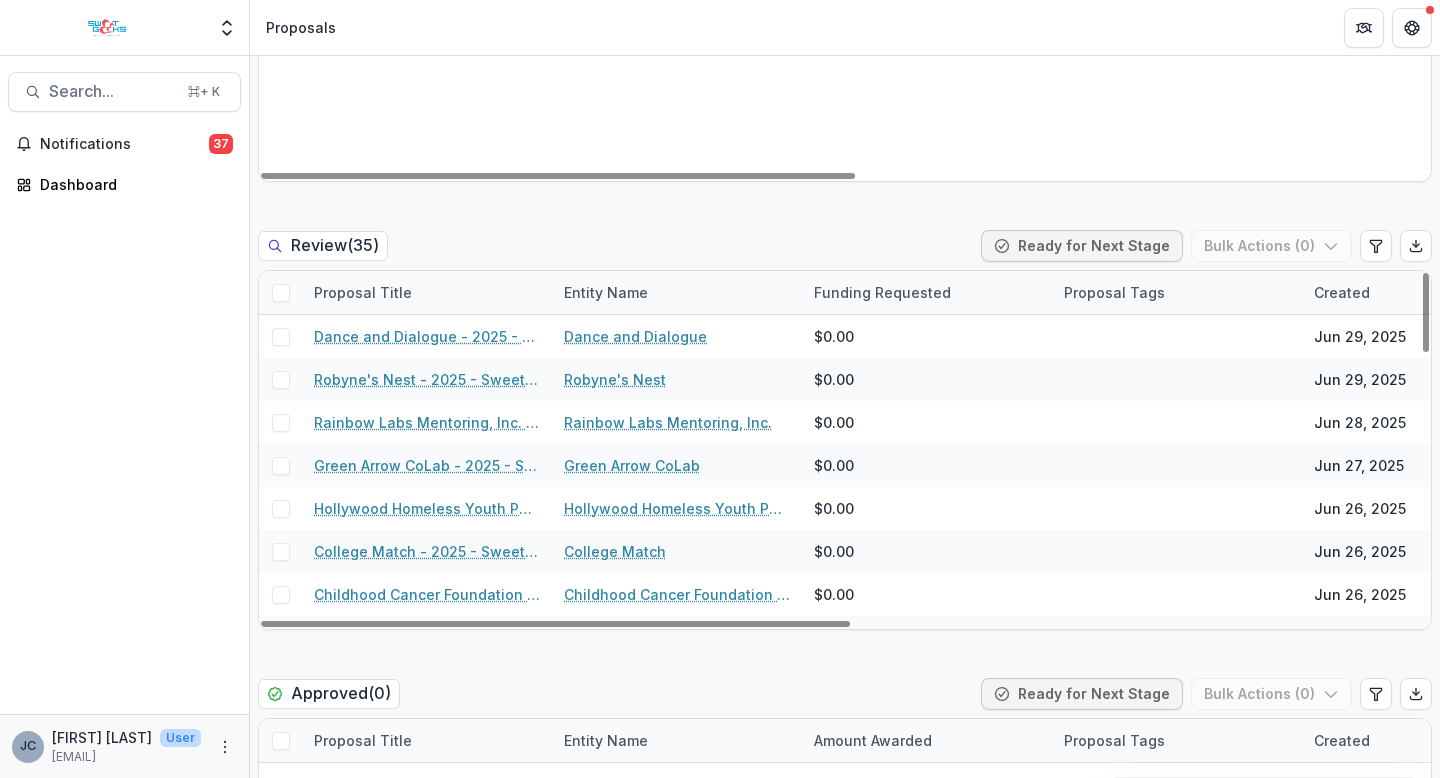 scroll, scrollTop: 970, scrollLeft: 0, axis: vertical 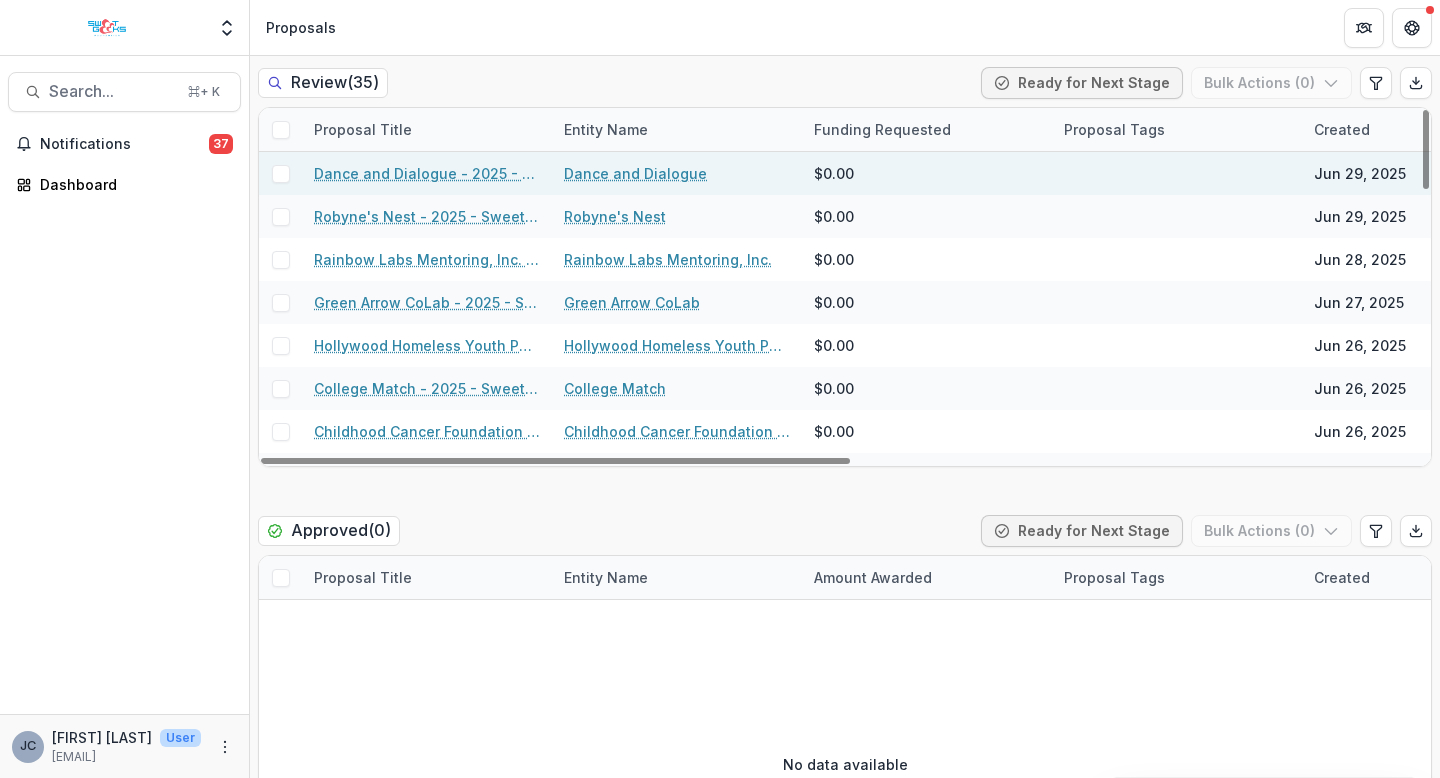 click on "Dance and Dialogue - 2025 - Sweet Geeks Foundation Grant Application" at bounding box center [427, 173] 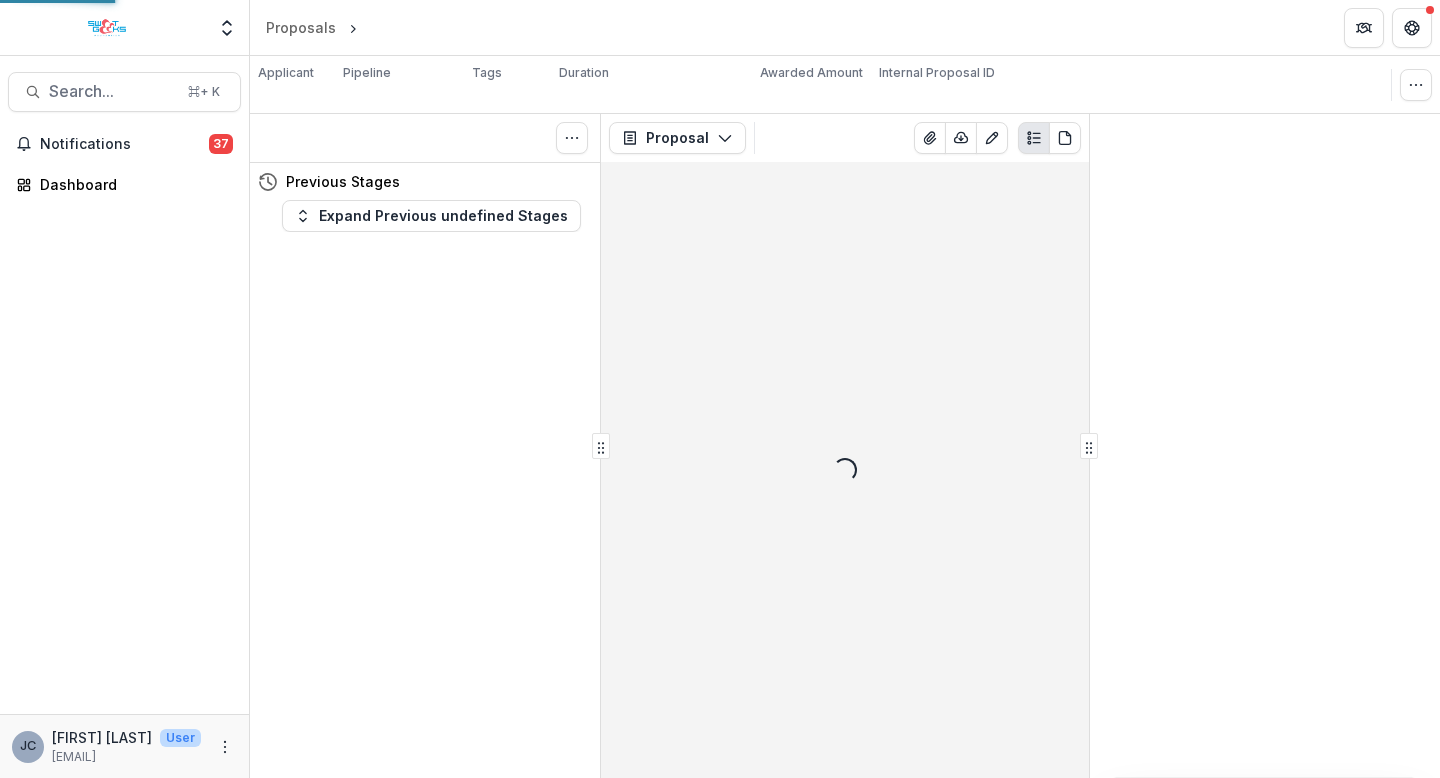 scroll, scrollTop: 0, scrollLeft: 0, axis: both 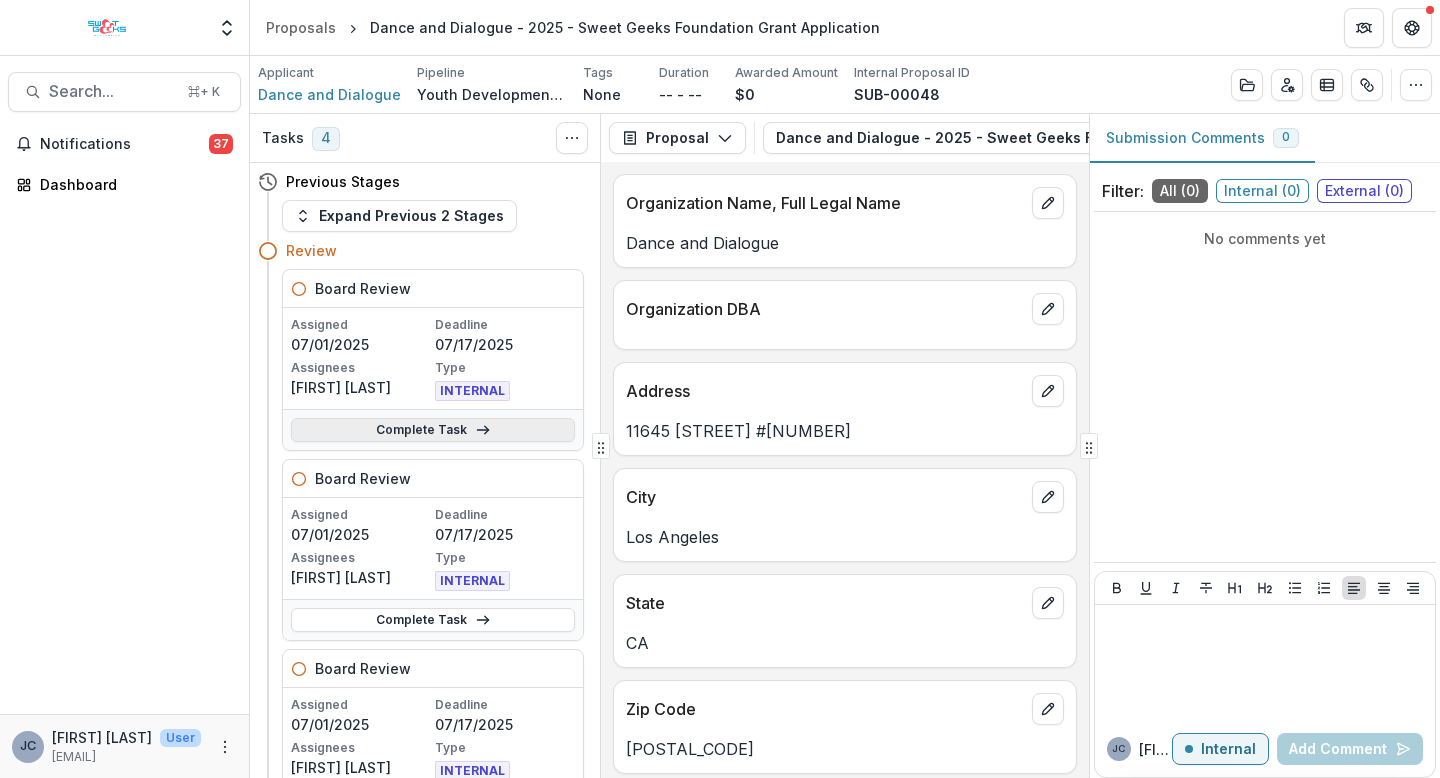 click on "Complete Task" at bounding box center [433, 430] 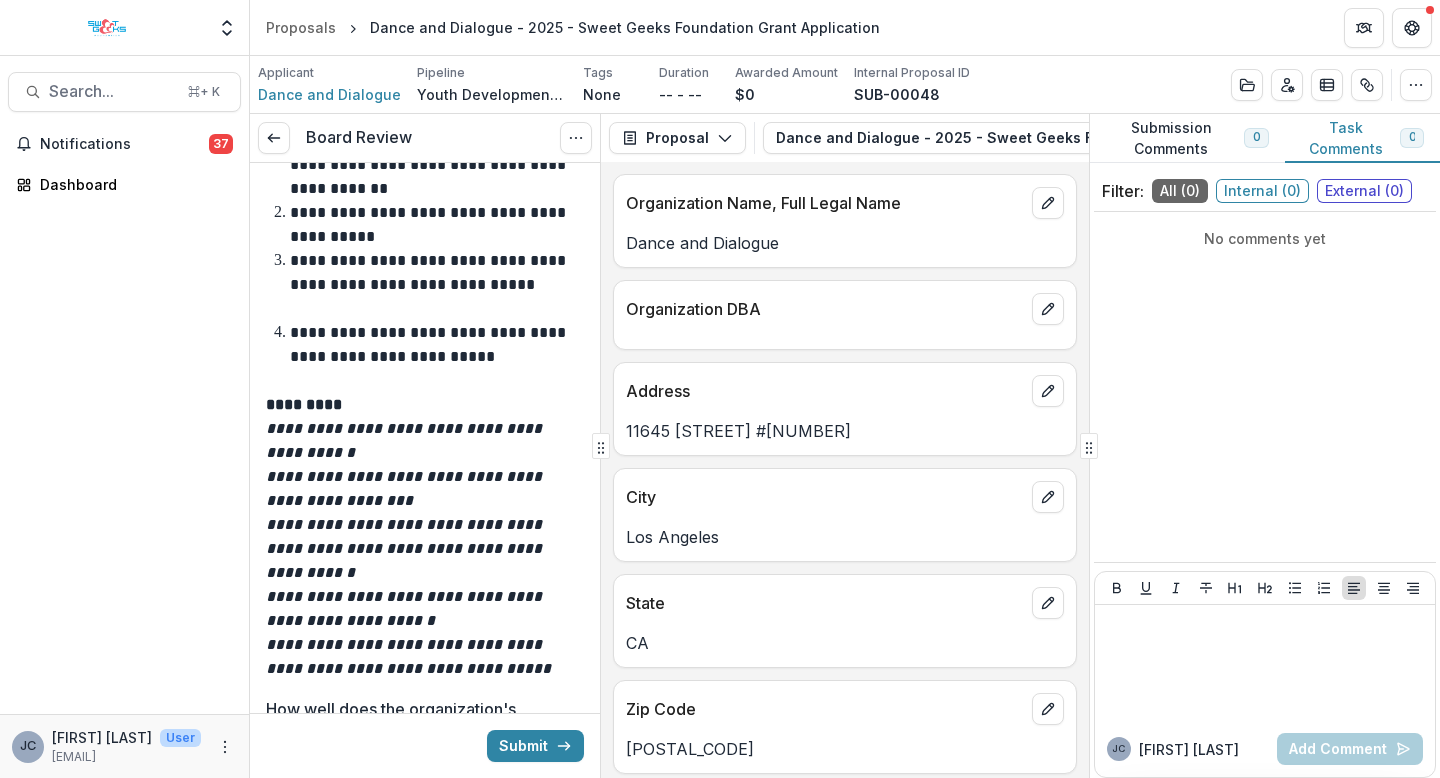 scroll, scrollTop: 73, scrollLeft: 0, axis: vertical 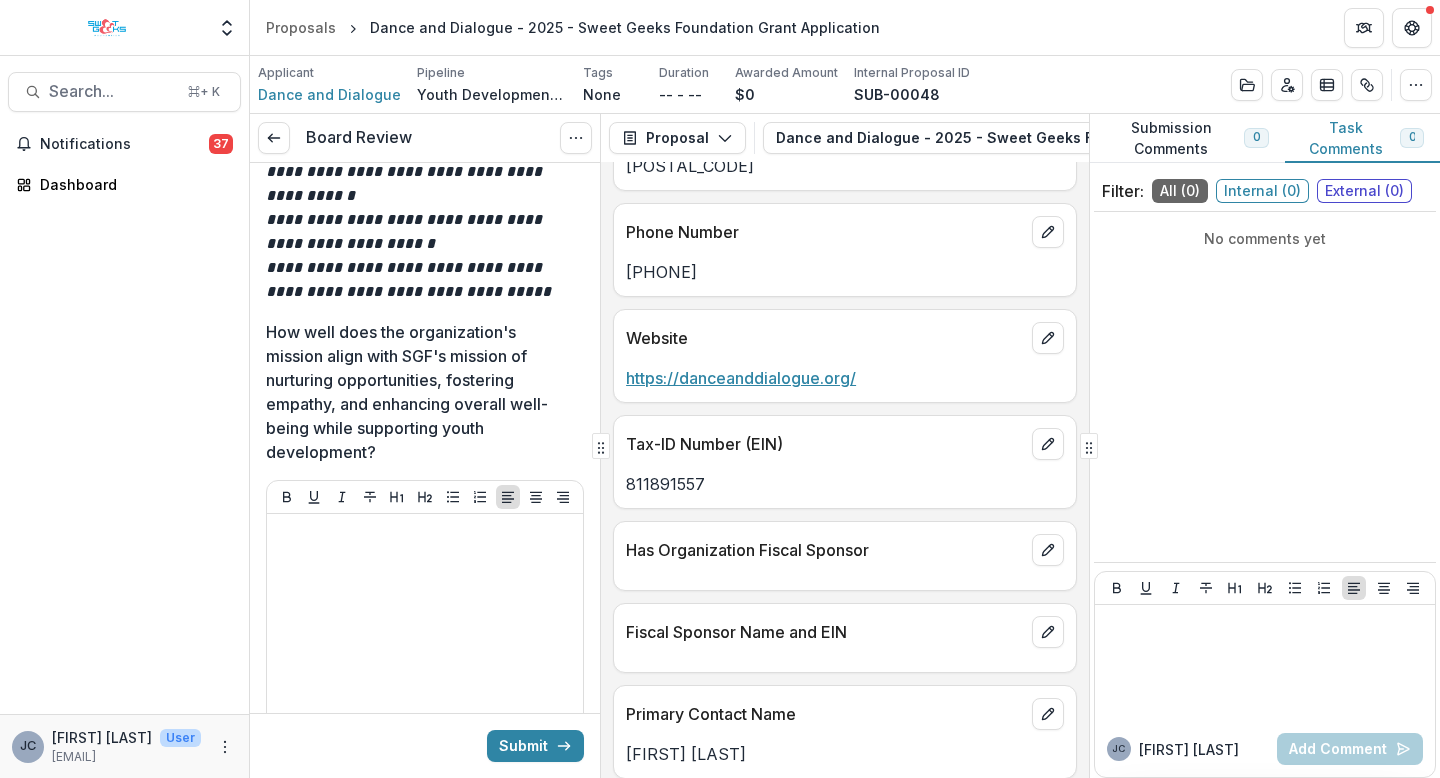 click on "https://danceanddialogue.org/" at bounding box center (741, 378) 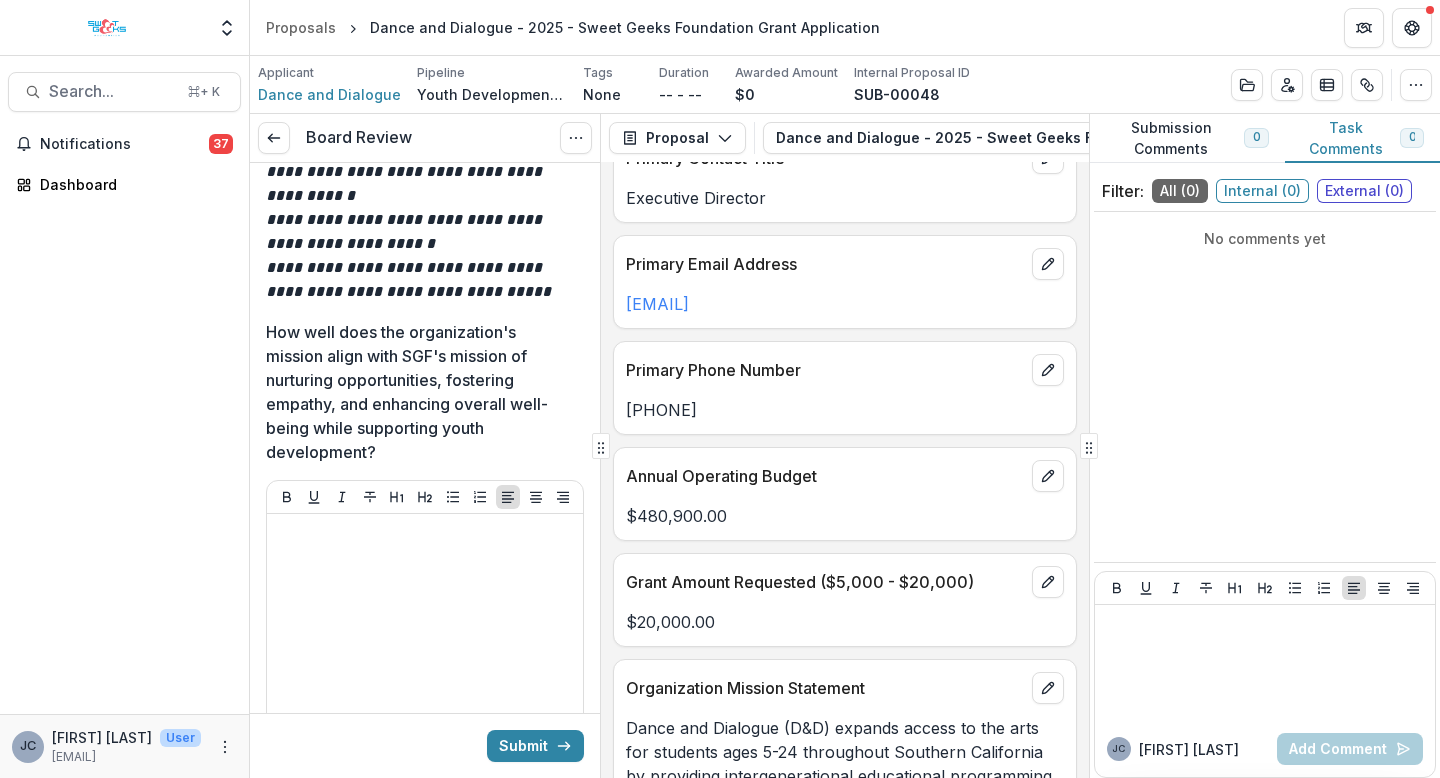 scroll, scrollTop: 1247, scrollLeft: 0, axis: vertical 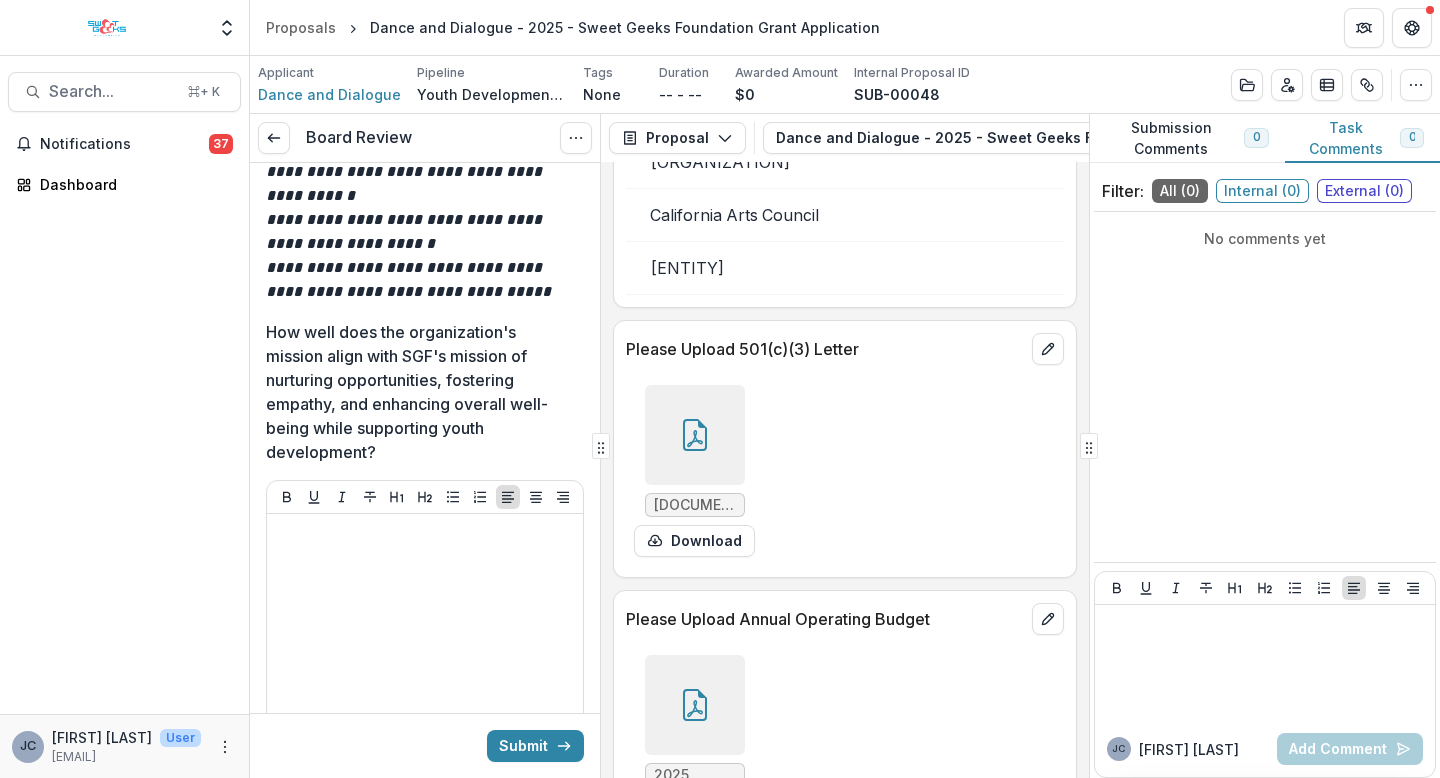 click 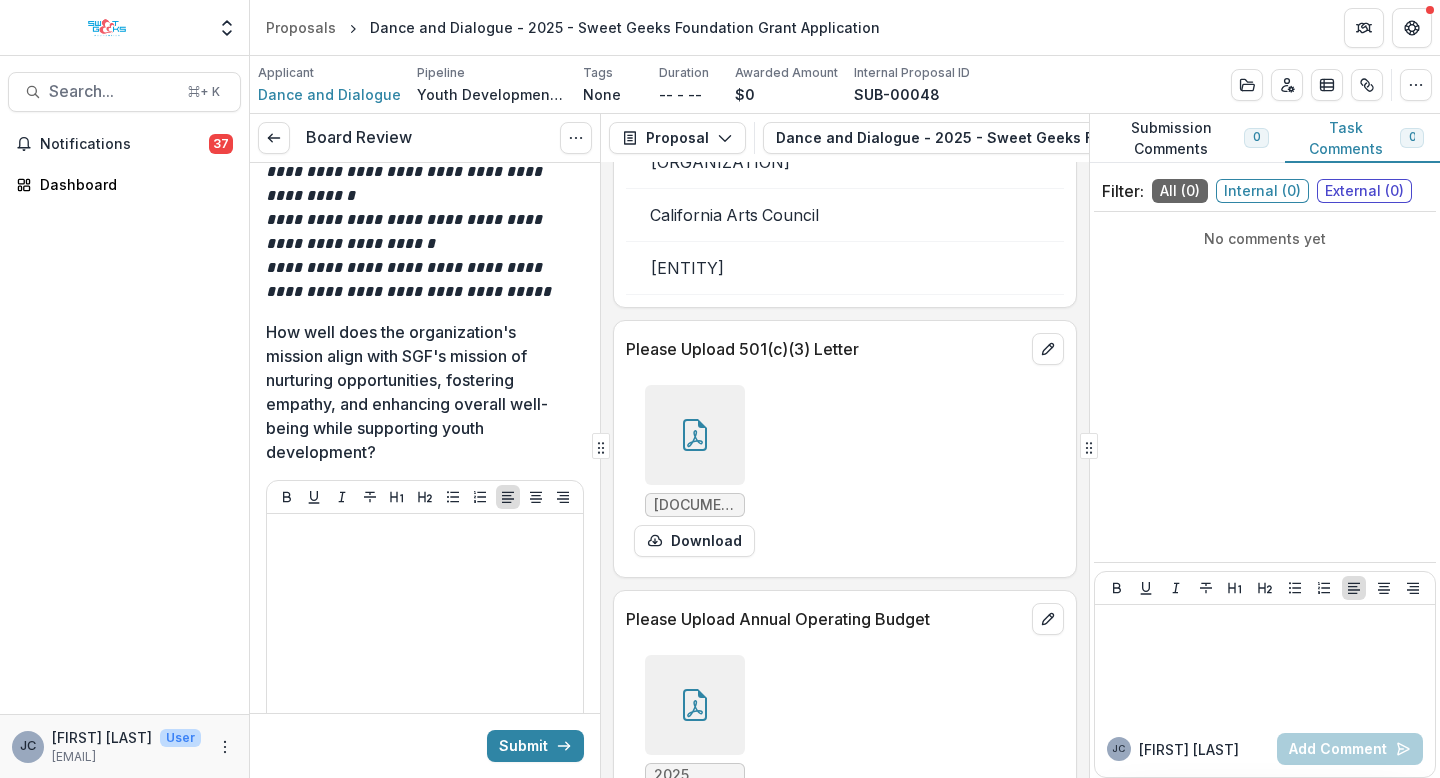 click 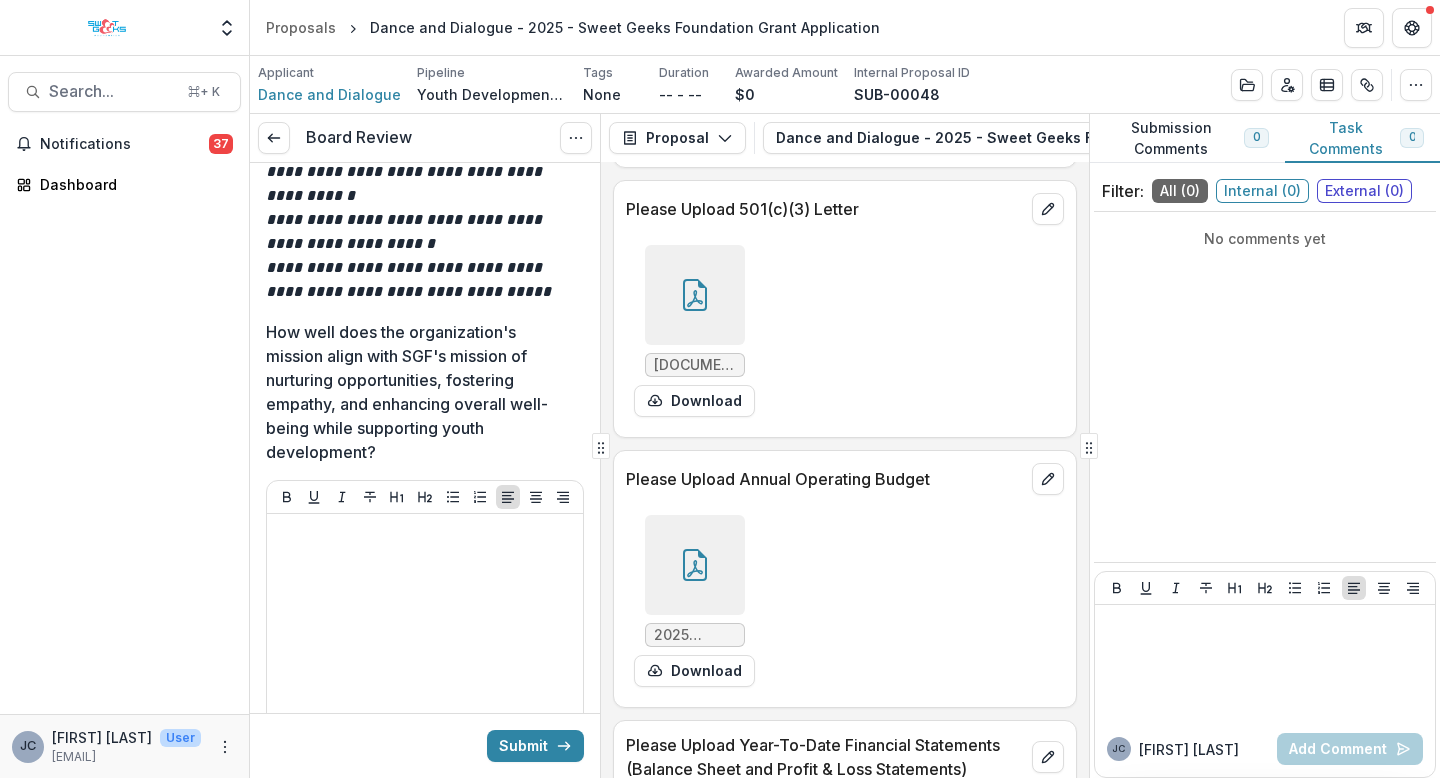 scroll, scrollTop: 8557, scrollLeft: 0, axis: vertical 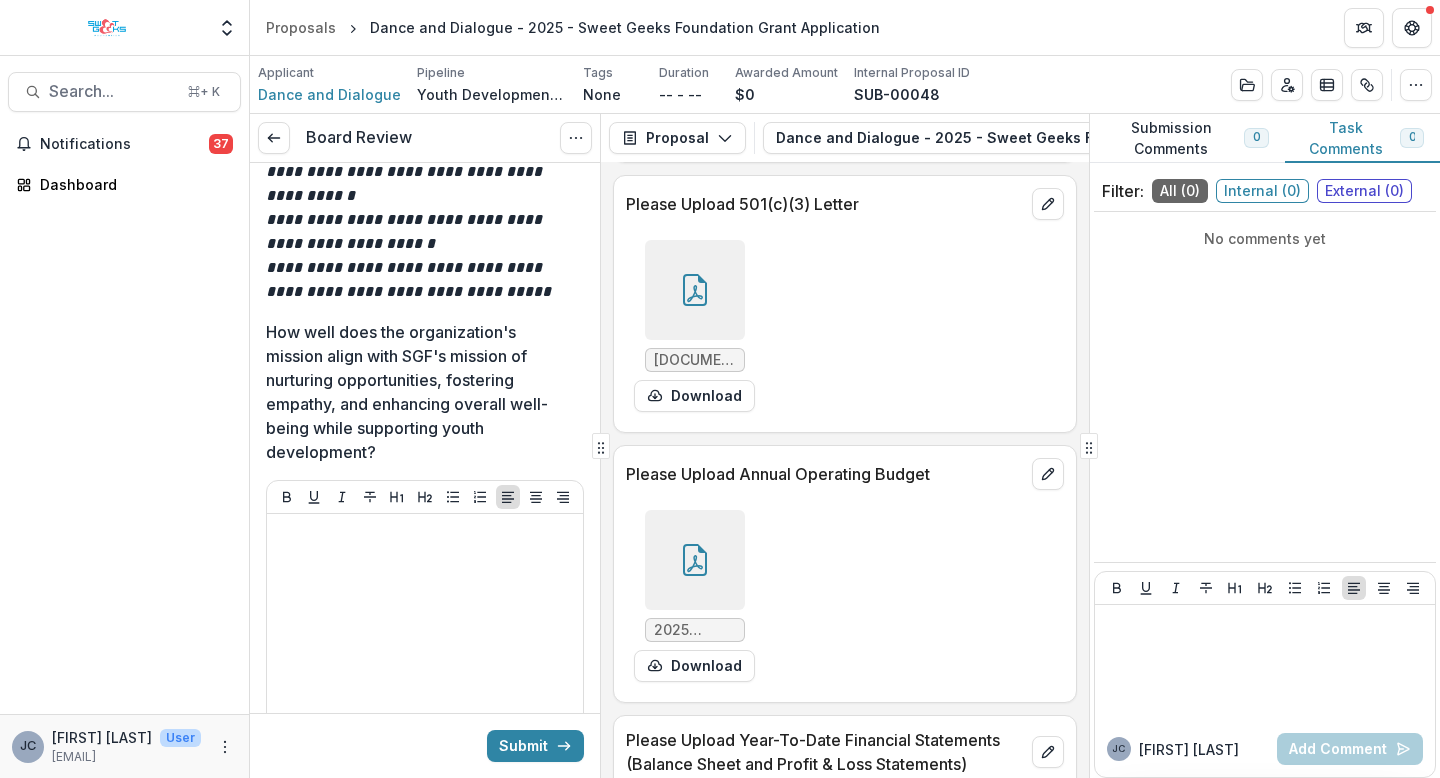 click 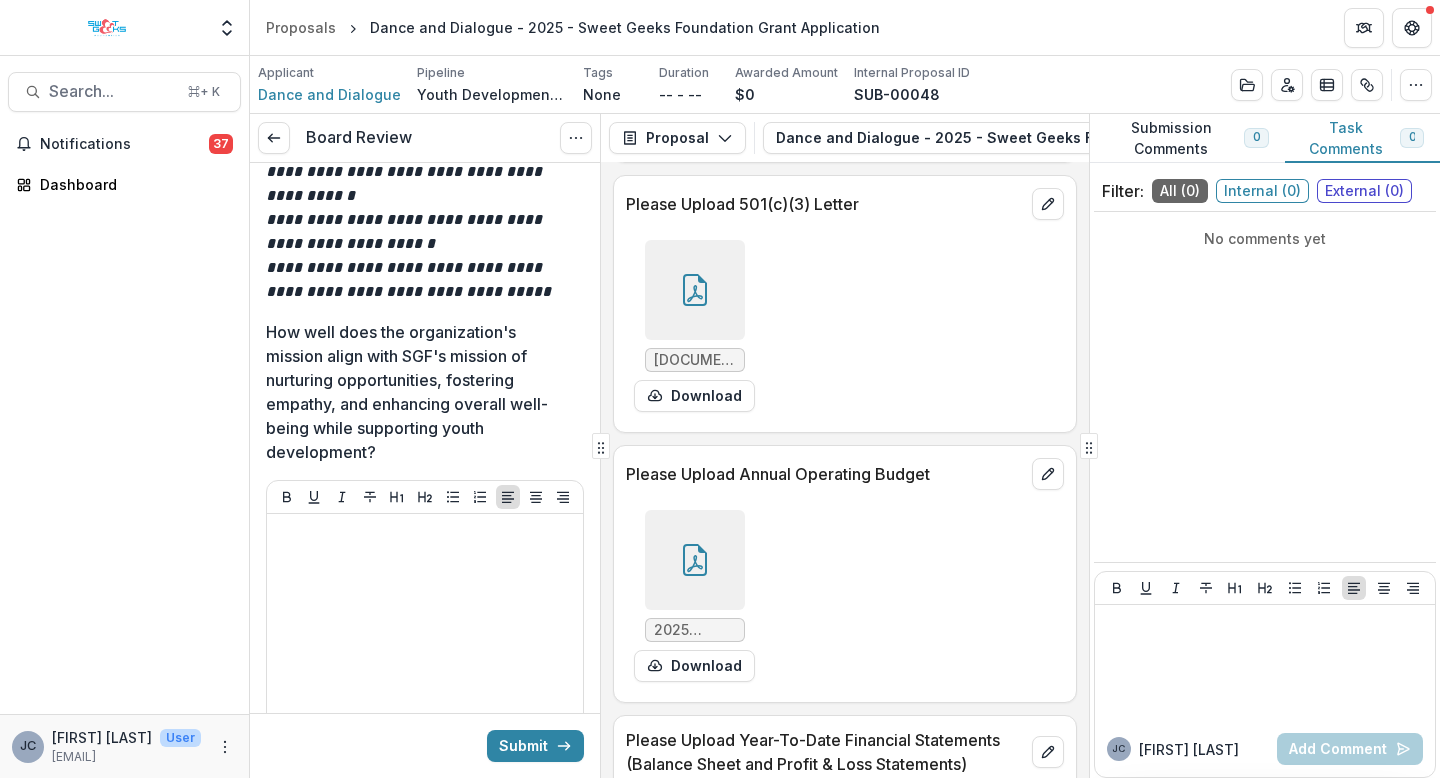 click 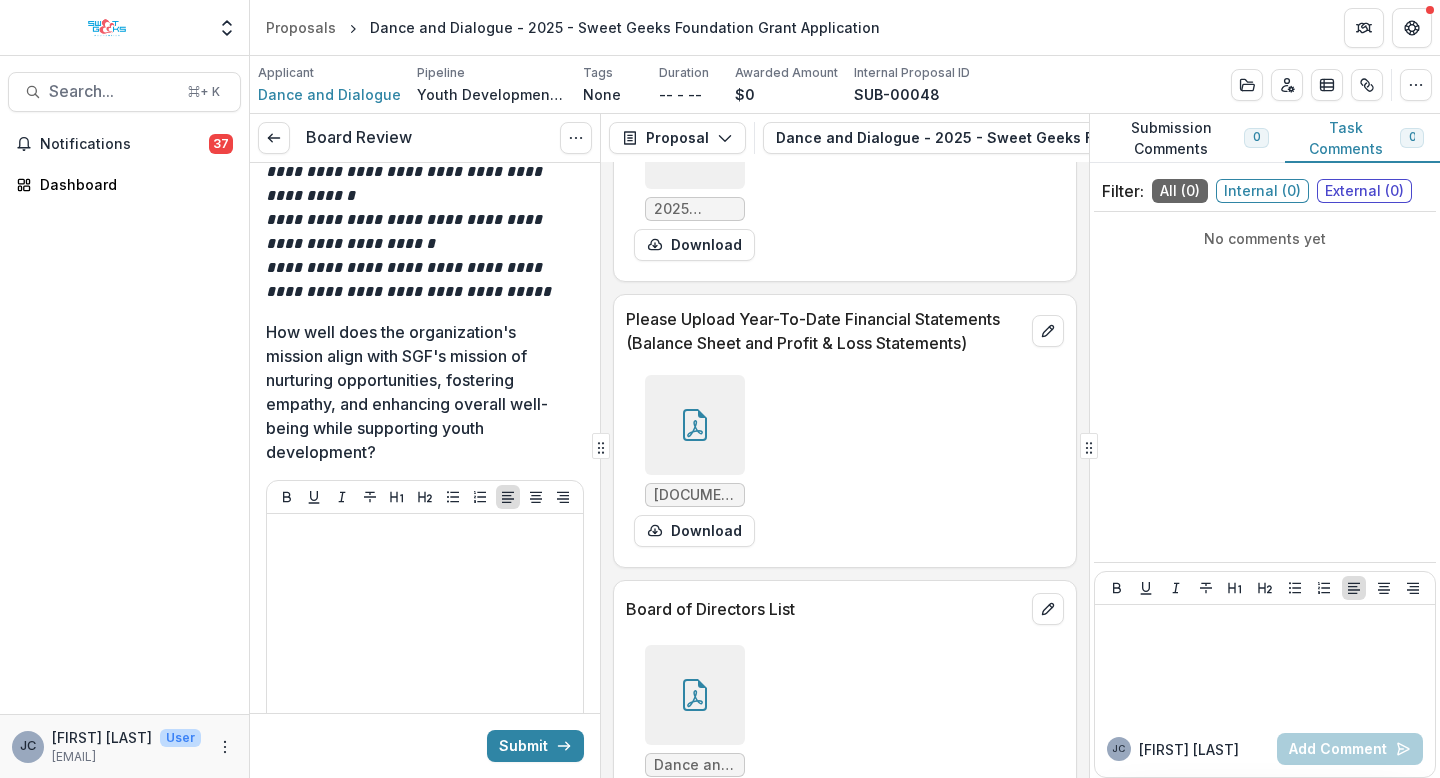 scroll, scrollTop: 8982, scrollLeft: 0, axis: vertical 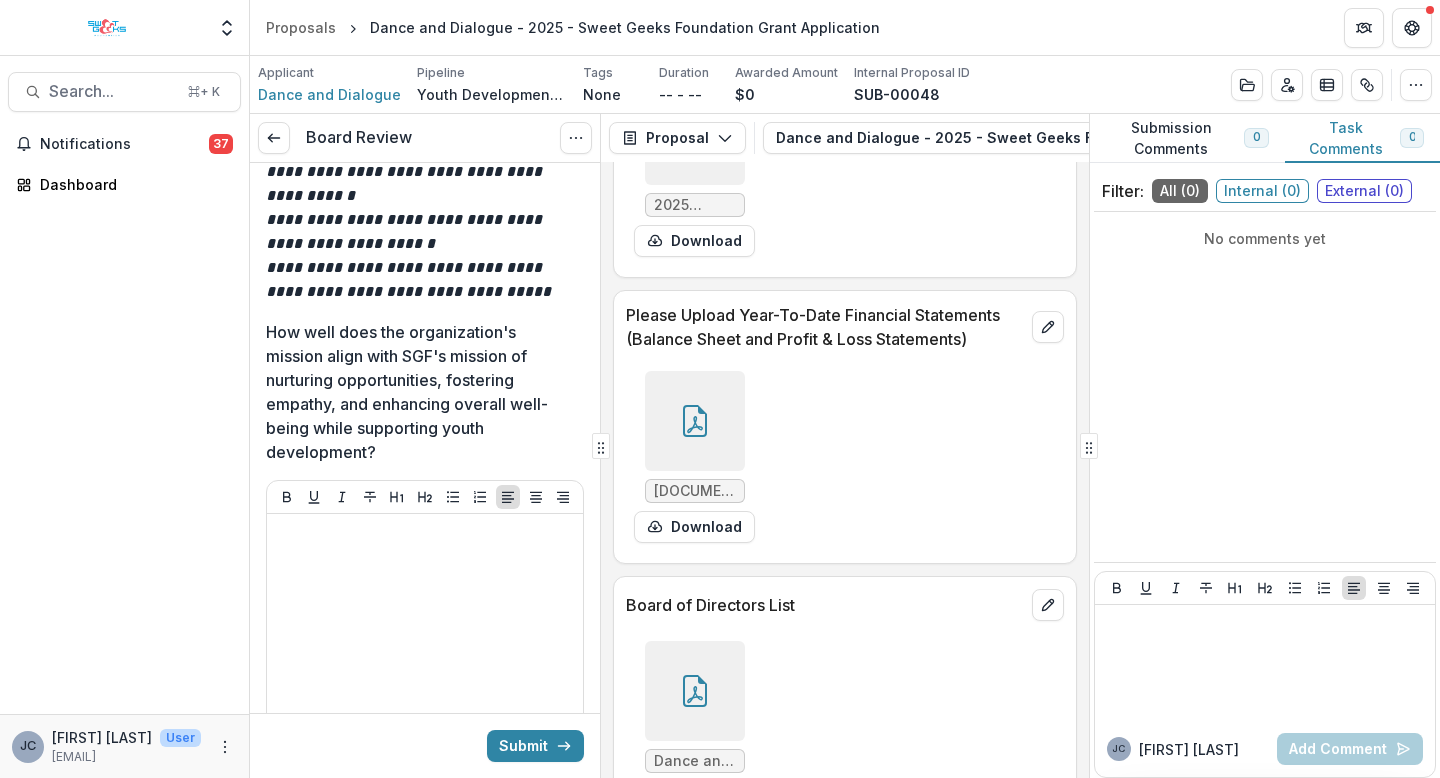 click 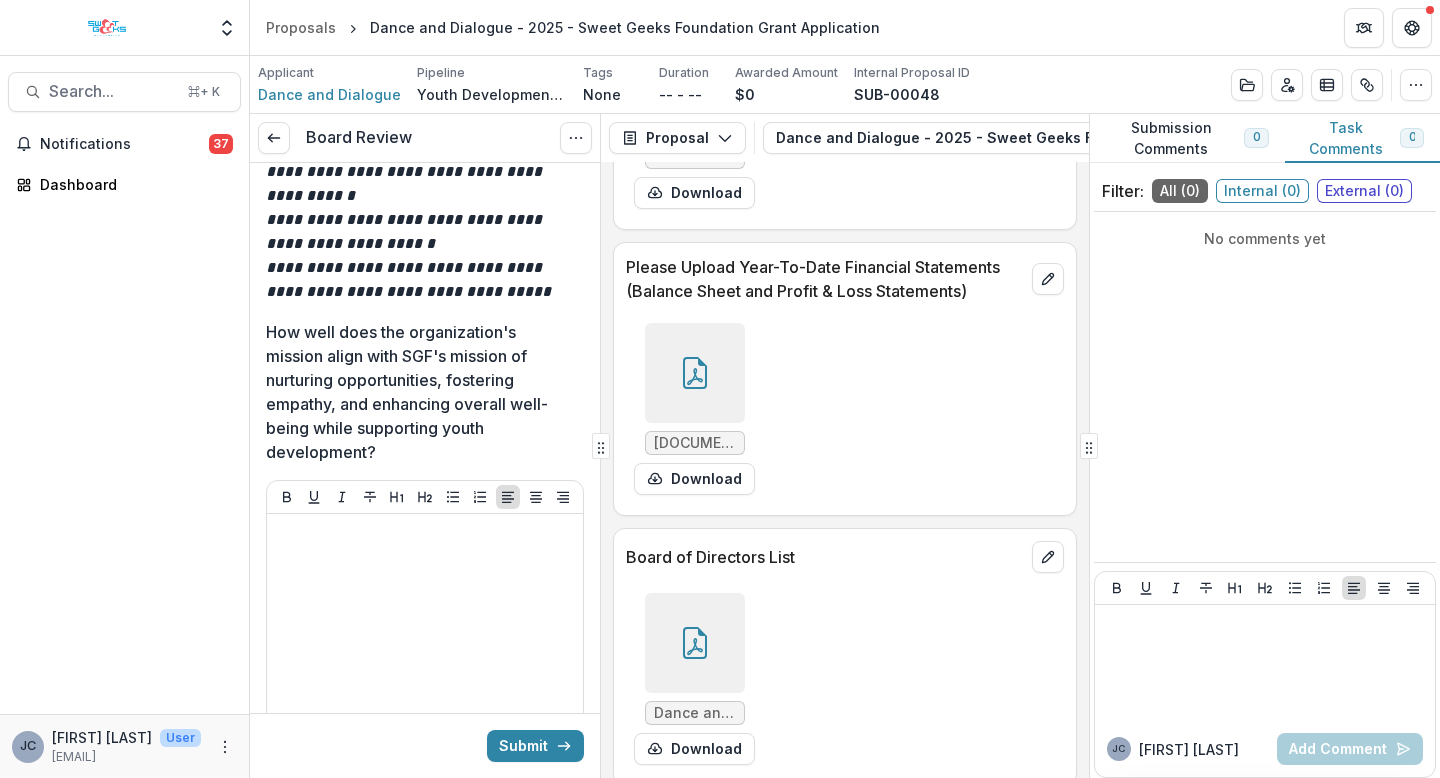 click 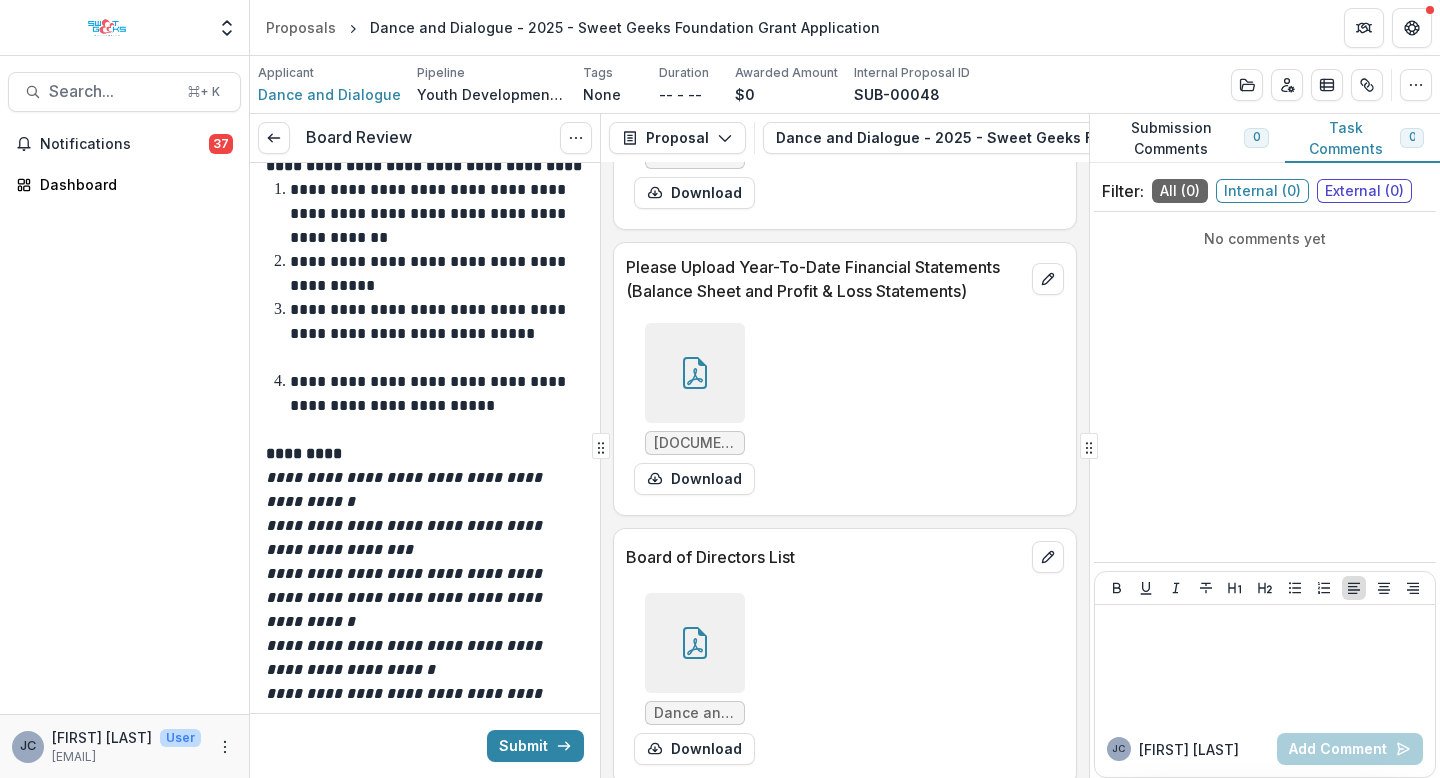 scroll, scrollTop: 0, scrollLeft: 0, axis: both 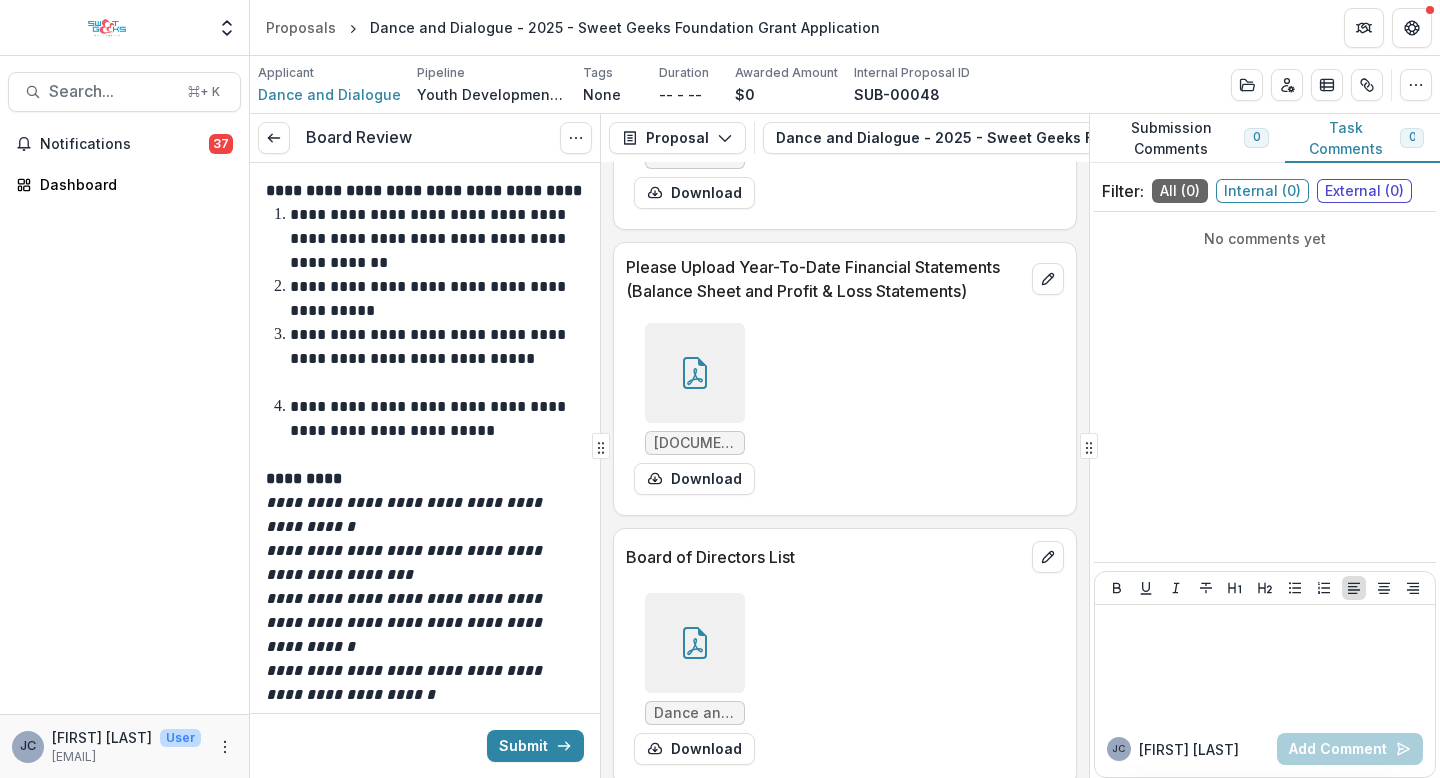click on "Internal ( 0 )" at bounding box center [1262, 191] 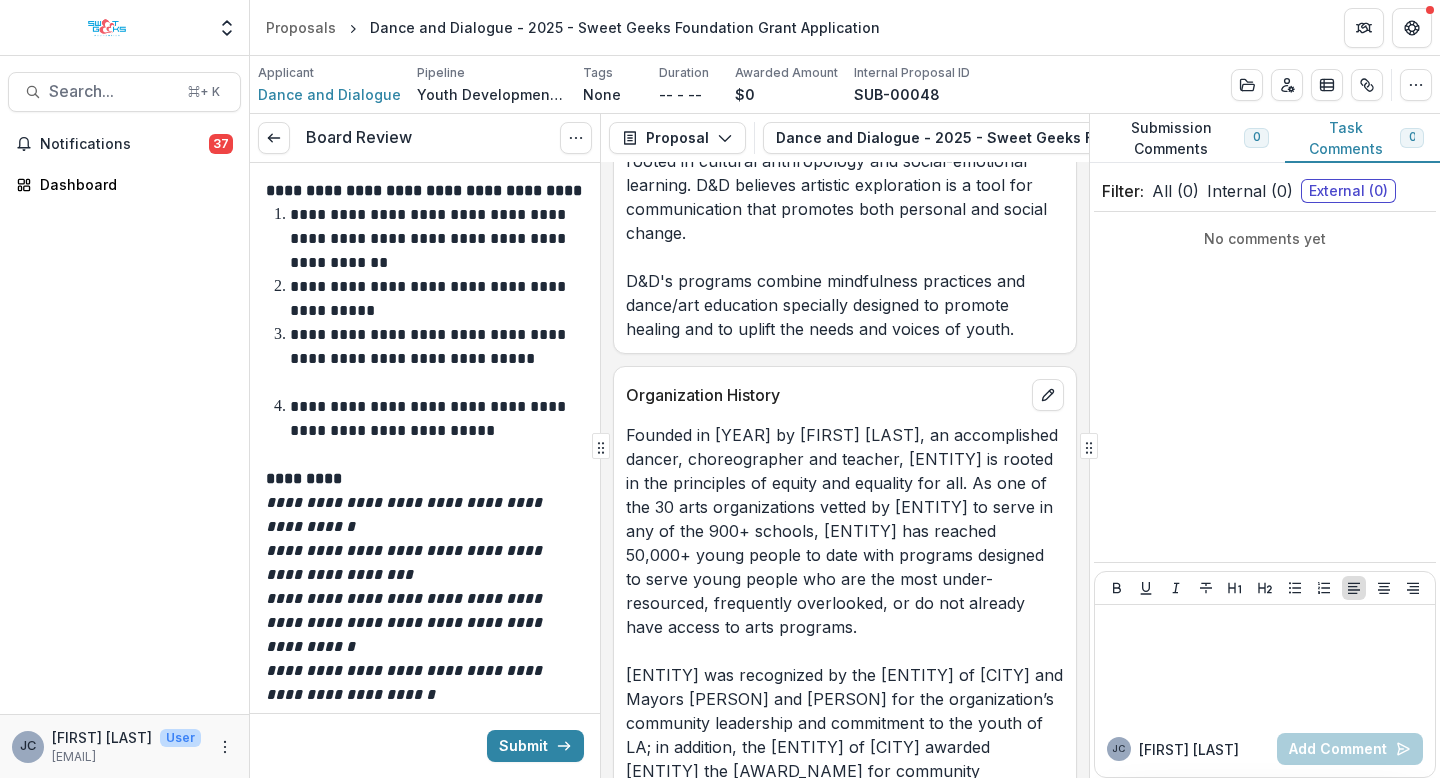 scroll, scrollTop: 1790, scrollLeft: 0, axis: vertical 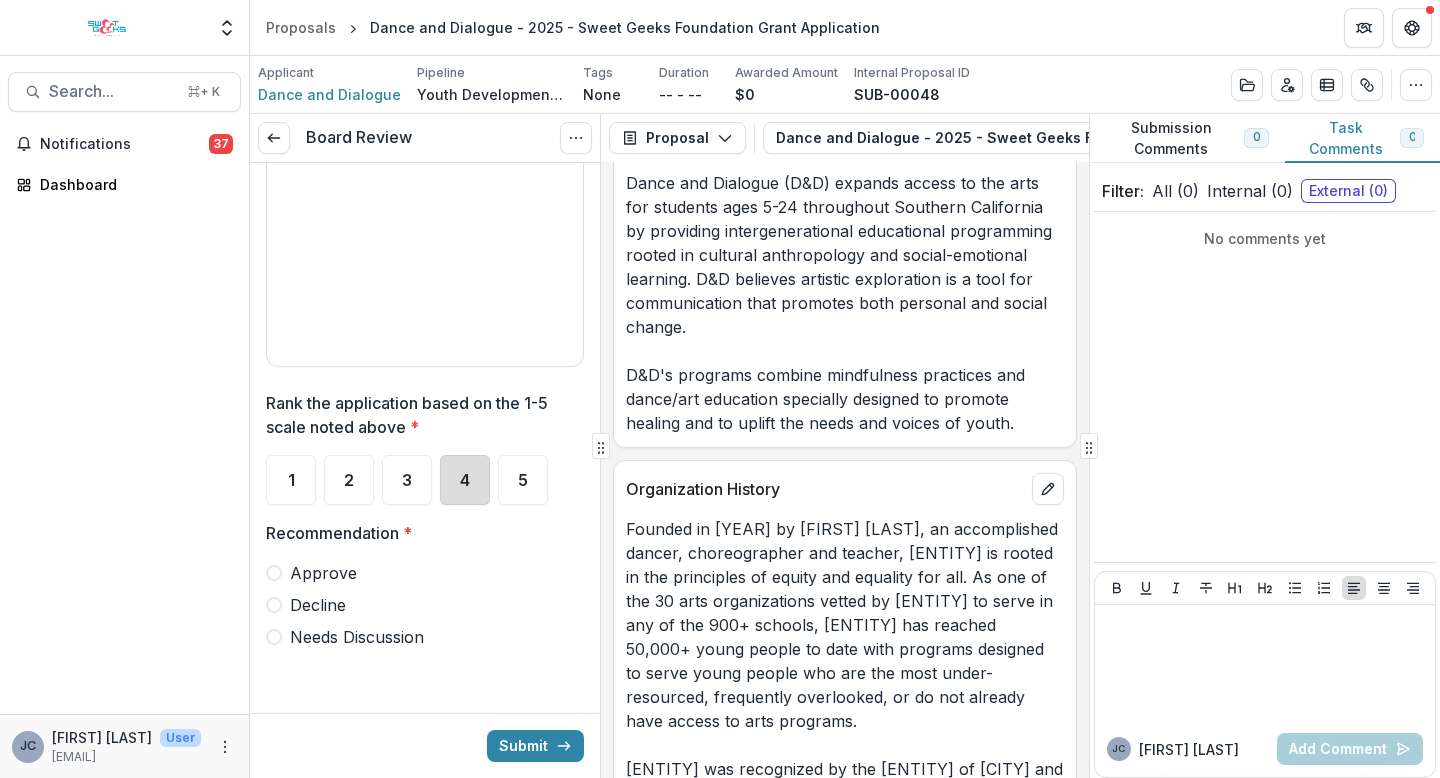 click on "4" at bounding box center [465, 480] 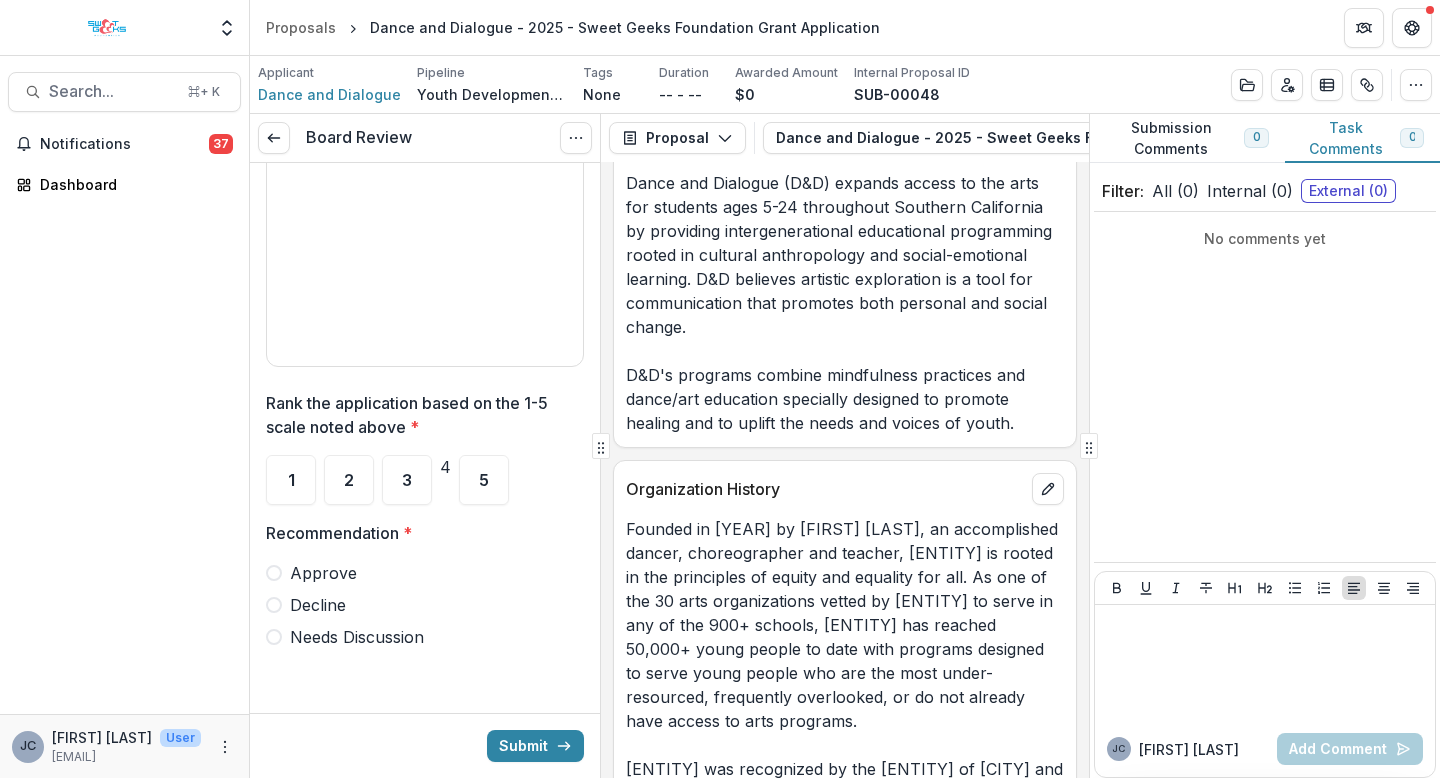 click on "Approve" at bounding box center (323, 573) 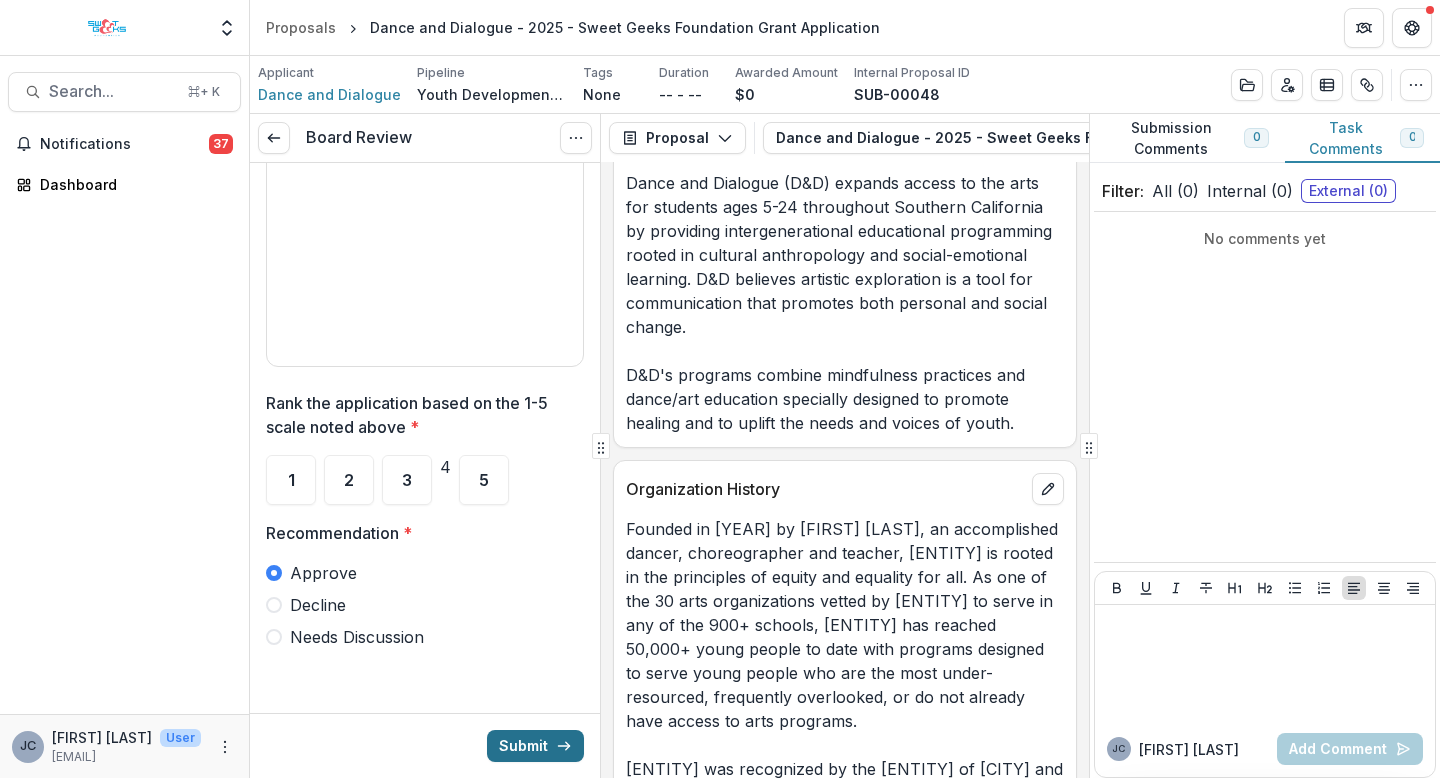 click on "Submit" at bounding box center (535, 746) 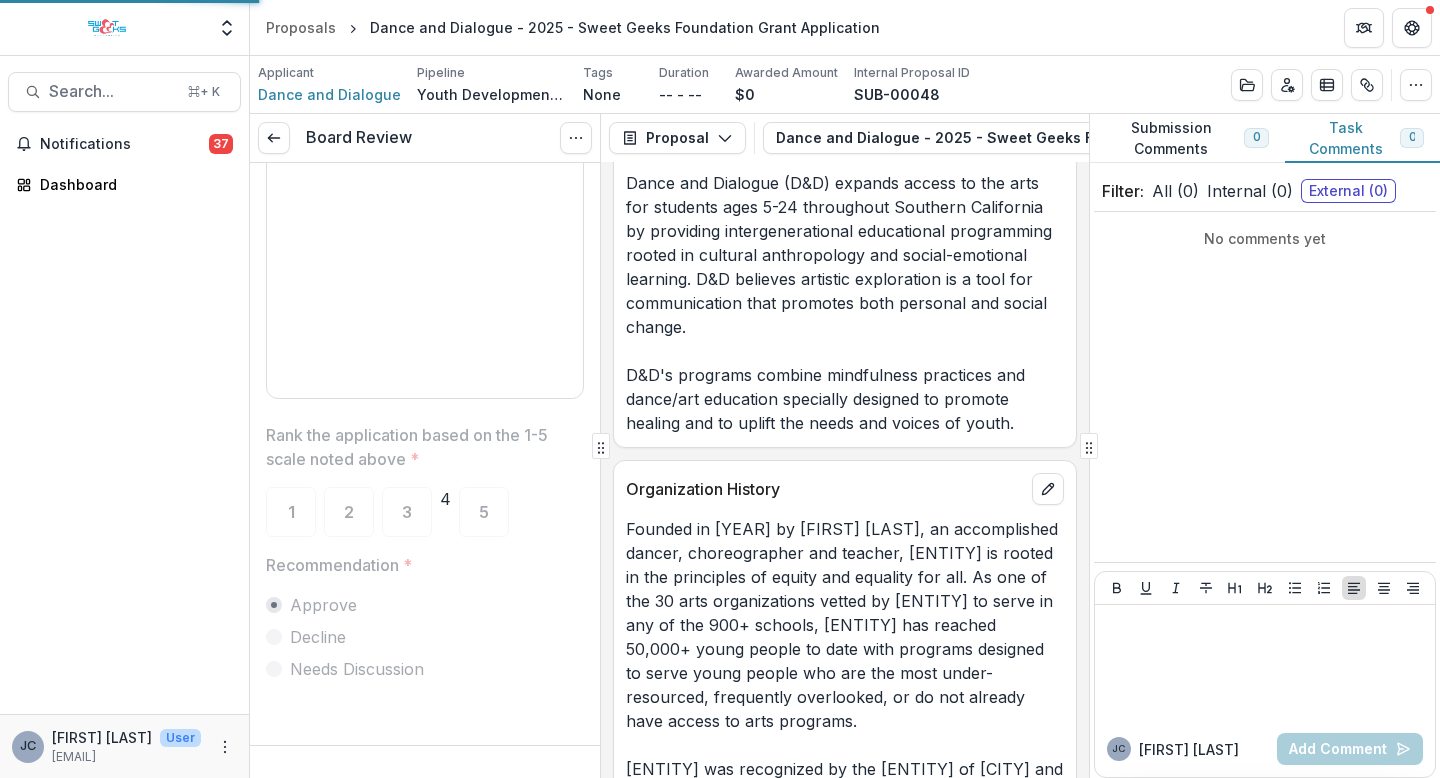 scroll, scrollTop: 3366, scrollLeft: 0, axis: vertical 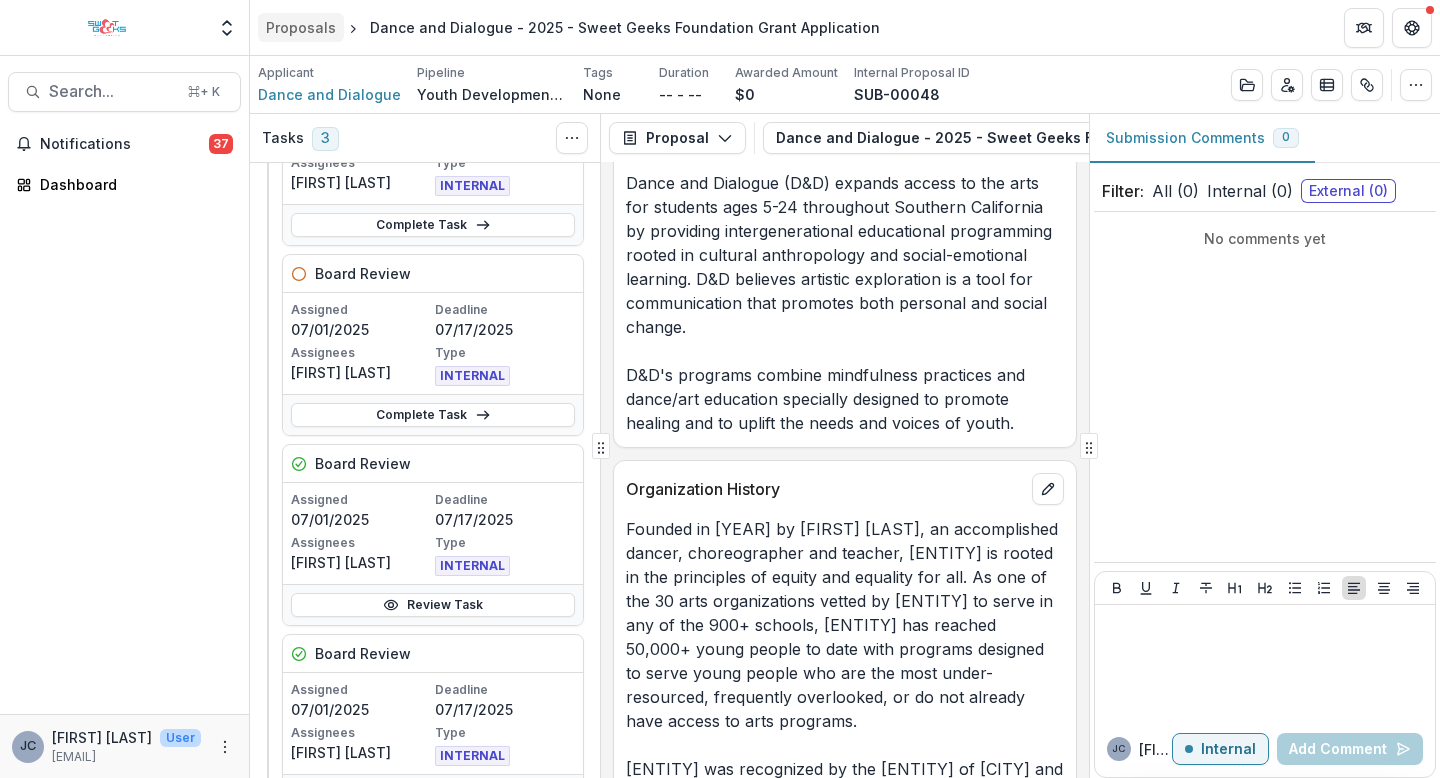 click on "Proposals" at bounding box center (301, 27) 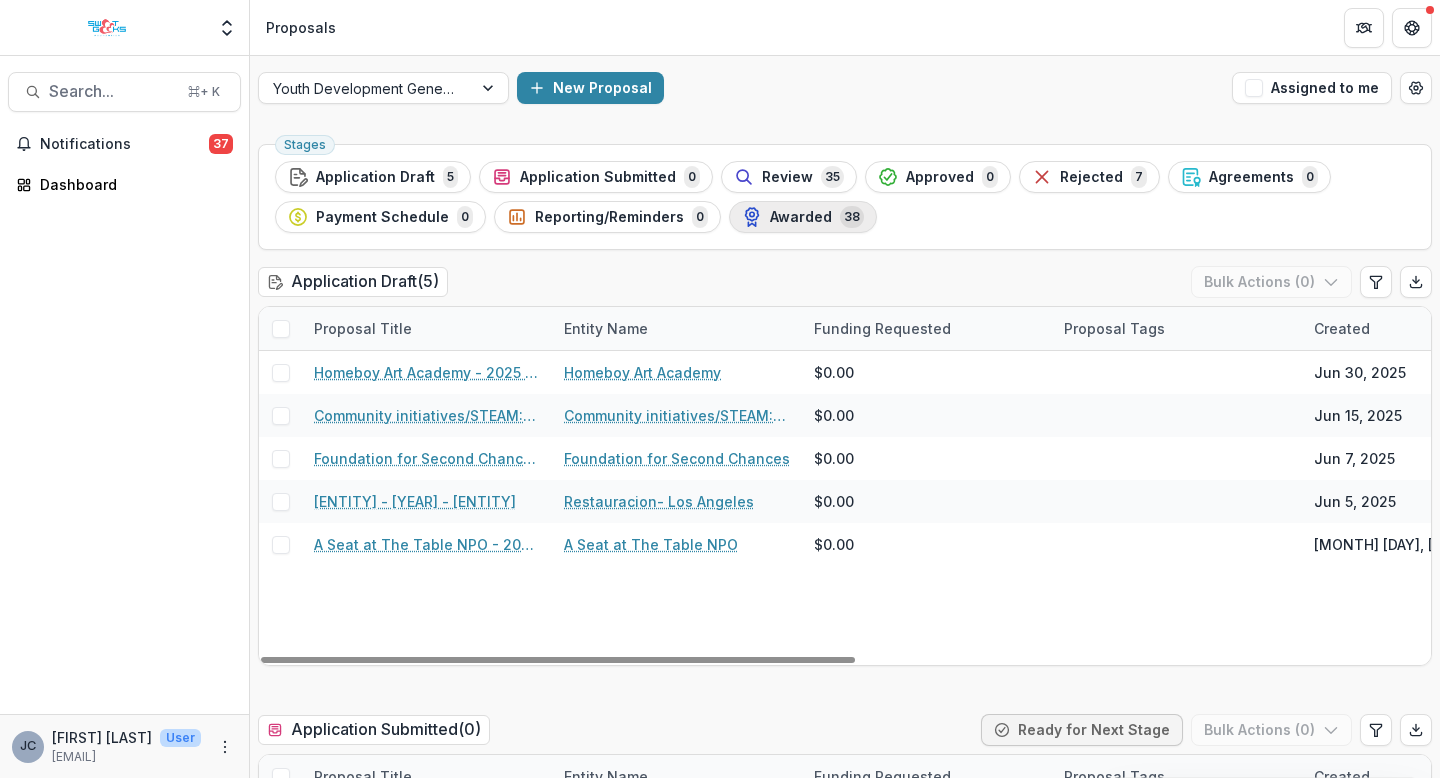 click on "Awarded" at bounding box center (801, 217) 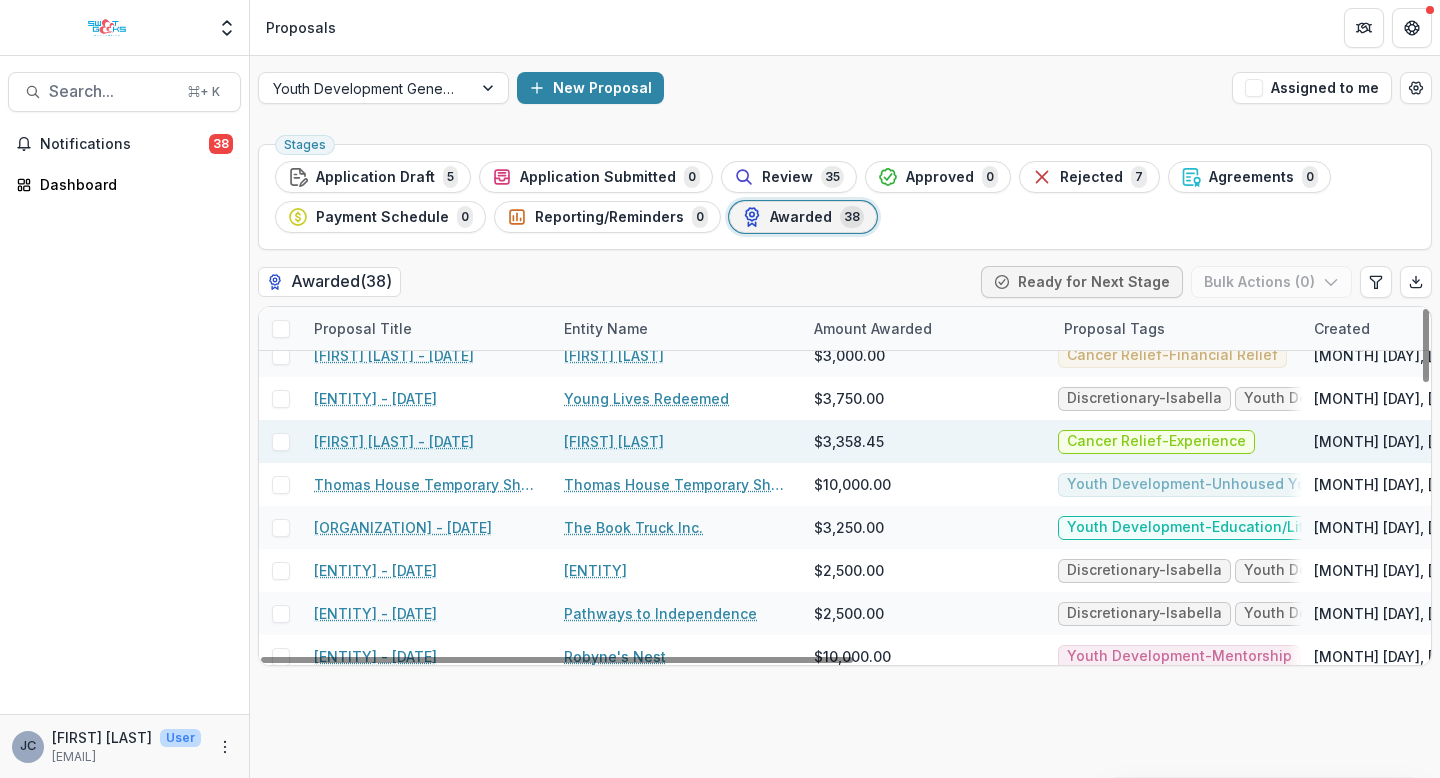 scroll, scrollTop: 0, scrollLeft: 0, axis: both 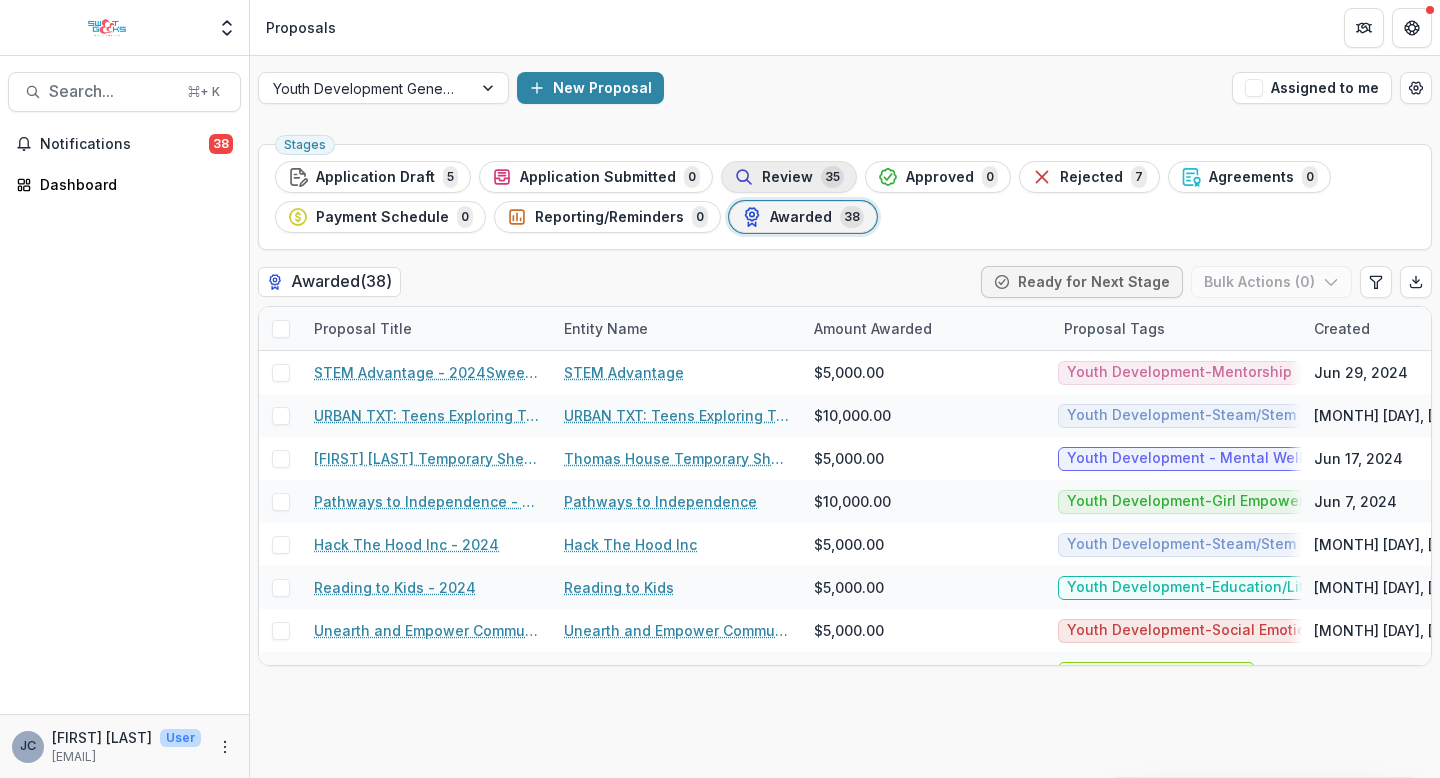 click on "Review 35" at bounding box center [789, 177] 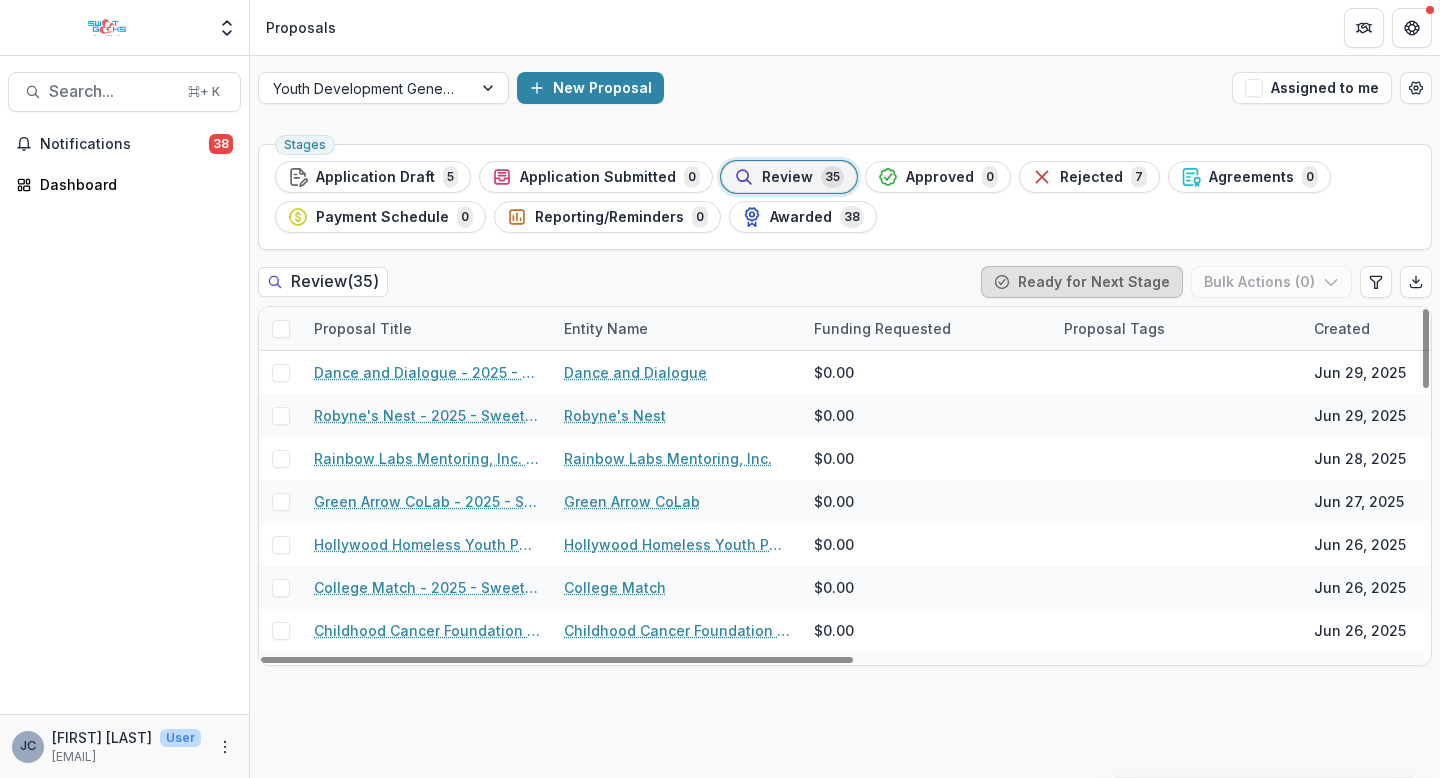 click on "Ready for Next Stage" at bounding box center [1082, 282] 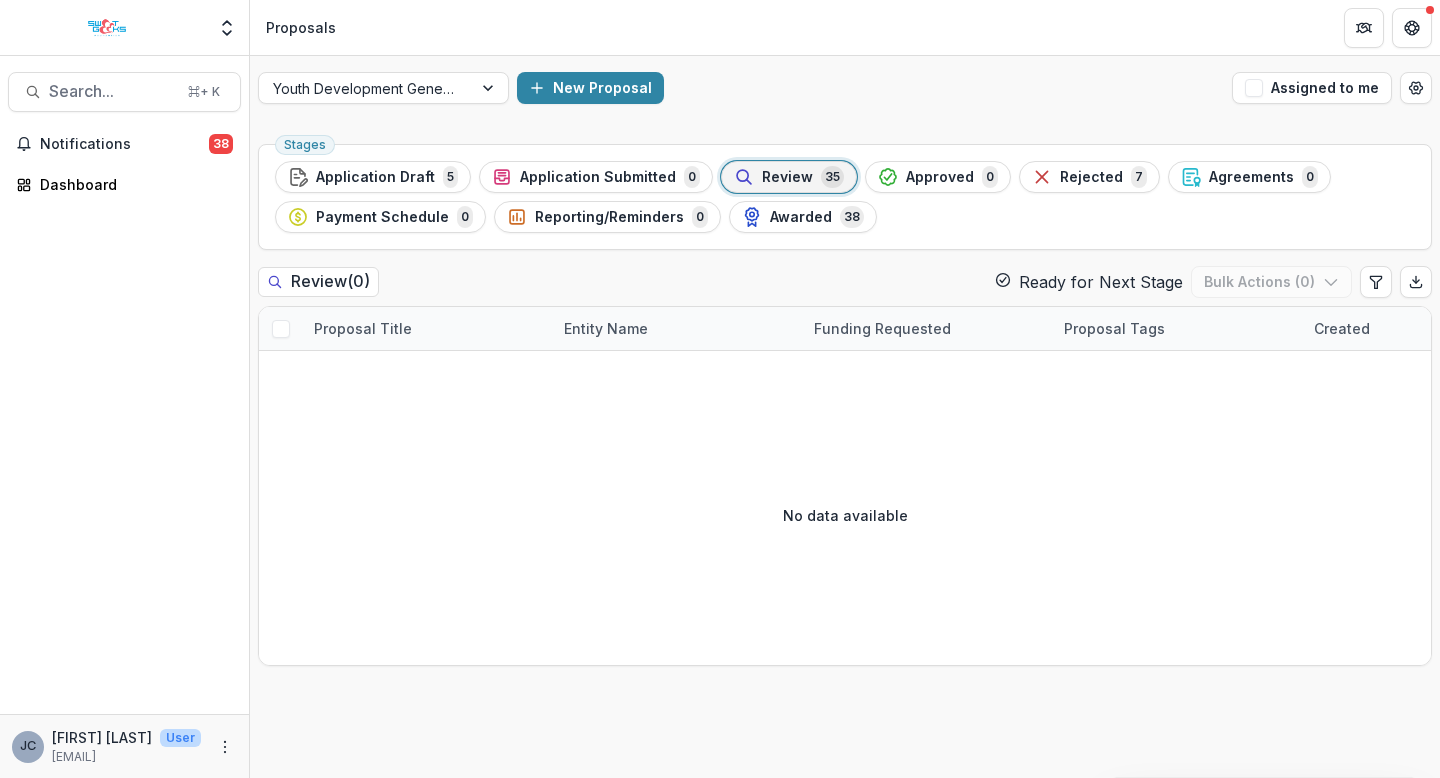 click on "Ready for Next Stage" at bounding box center [1089, 282] 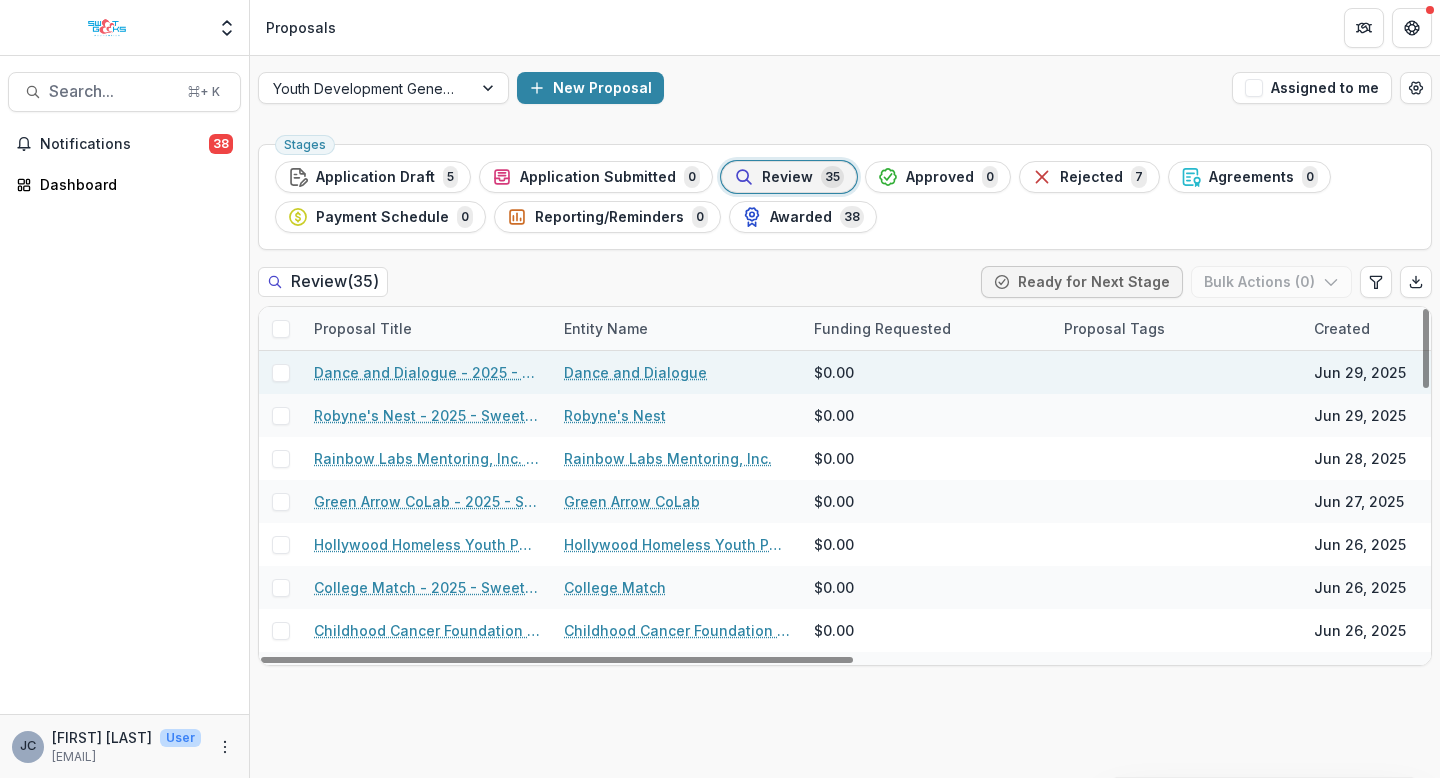 click on "Dance and Dialogue - 2025 - Sweet Geeks Foundation Grant Application" at bounding box center [427, 372] 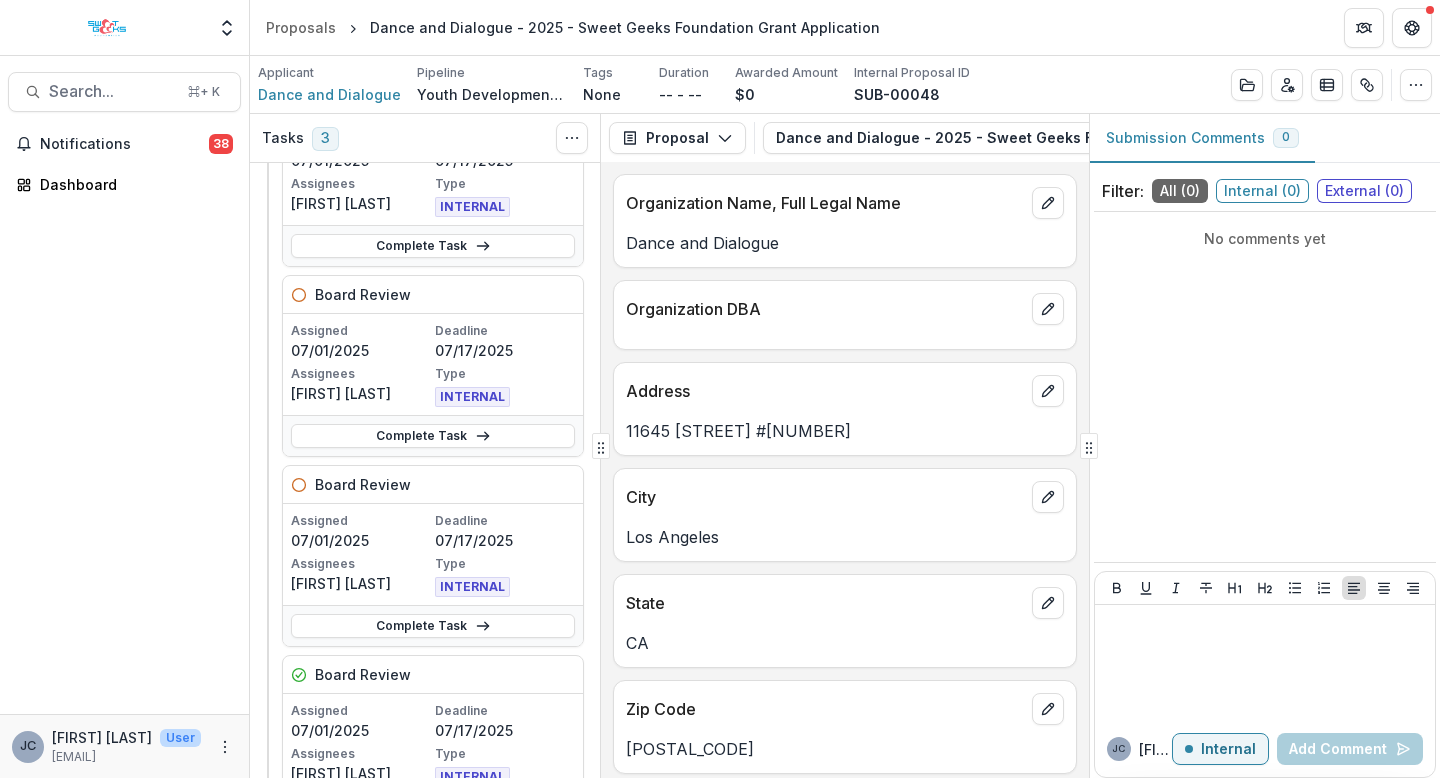 scroll, scrollTop: 0, scrollLeft: 0, axis: both 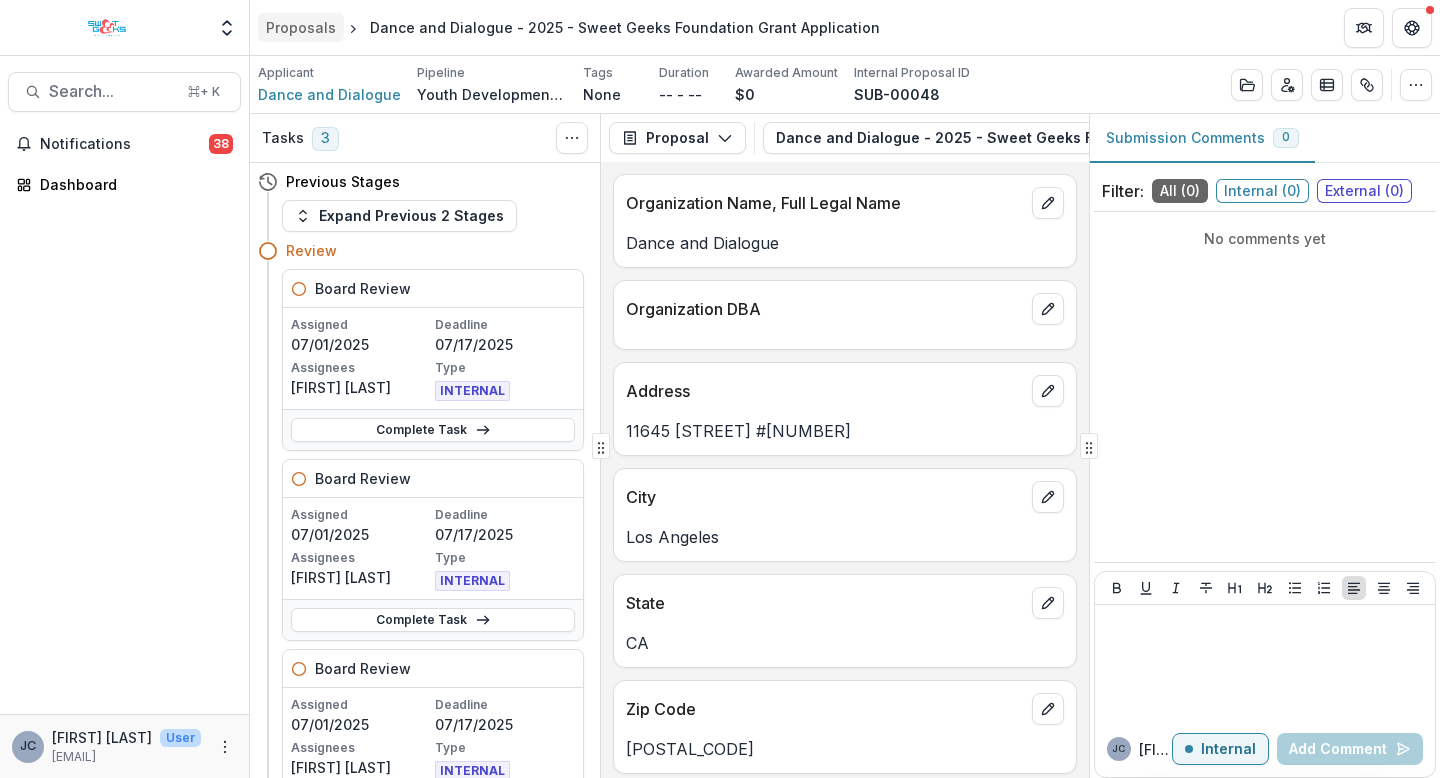 click on "Proposals" at bounding box center [301, 27] 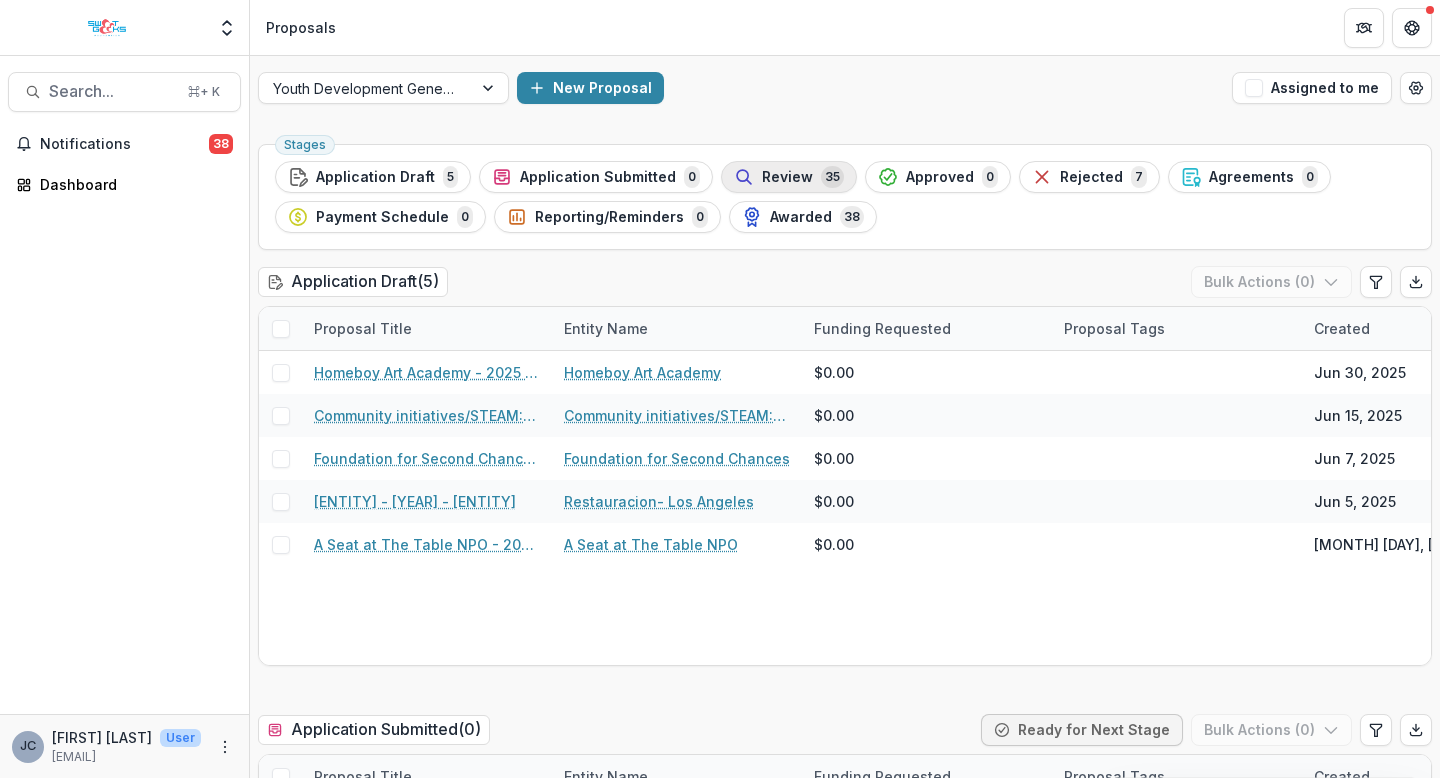 click on "Review" at bounding box center [787, 177] 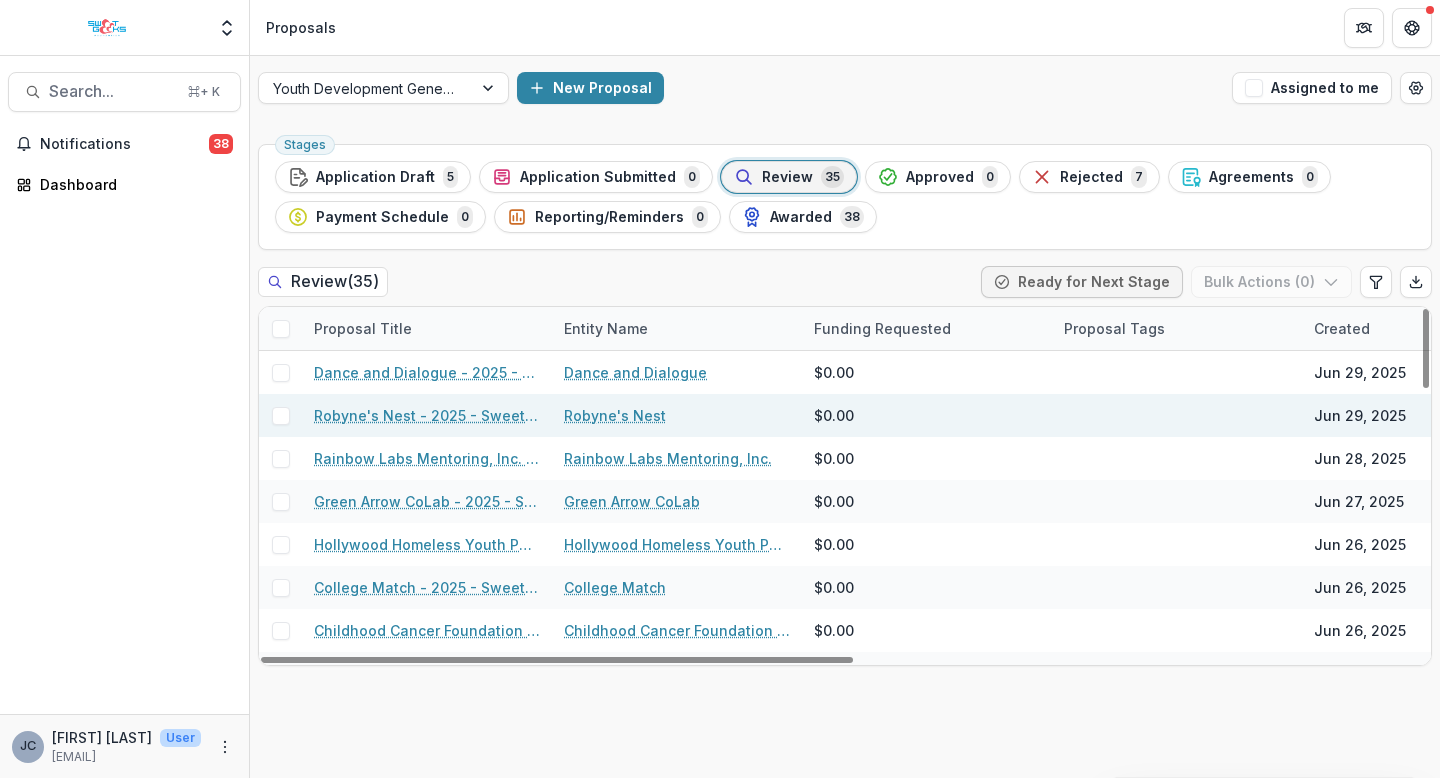 click on "Robyne's Nest - 2025 - Sweet Geeks Foundation Grant Application" at bounding box center [427, 415] 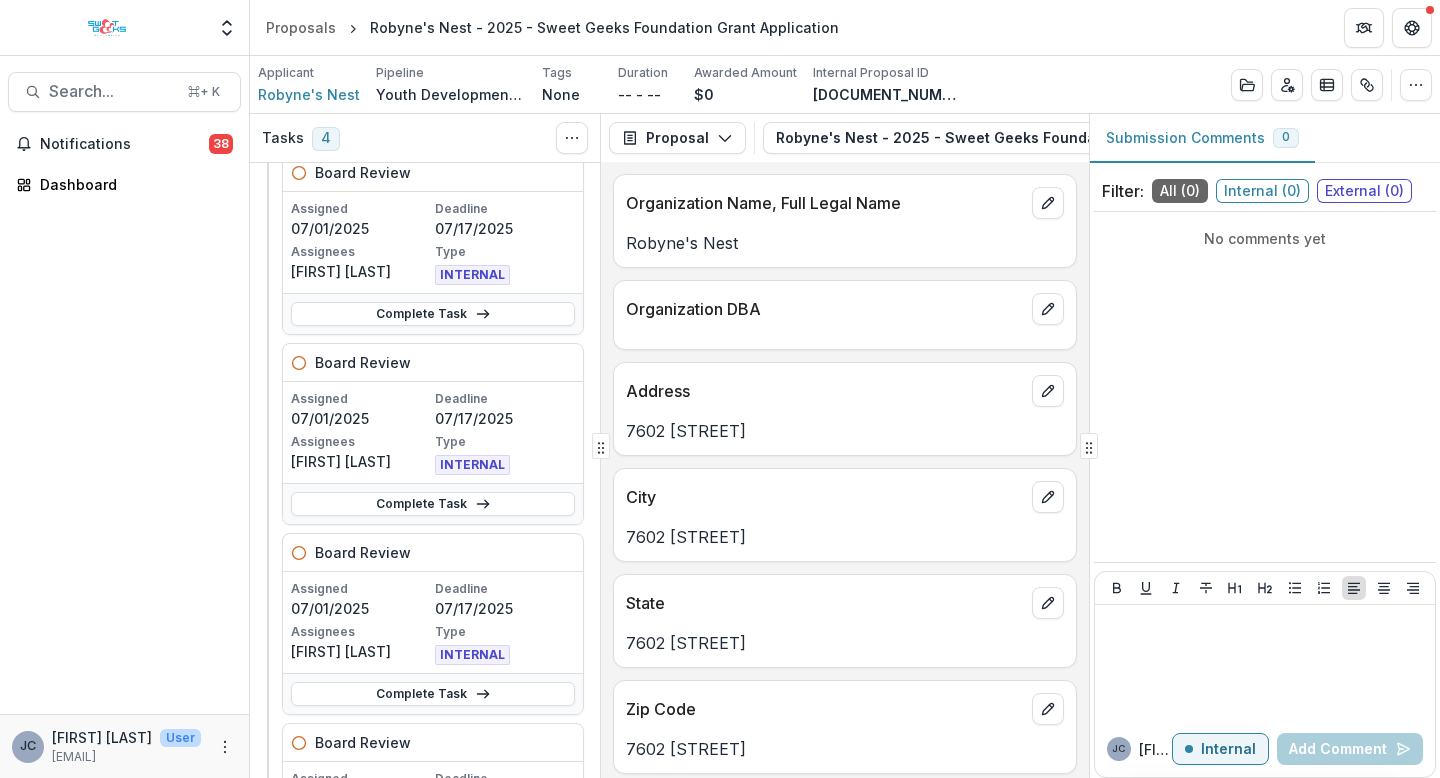 scroll, scrollTop: 0, scrollLeft: 0, axis: both 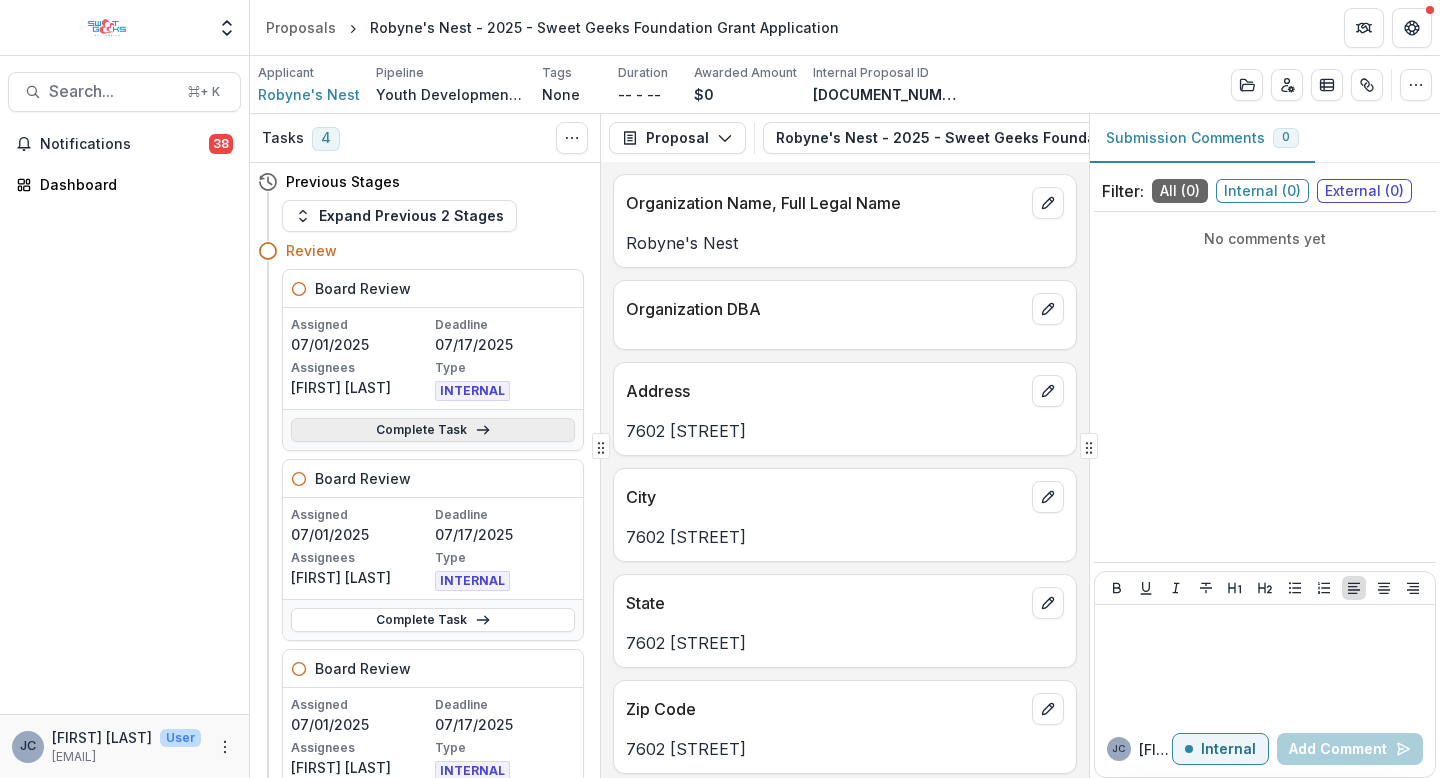 click on "Complete Task" at bounding box center [433, 430] 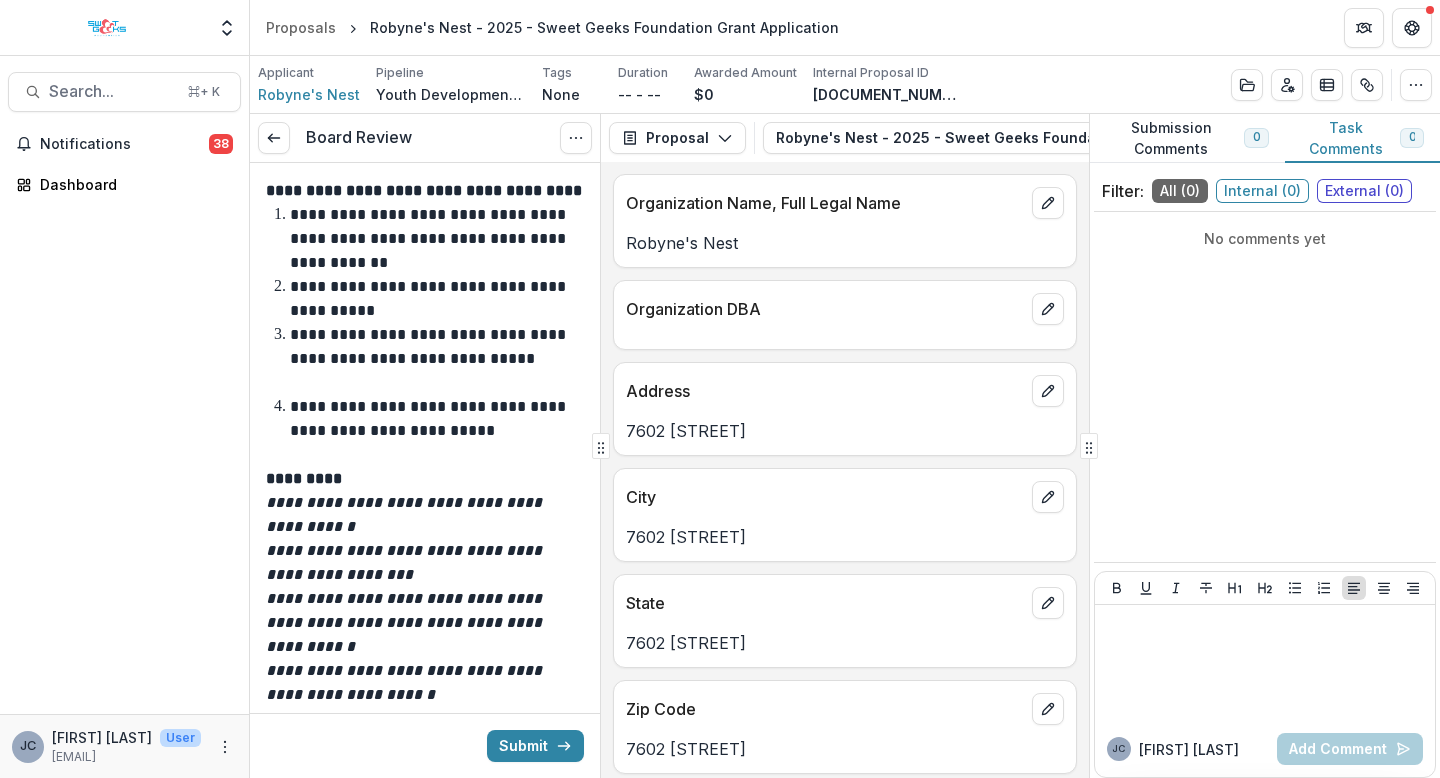 click on "Robyne's Nest" at bounding box center (845, 243) 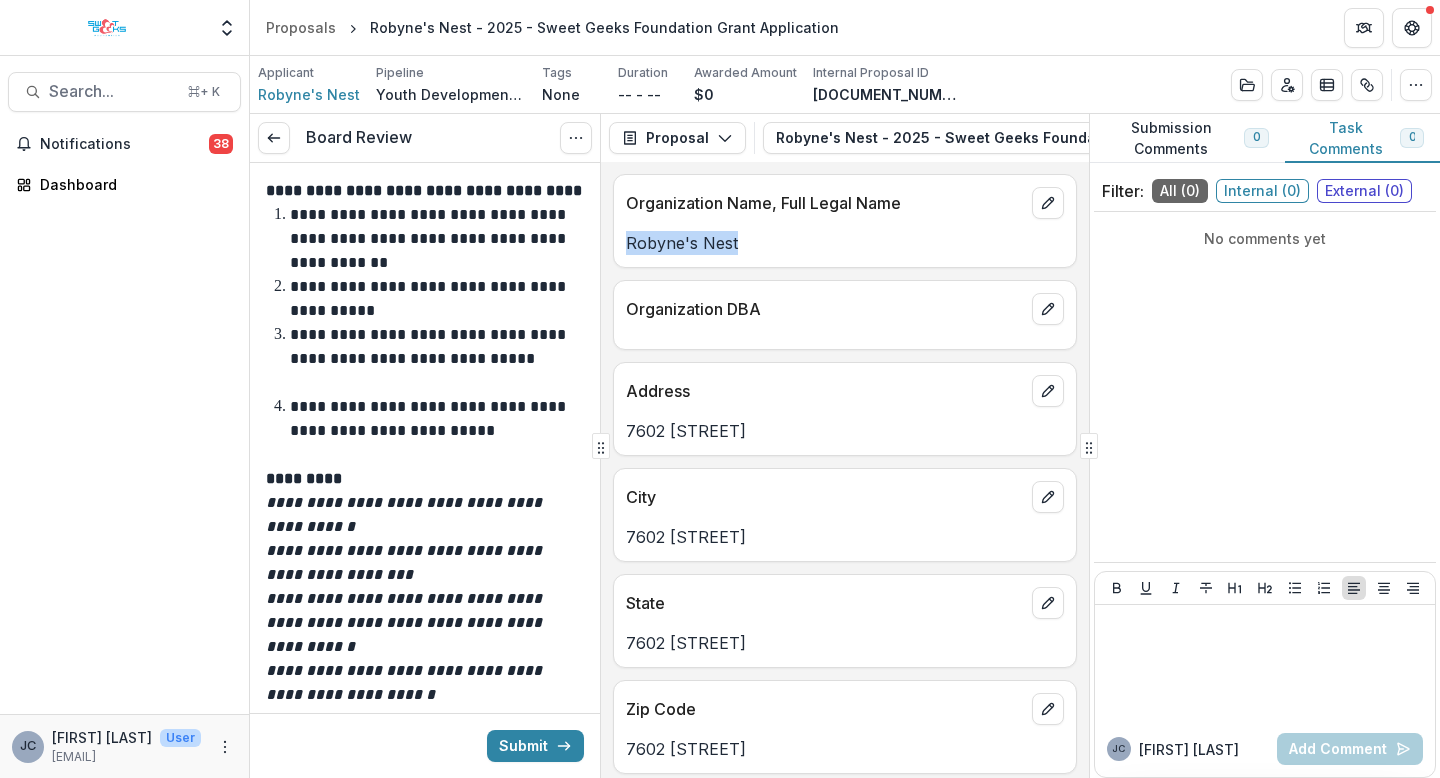 drag, startPoint x: 657, startPoint y: 249, endPoint x: 724, endPoint y: 253, distance: 67.11929 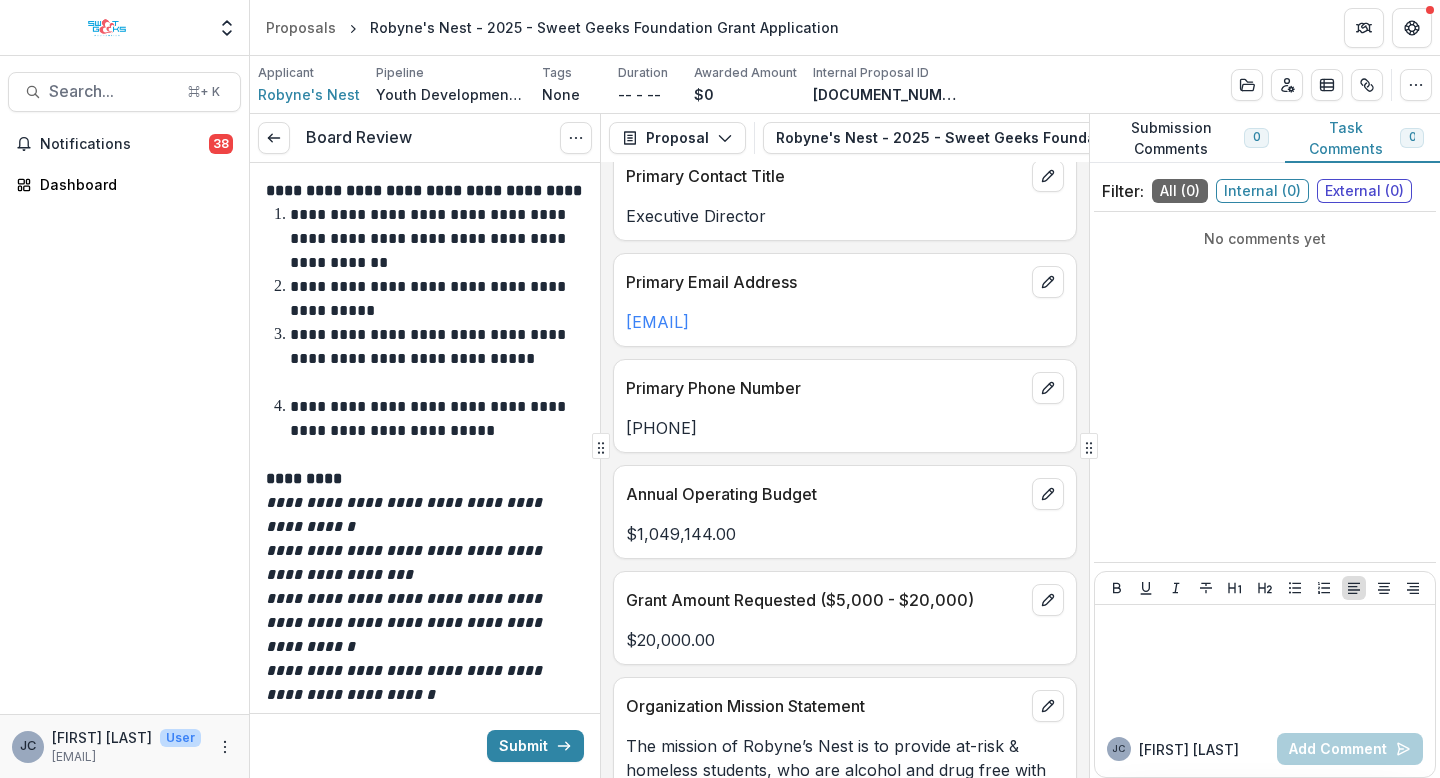 scroll, scrollTop: 1231, scrollLeft: 0, axis: vertical 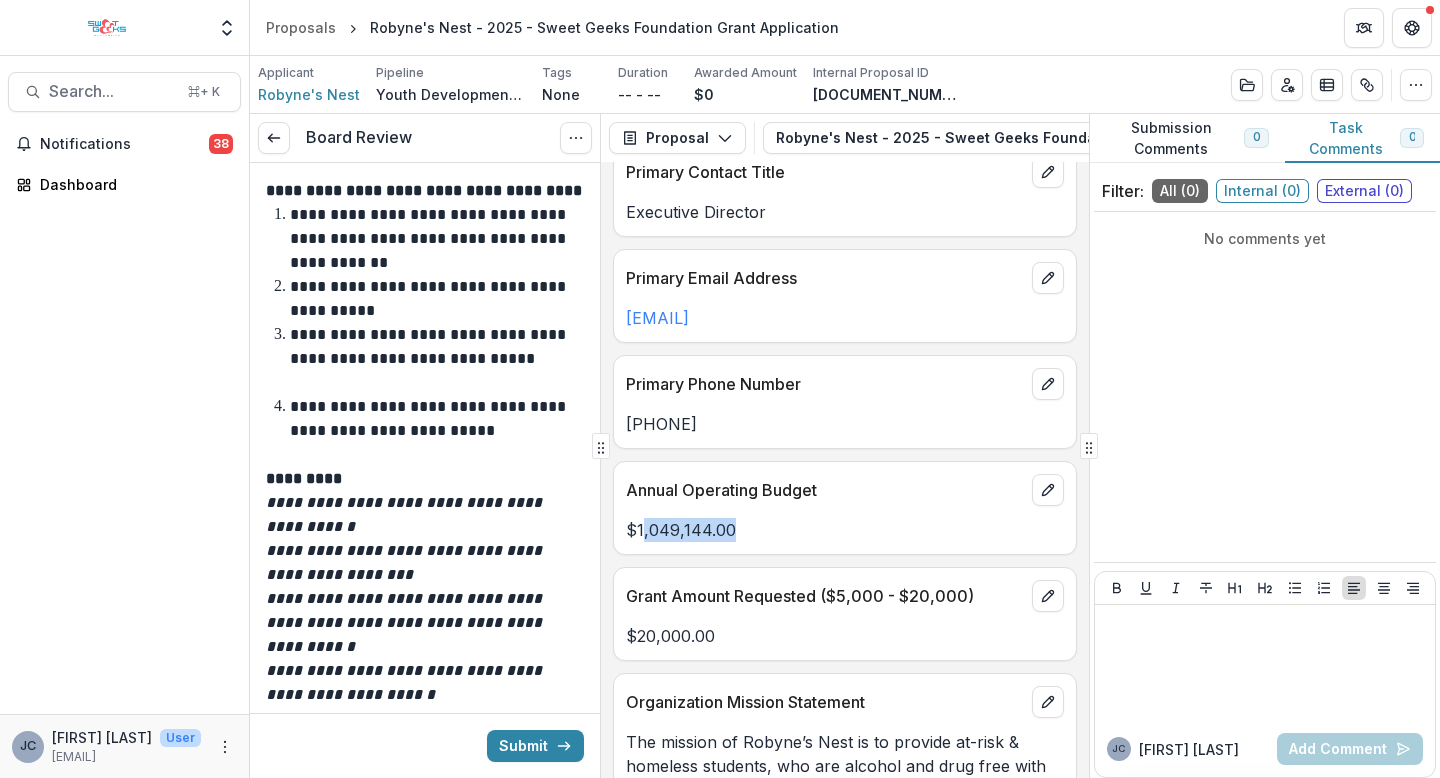 drag, startPoint x: 742, startPoint y: 536, endPoint x: 643, endPoint y: 538, distance: 99.0202 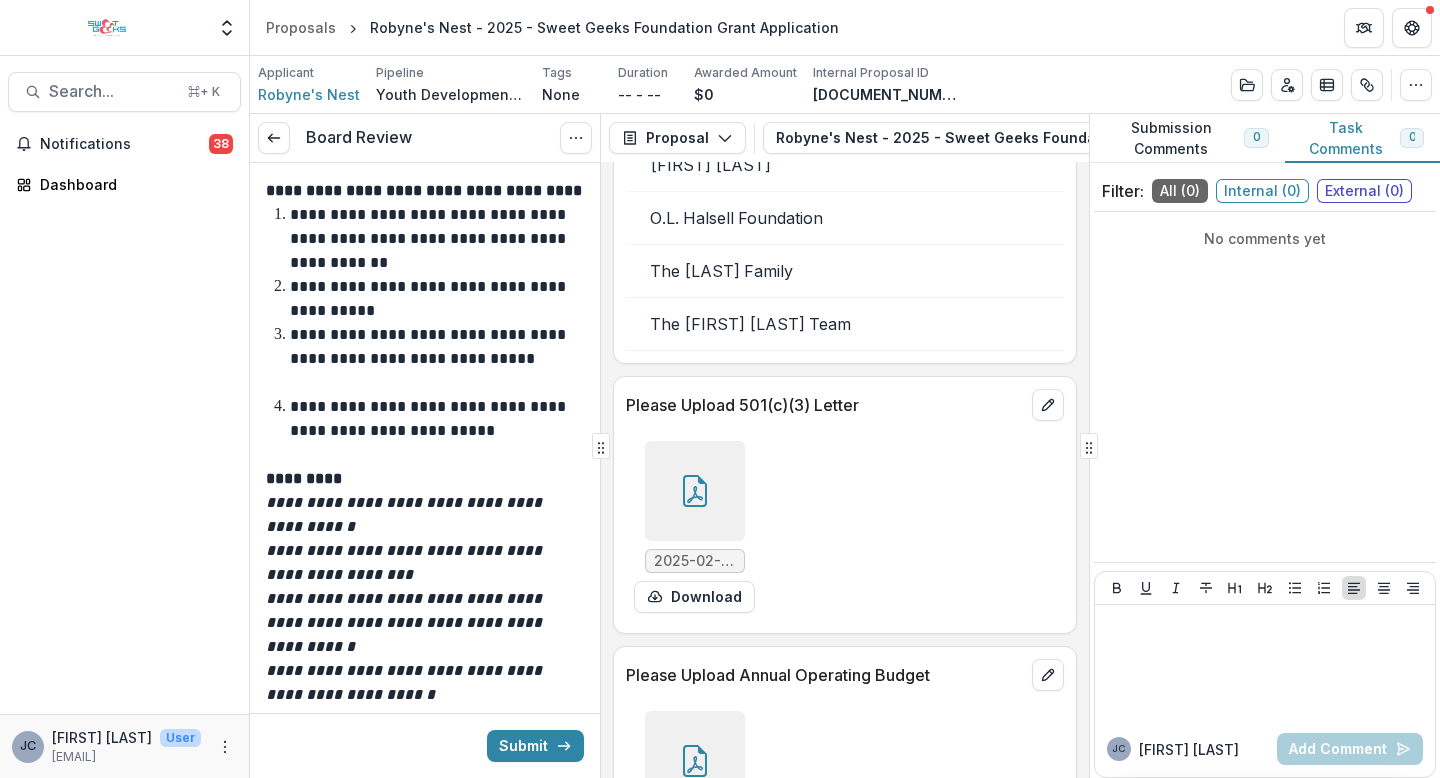 scroll, scrollTop: 6154, scrollLeft: 0, axis: vertical 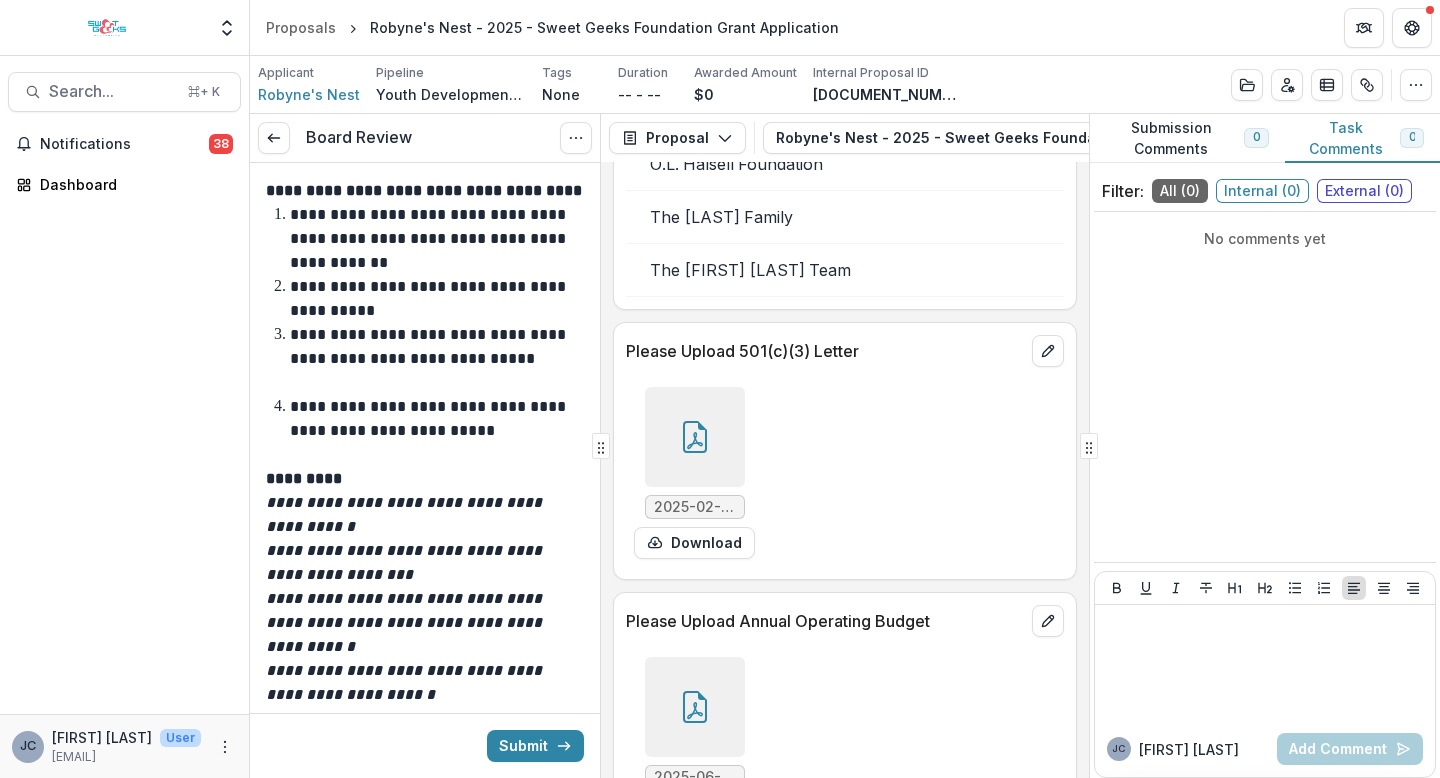 click 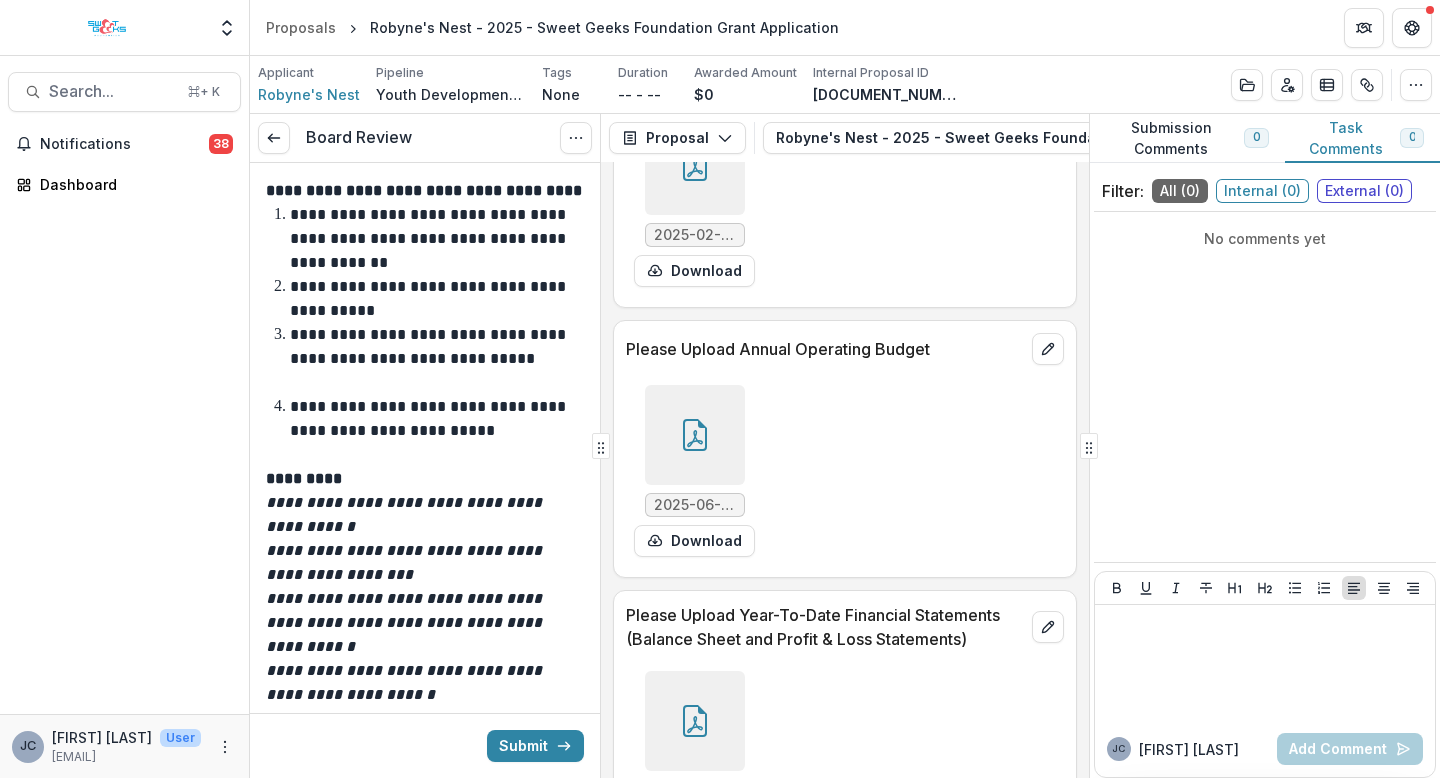 scroll, scrollTop: 6445, scrollLeft: 0, axis: vertical 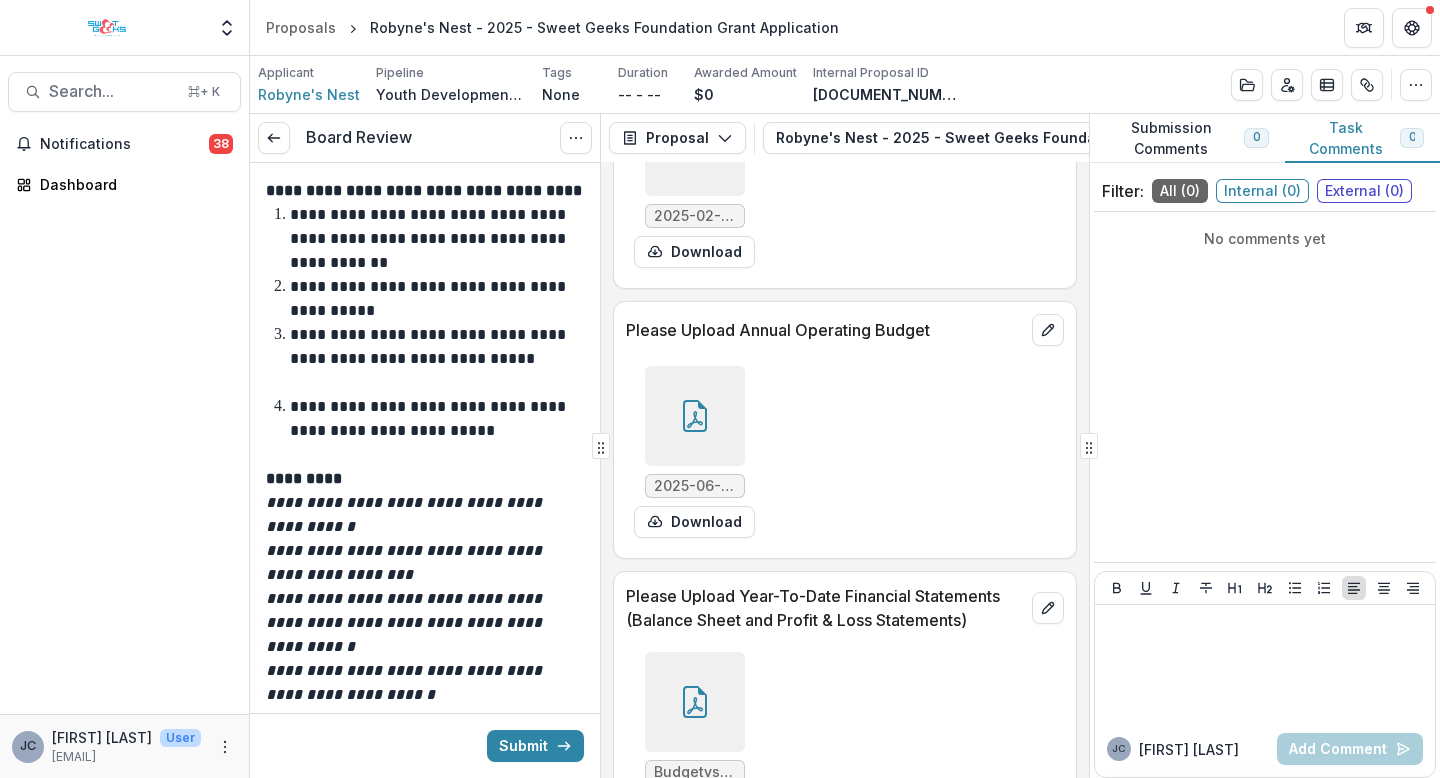click 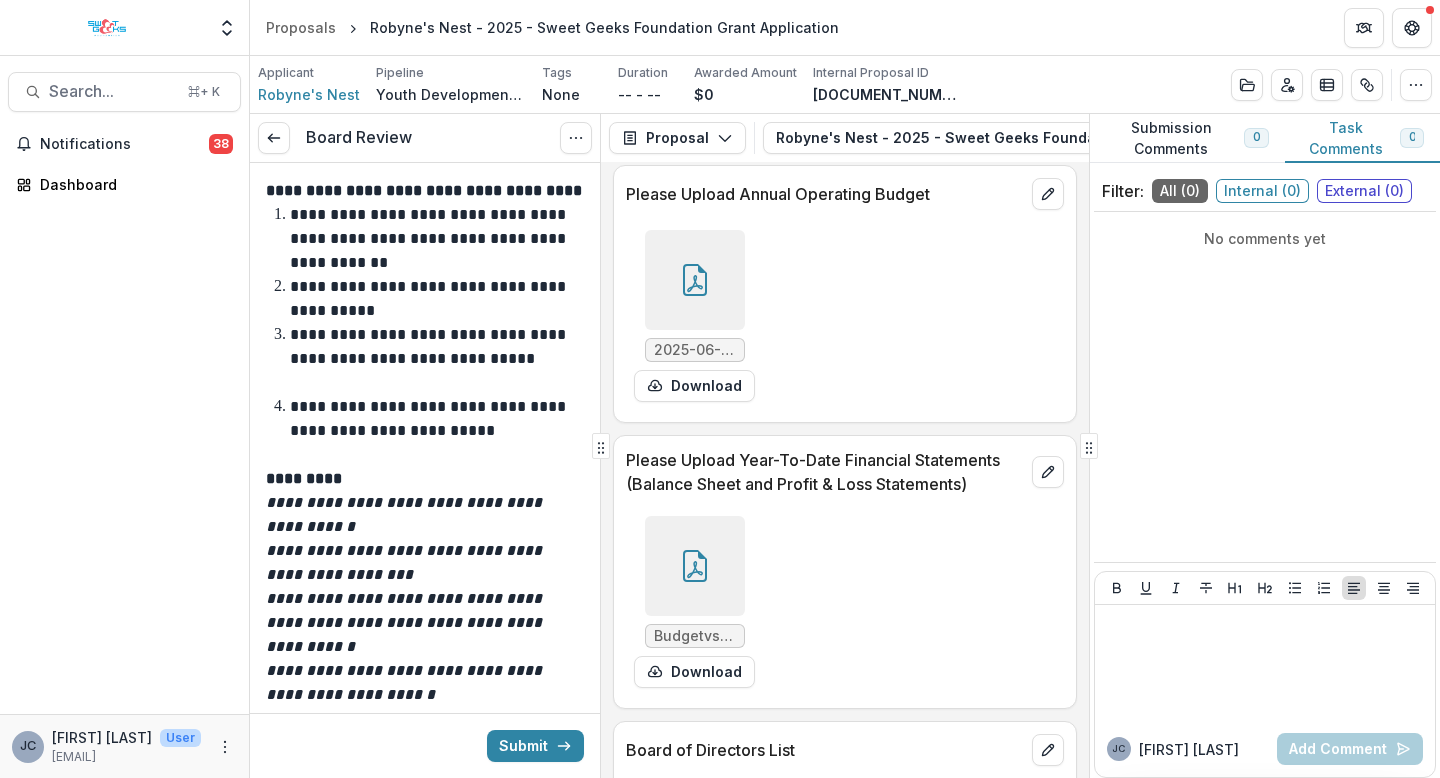 scroll, scrollTop: 6589, scrollLeft: 0, axis: vertical 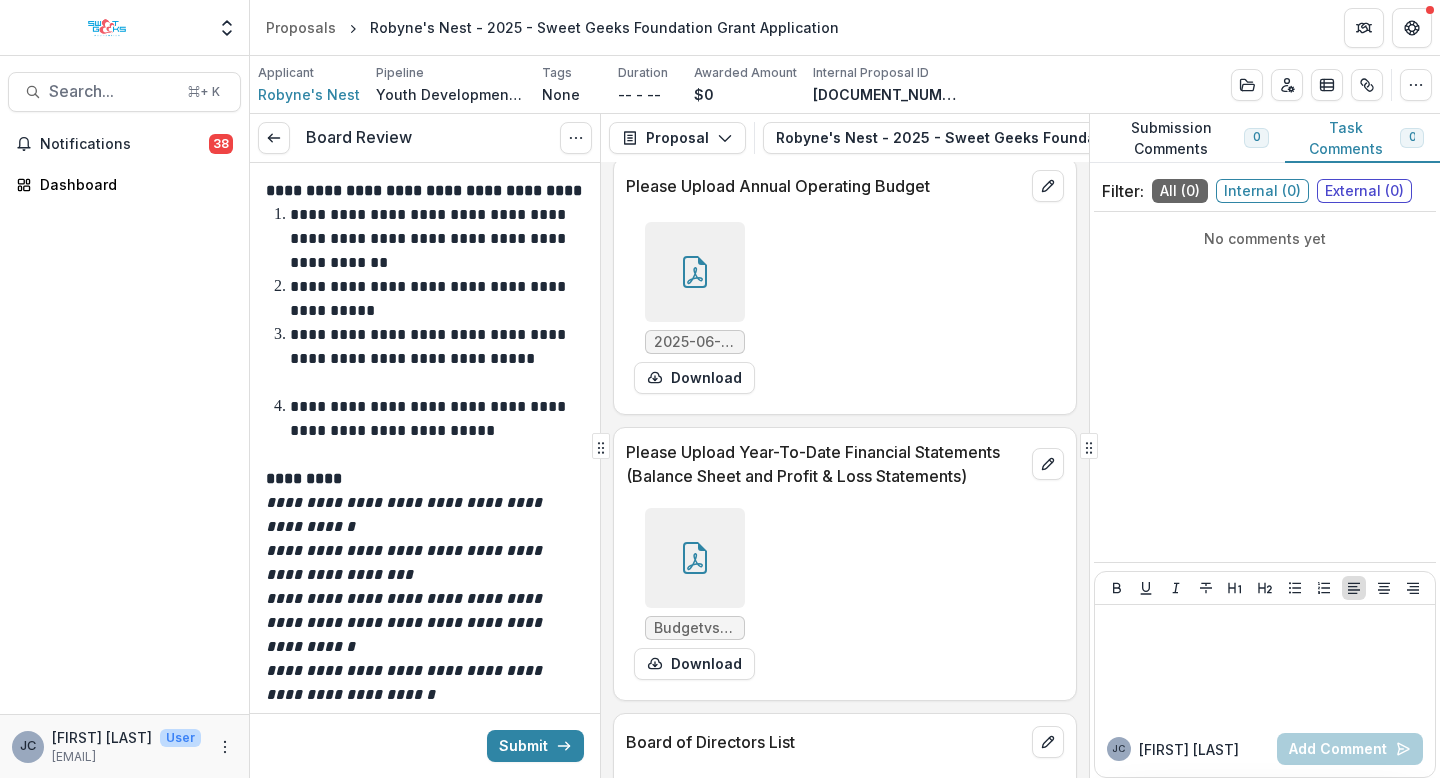 click at bounding box center [695, 558] 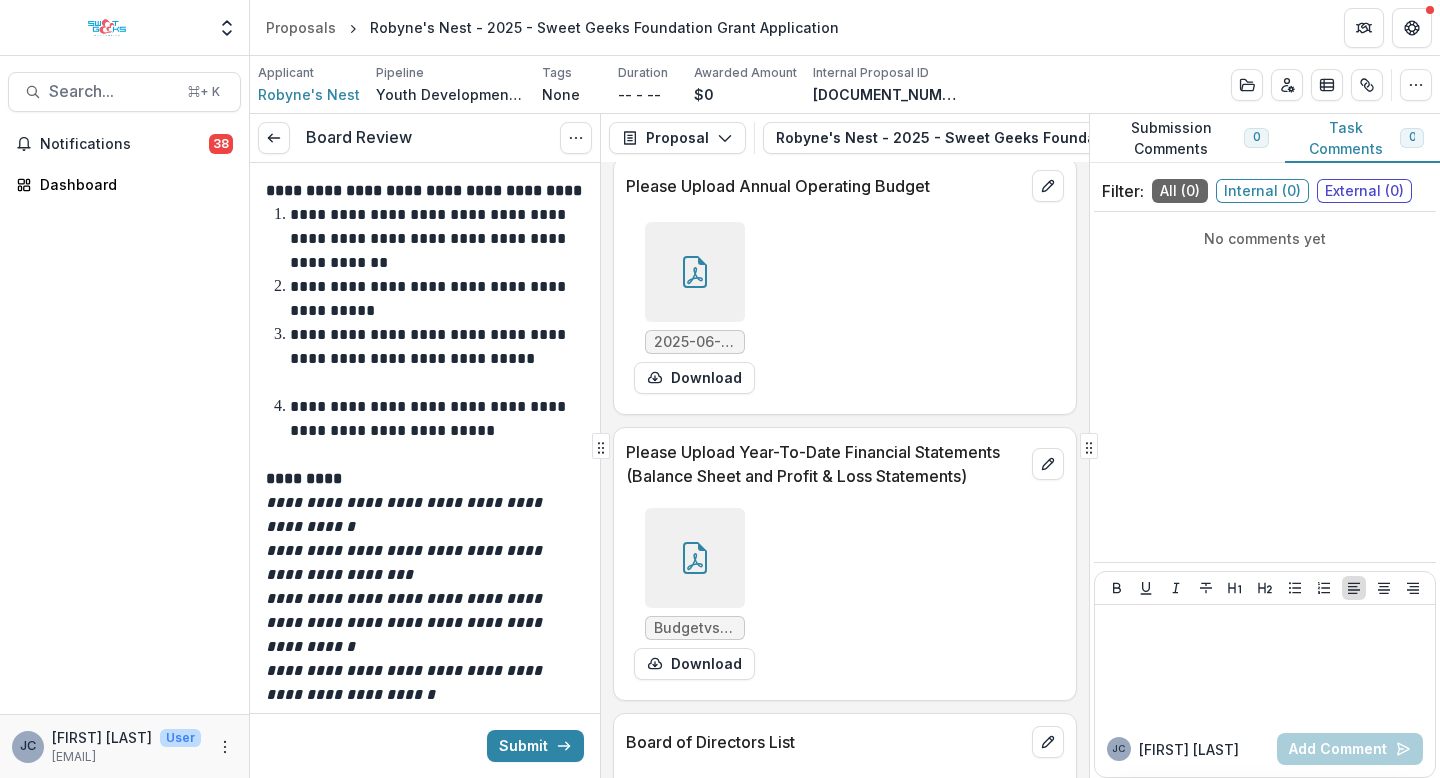 click 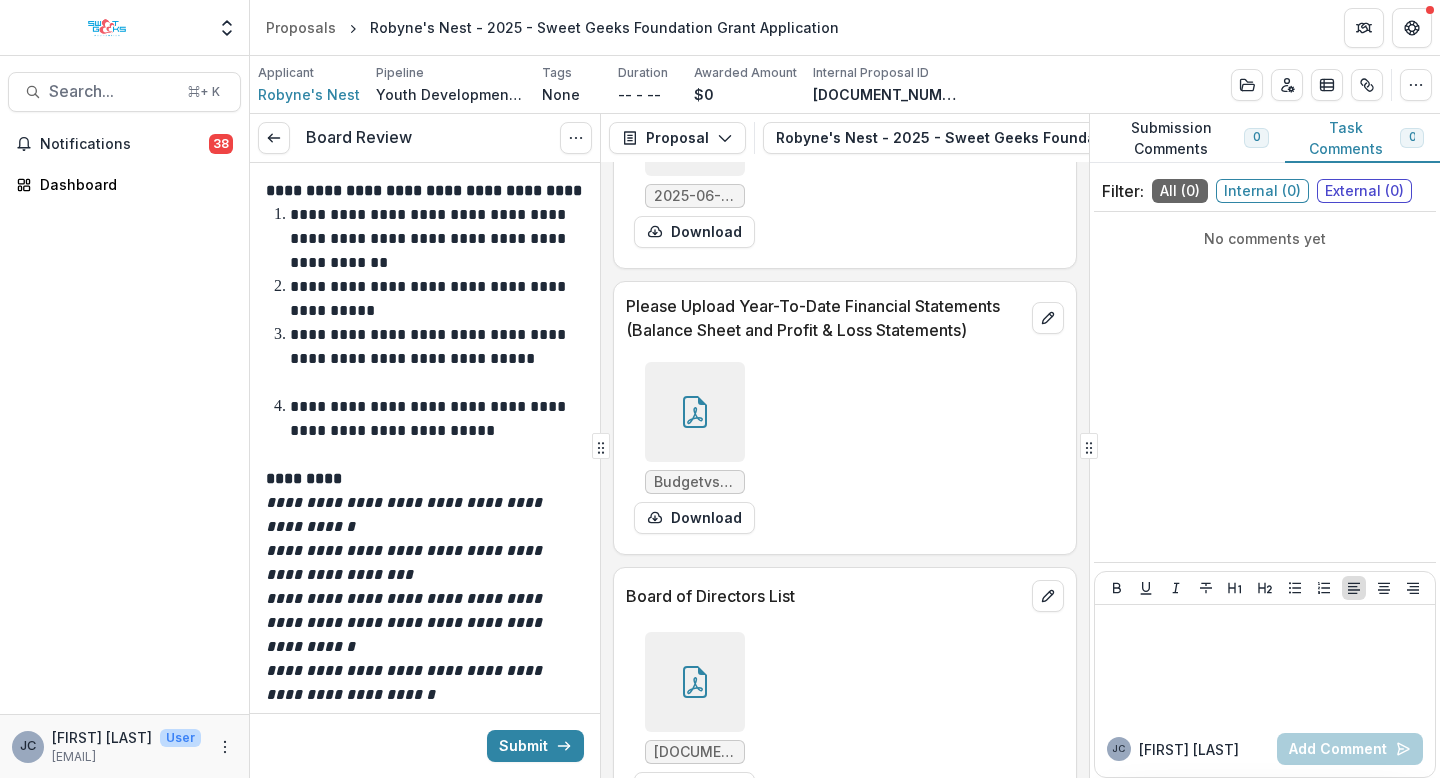 scroll, scrollTop: 6774, scrollLeft: 0, axis: vertical 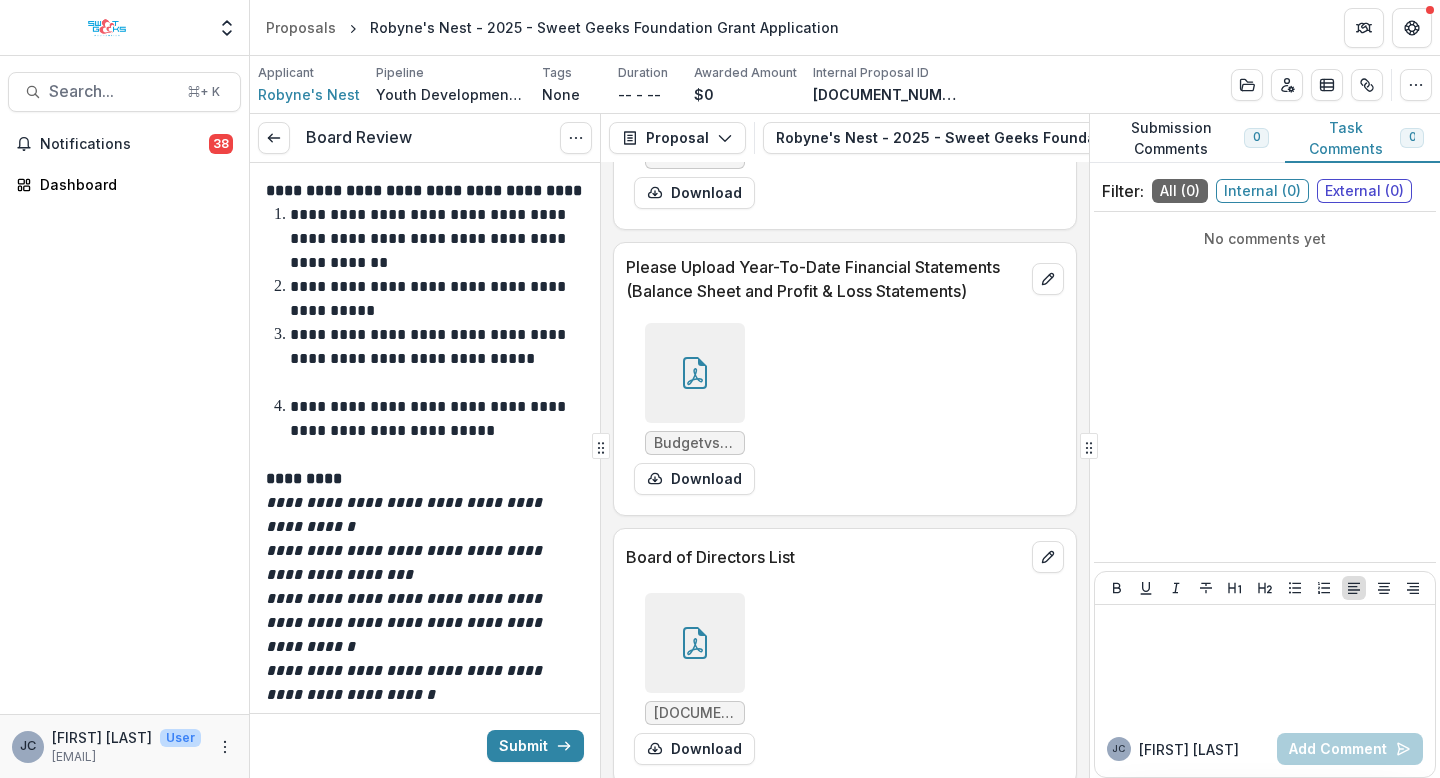 click at bounding box center [695, 643] 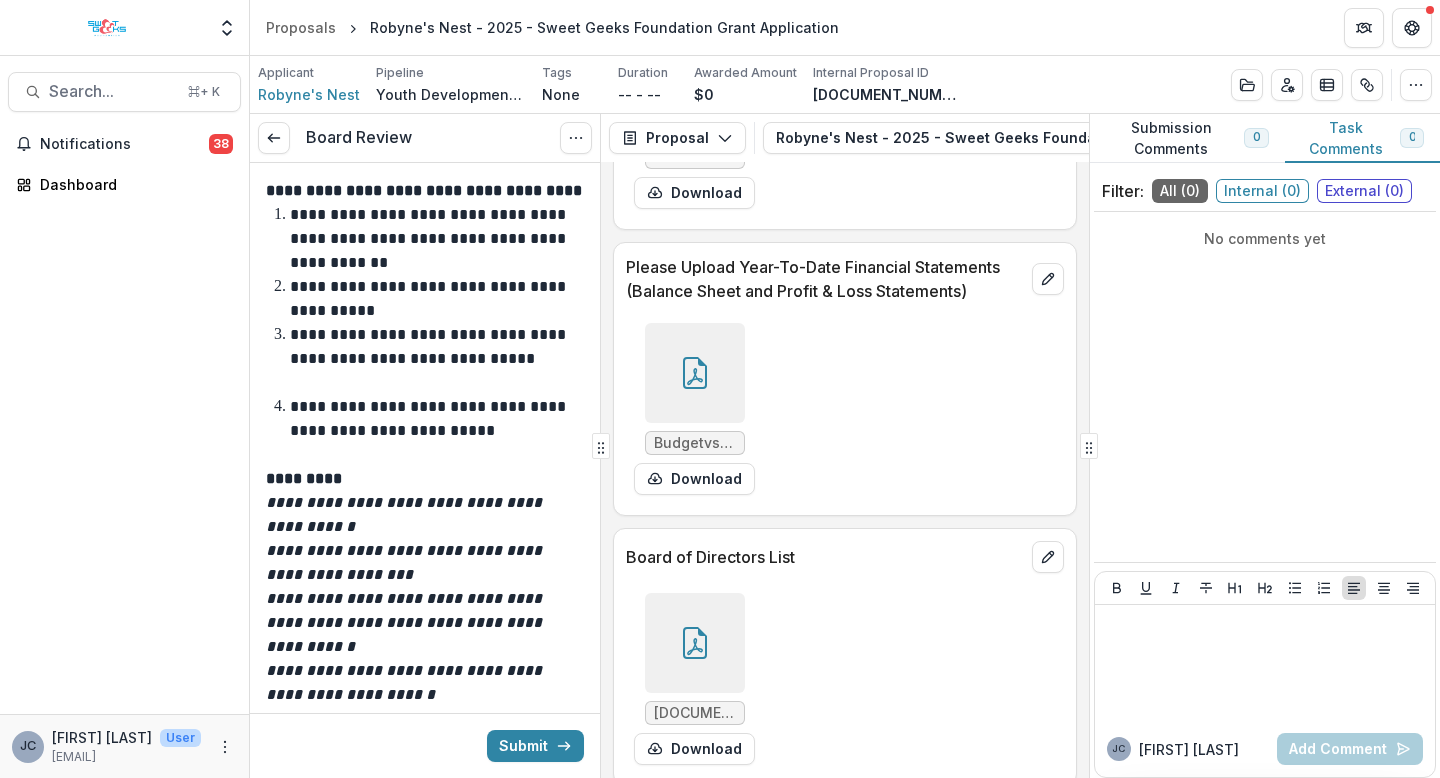 click at bounding box center [8, 790] 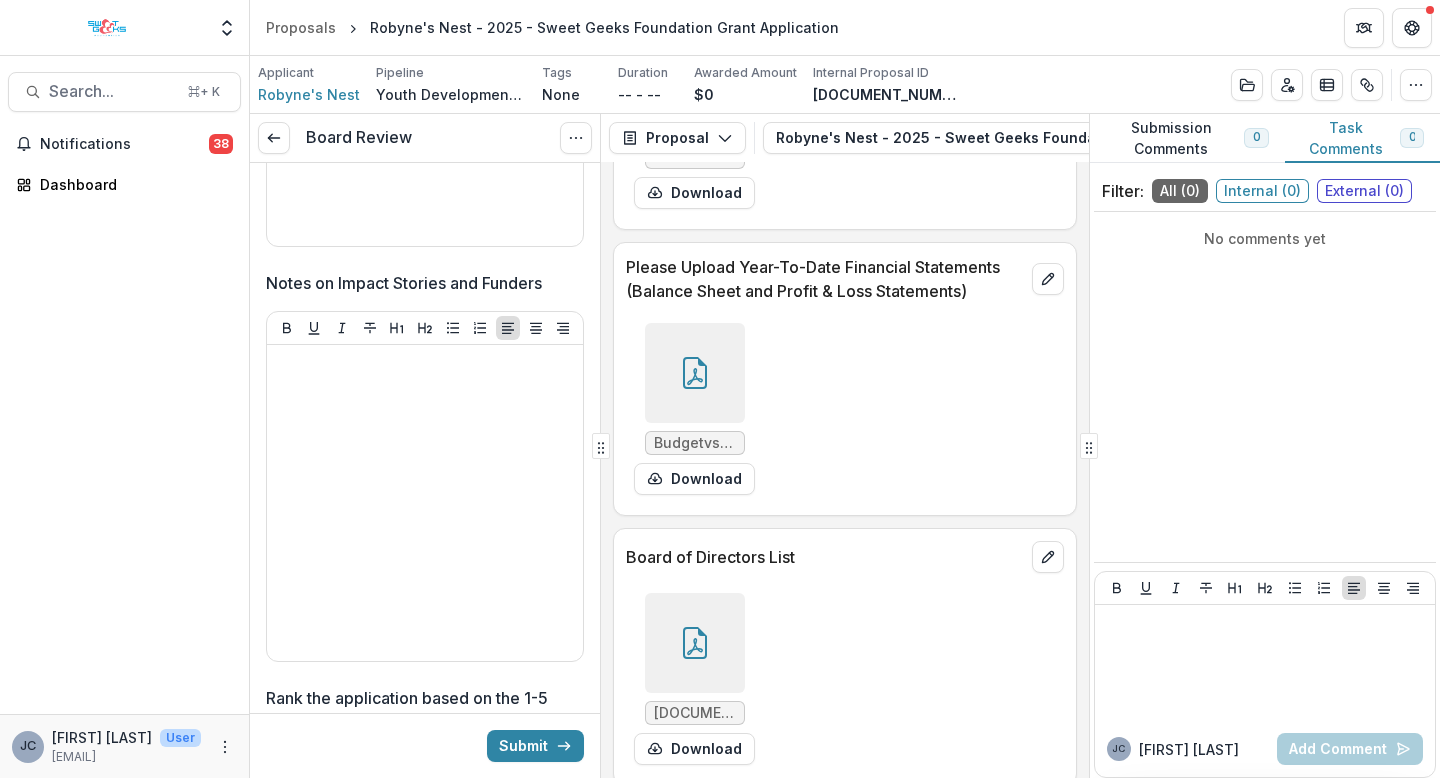 scroll, scrollTop: 3398, scrollLeft: 0, axis: vertical 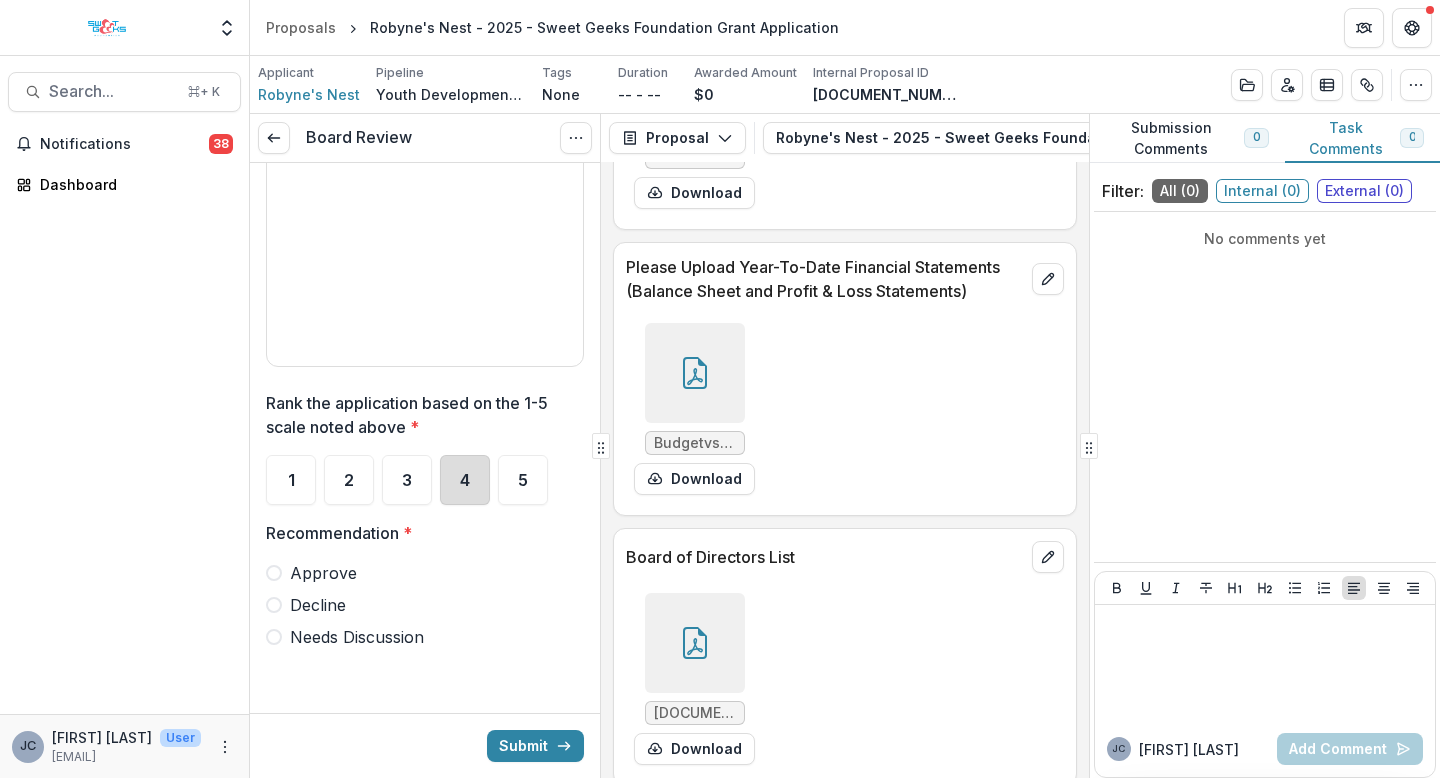 click on "4" at bounding box center [465, 480] 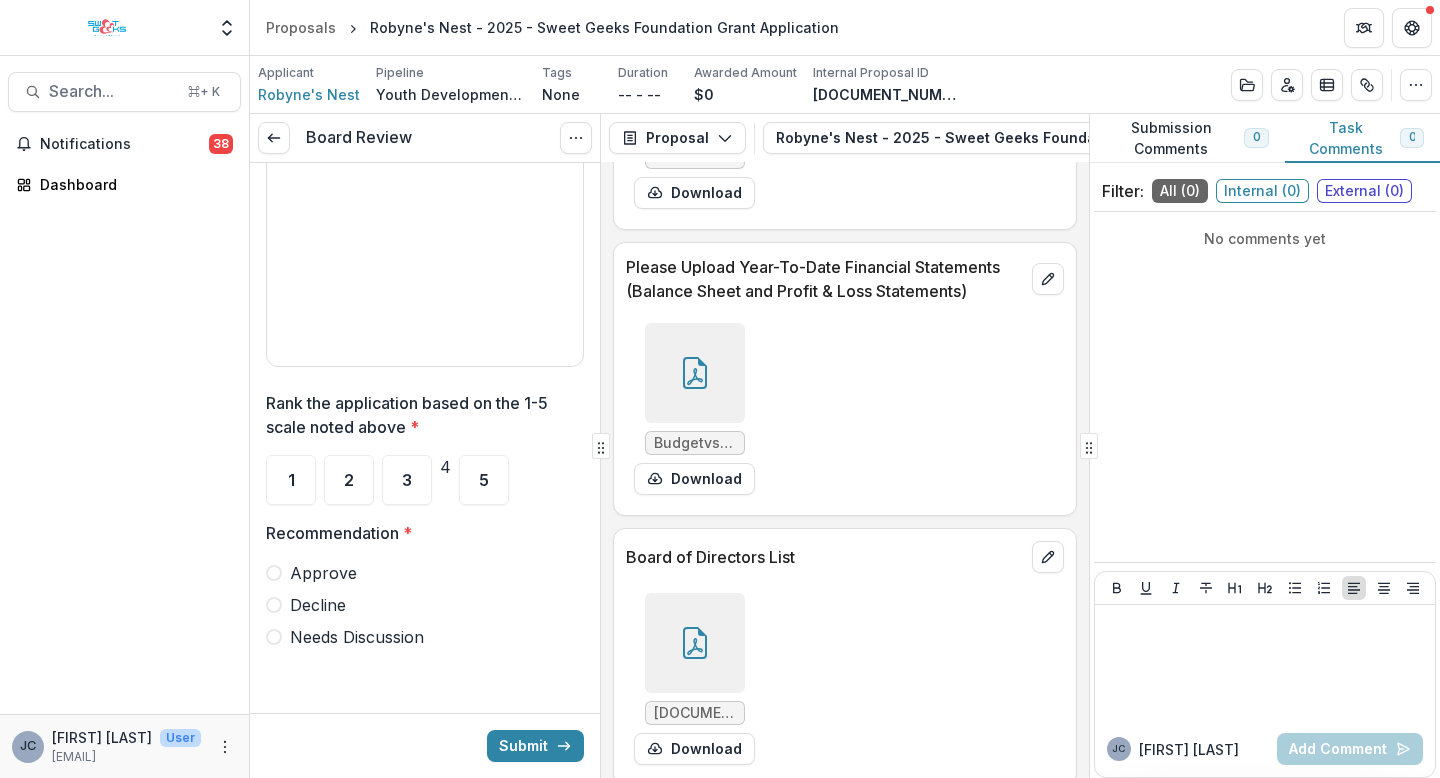 click on "Approve" at bounding box center (323, 573) 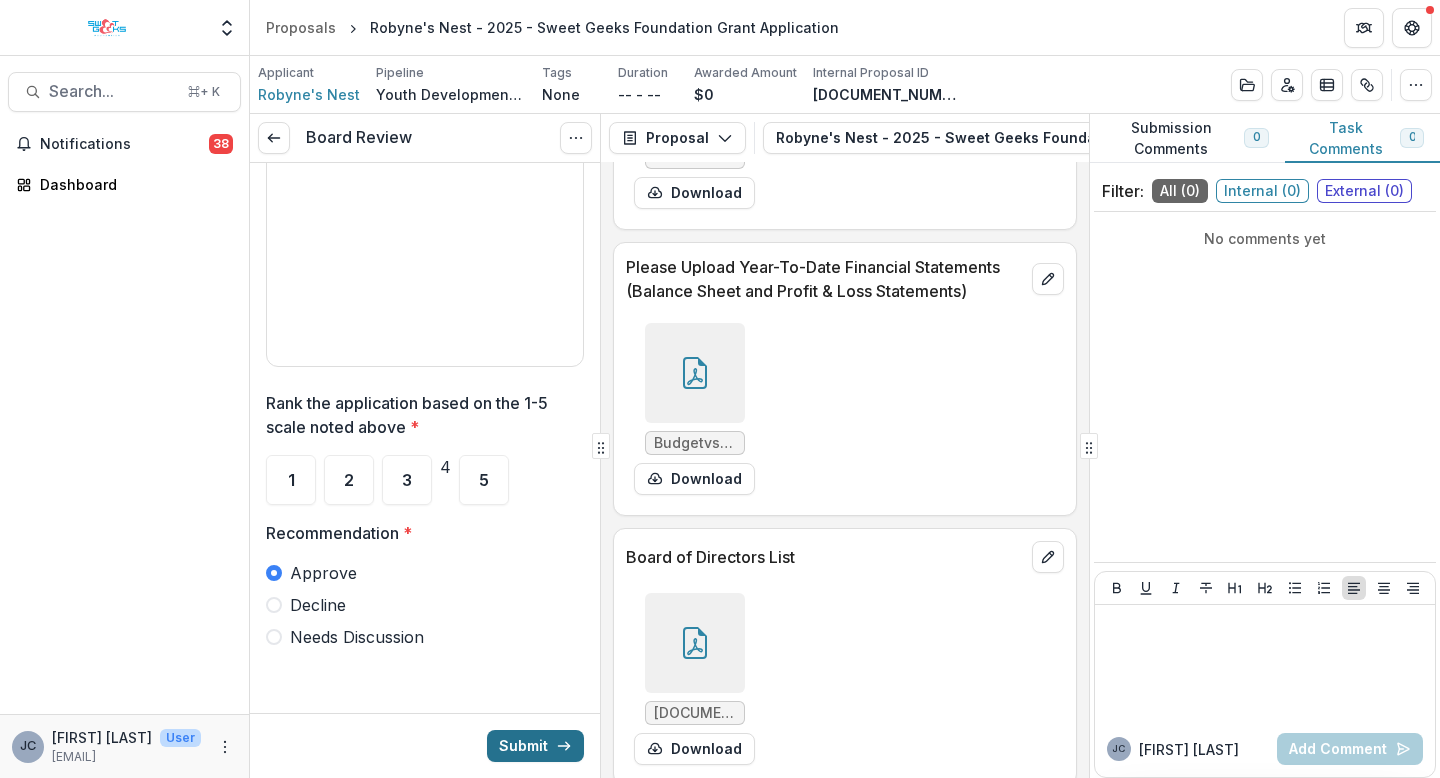click on "Submit" at bounding box center (535, 746) 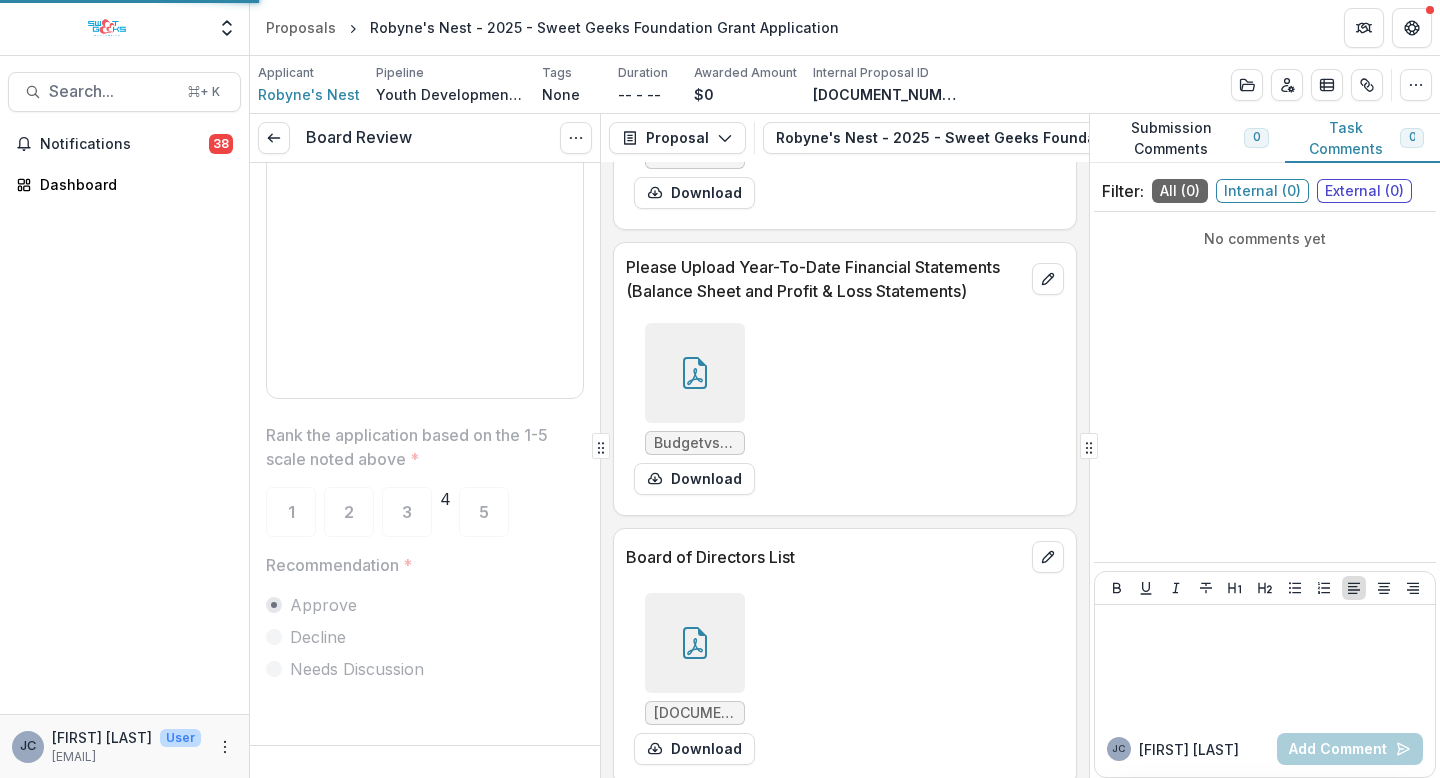 scroll, scrollTop: 3366, scrollLeft: 0, axis: vertical 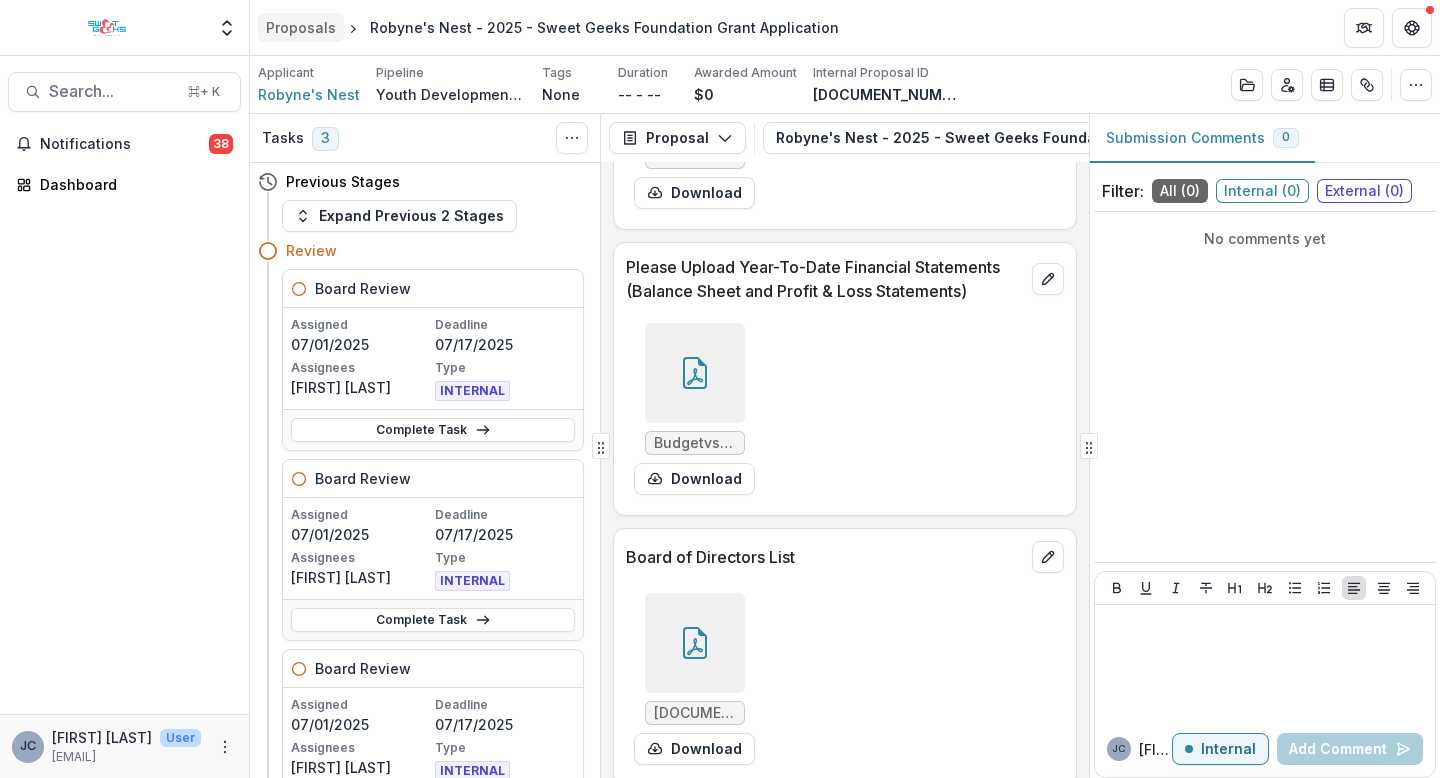 click on "Proposals" at bounding box center (301, 27) 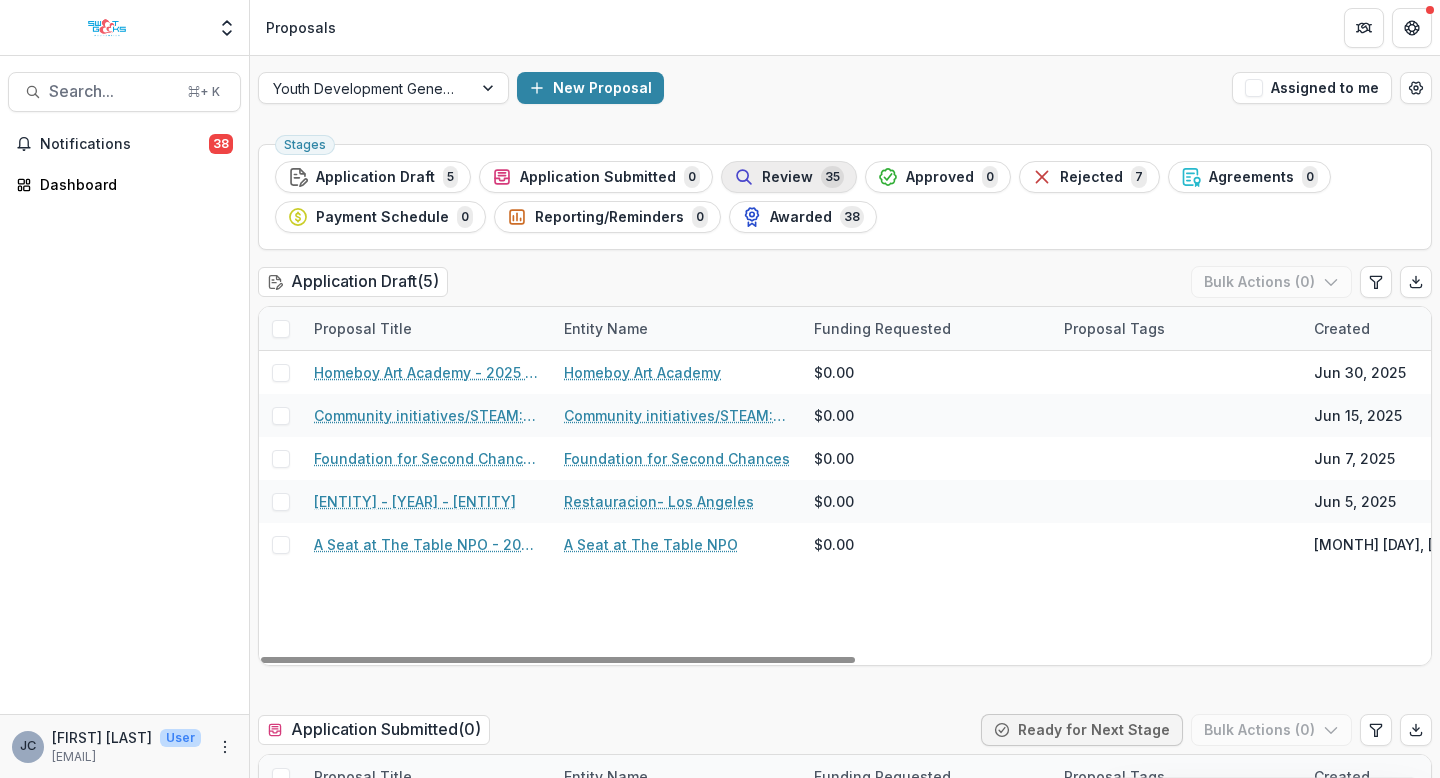 click on "Review" at bounding box center [787, 177] 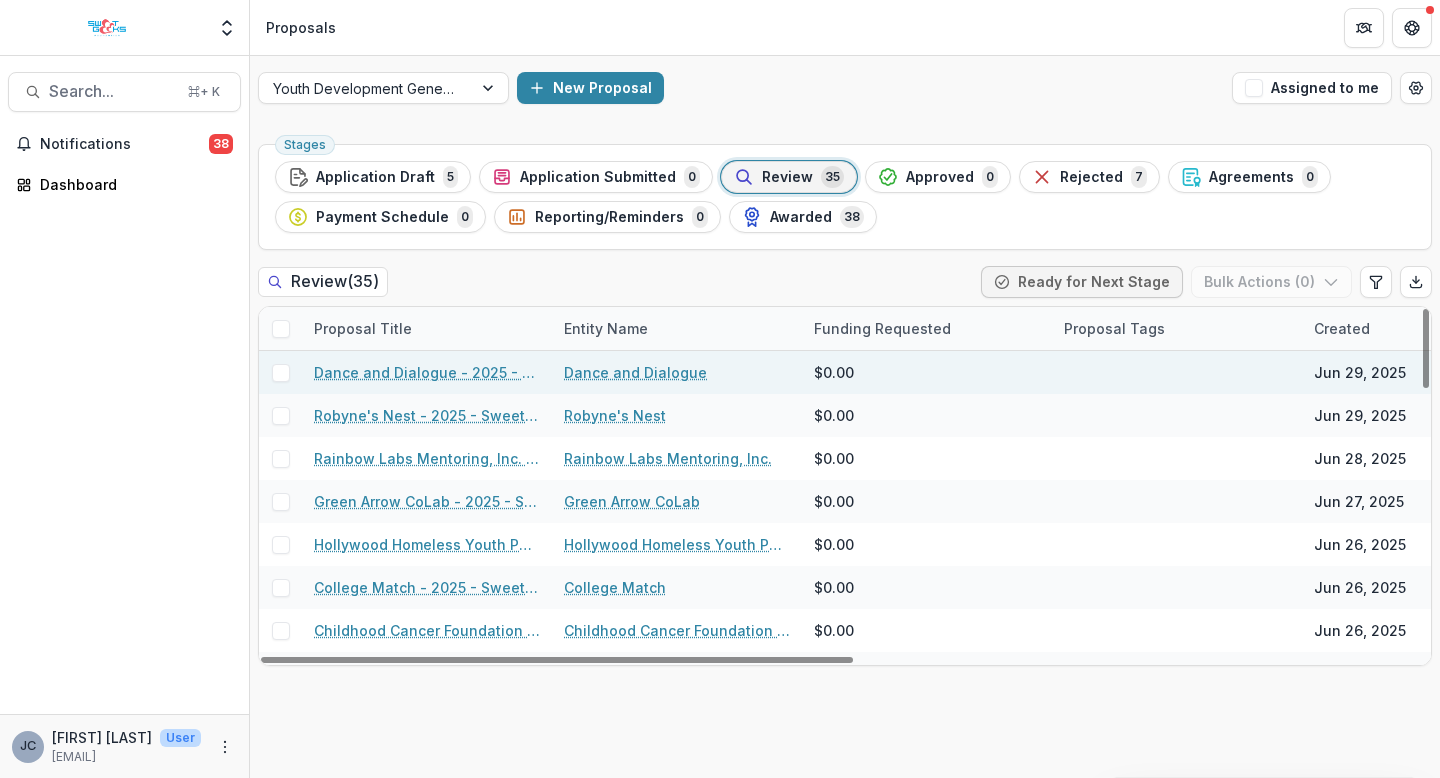 click on "Dance and Dialogue - 2025 - Sweet Geeks Foundation Grant Application" at bounding box center (427, 372) 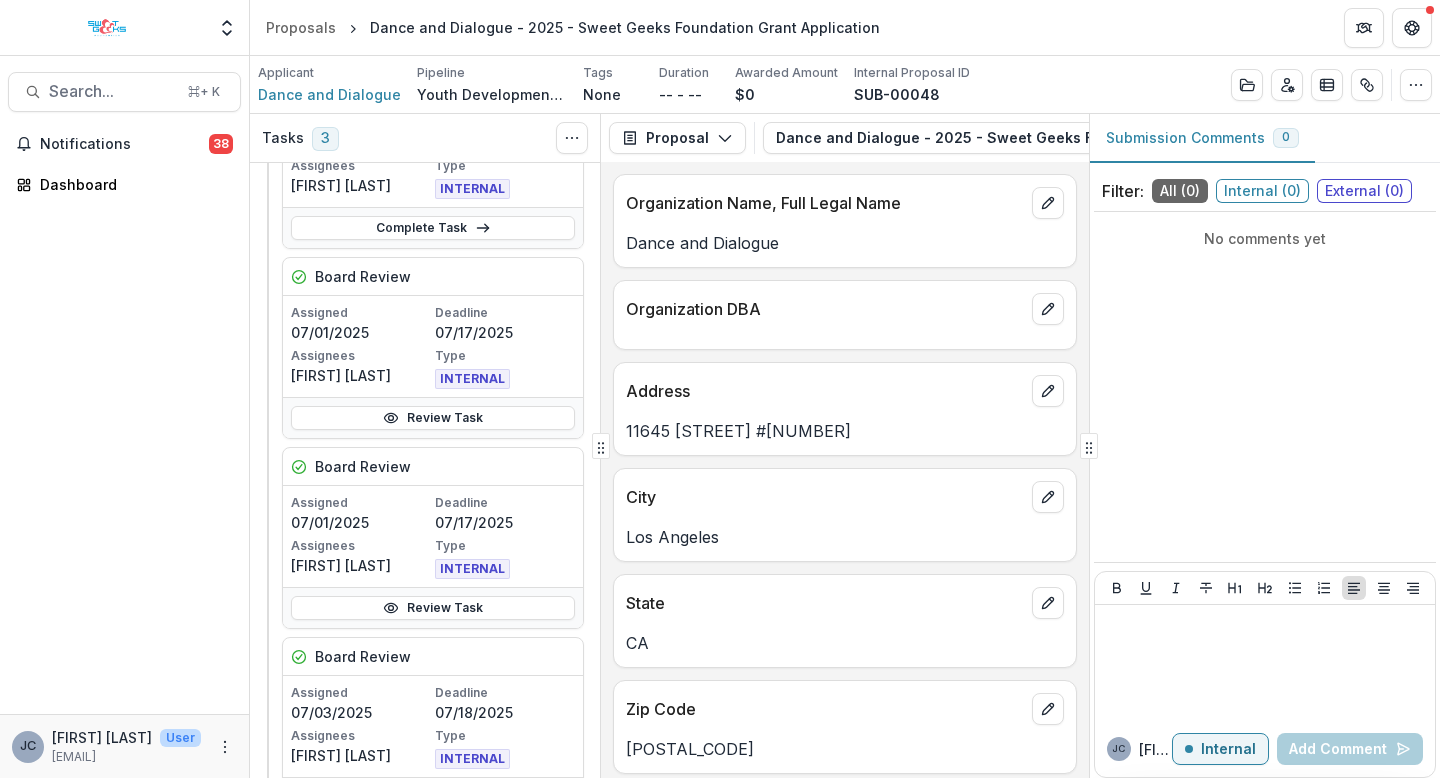scroll, scrollTop: 579, scrollLeft: 0, axis: vertical 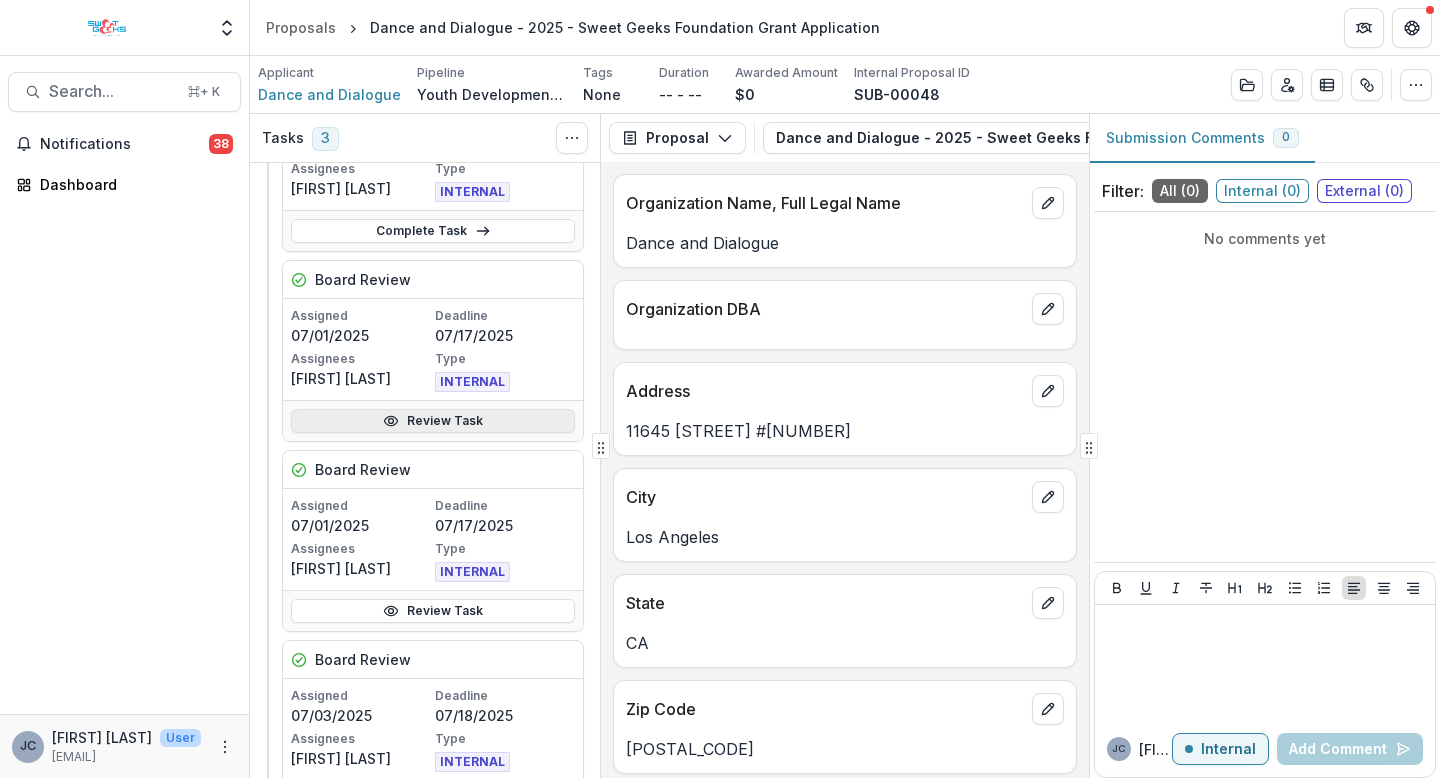 click on "Review Task" at bounding box center [433, 421] 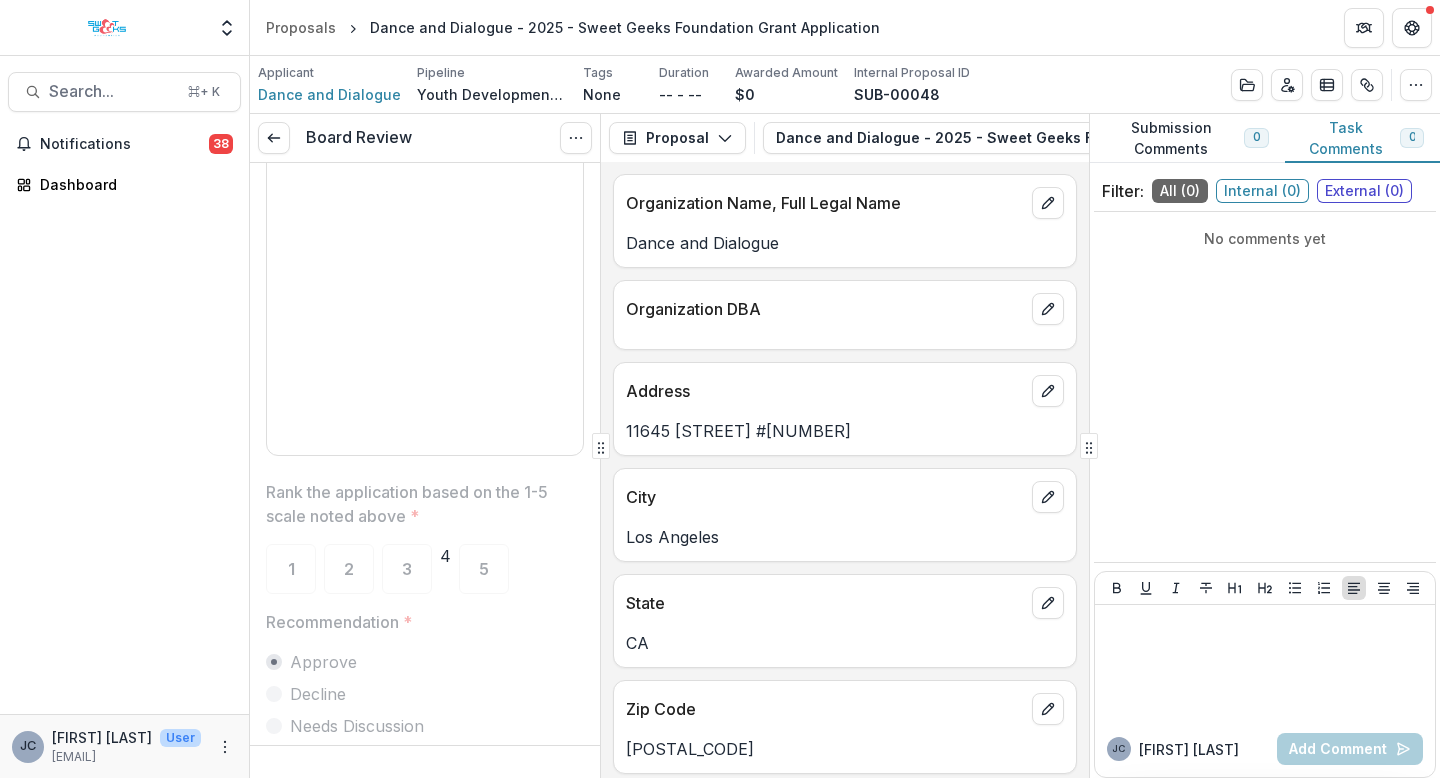 scroll, scrollTop: 3366, scrollLeft: 0, axis: vertical 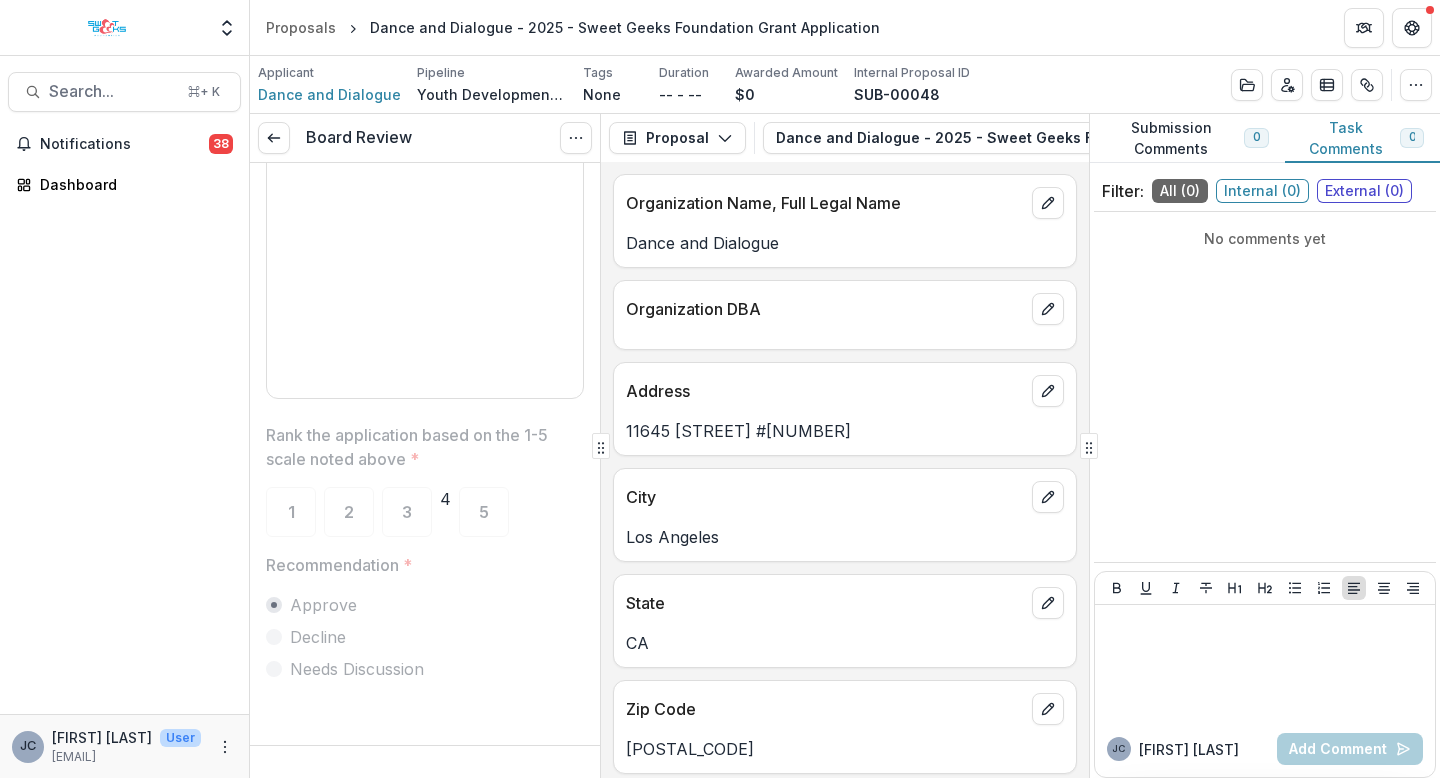 click on "4" at bounding box center [445, 499] 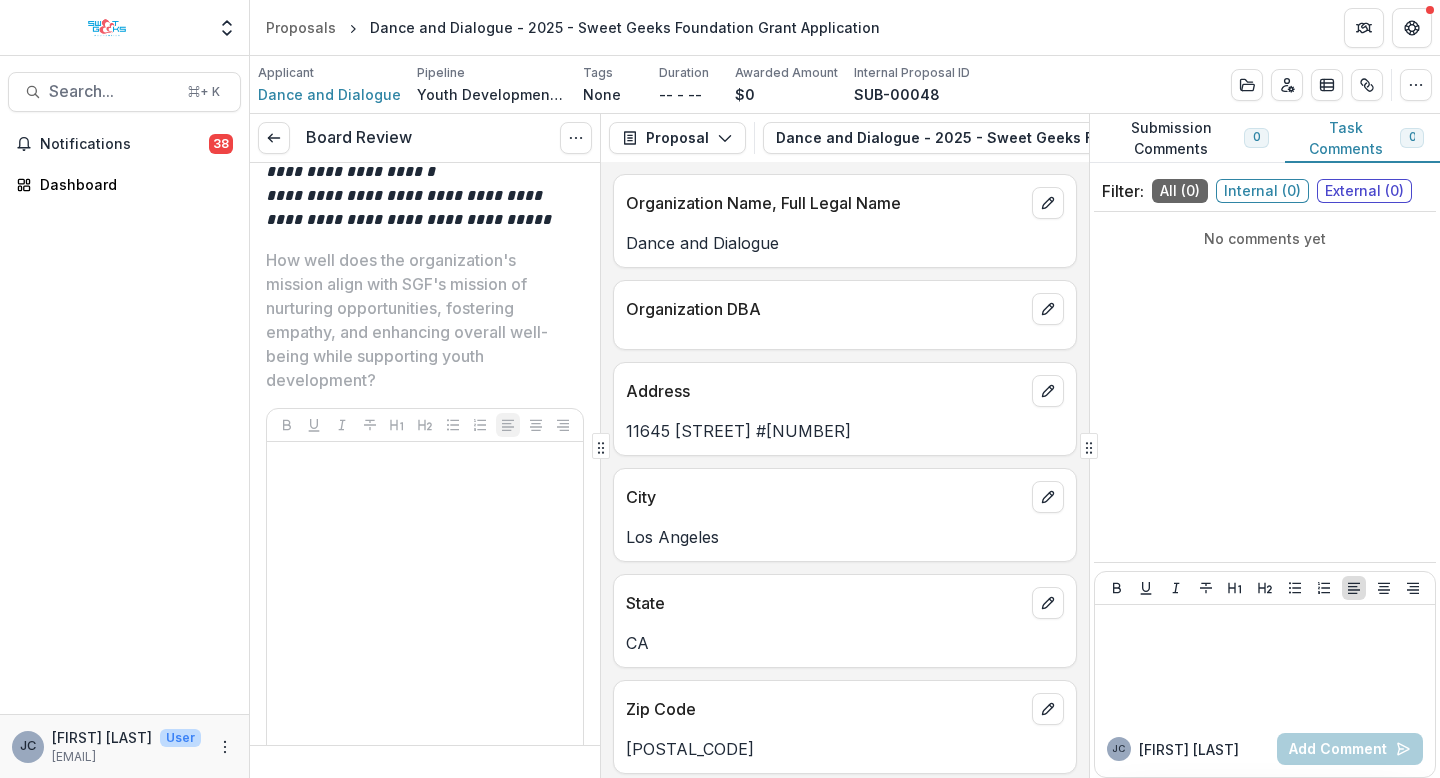 scroll, scrollTop: 451, scrollLeft: 0, axis: vertical 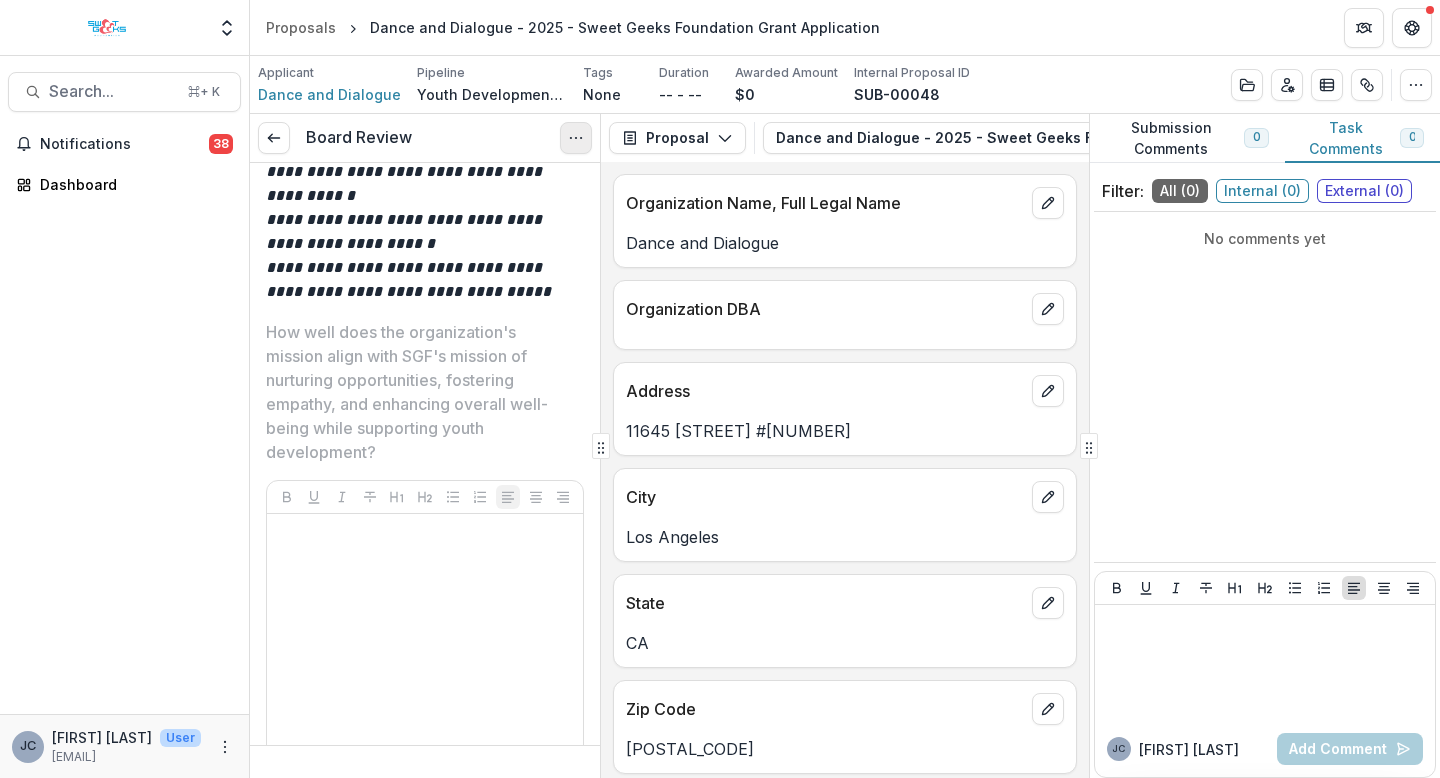 click at bounding box center (576, 138) 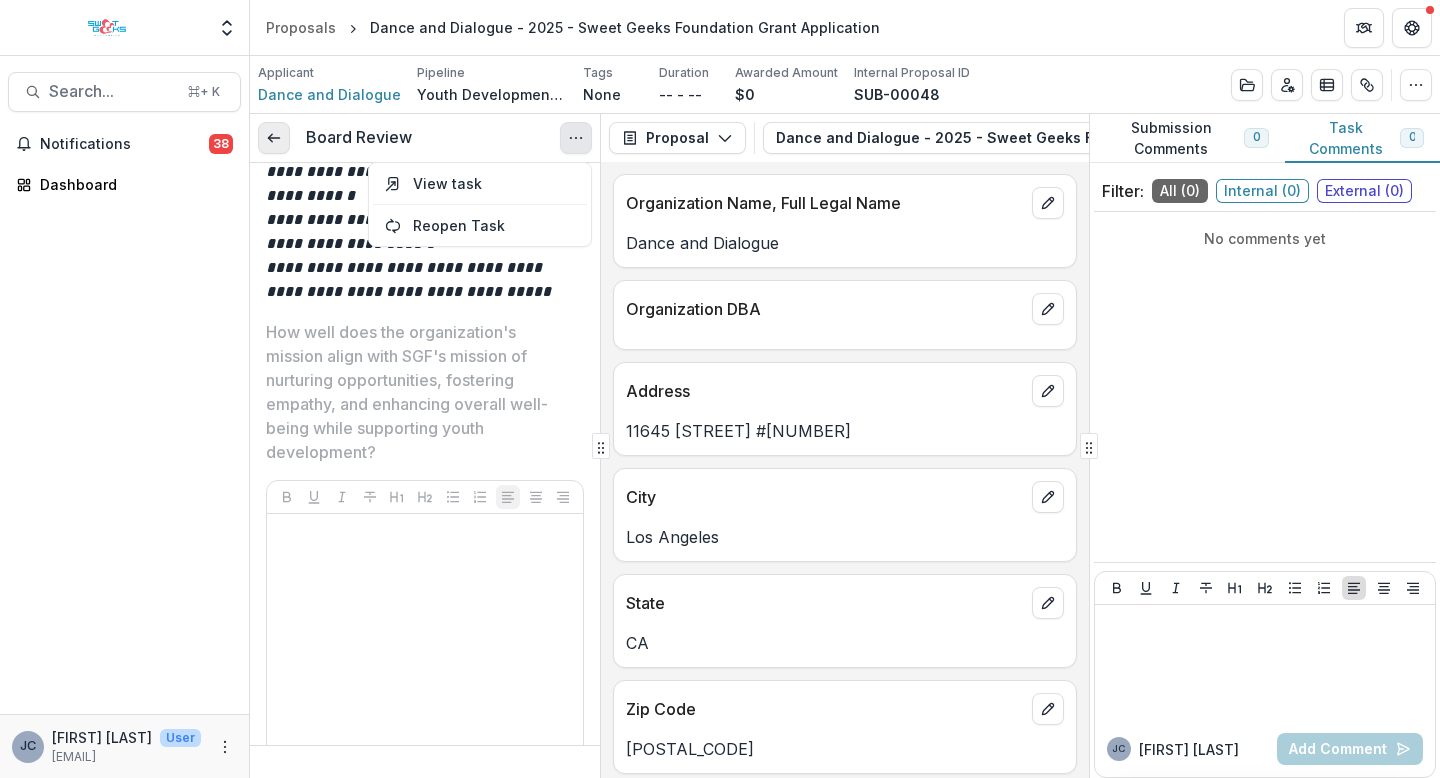 click 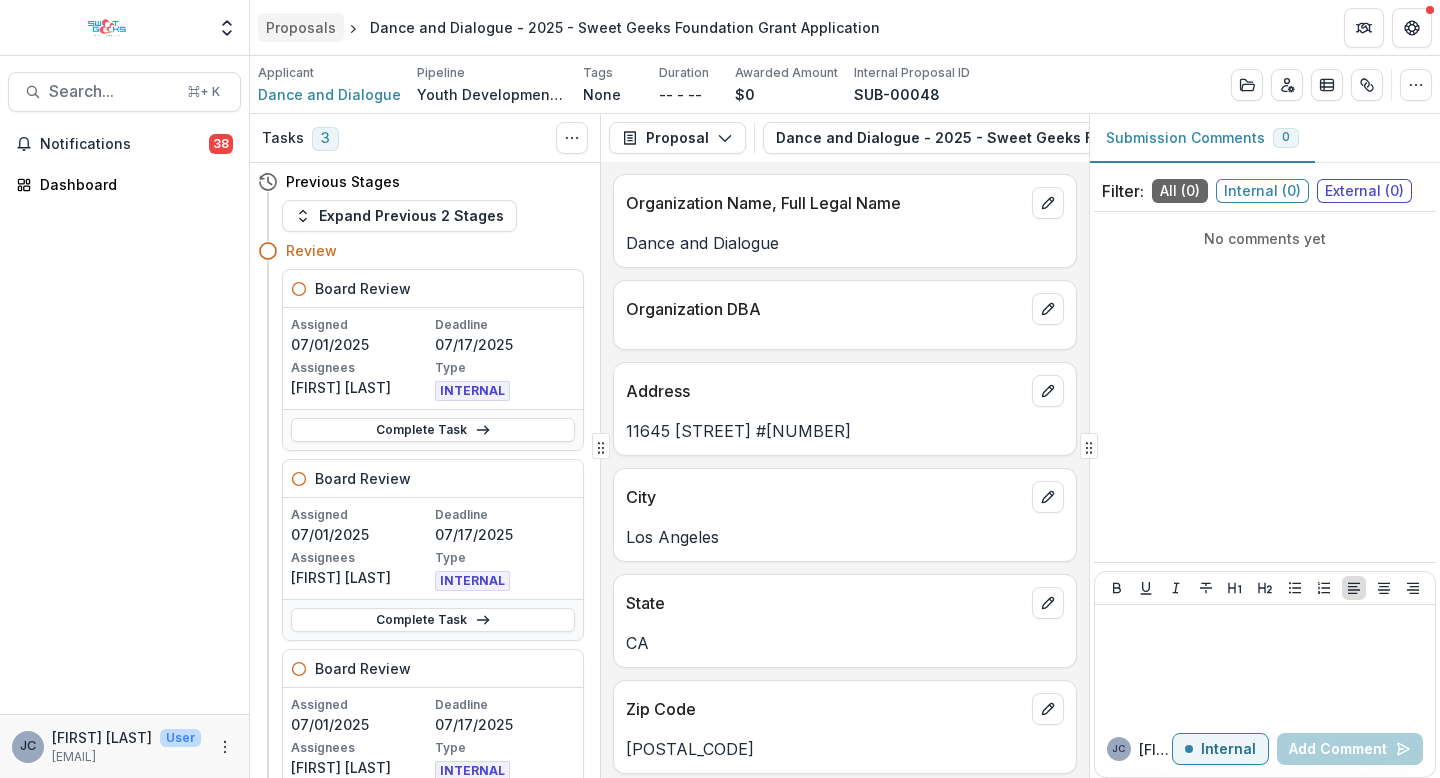 click on "Proposals" at bounding box center [301, 27] 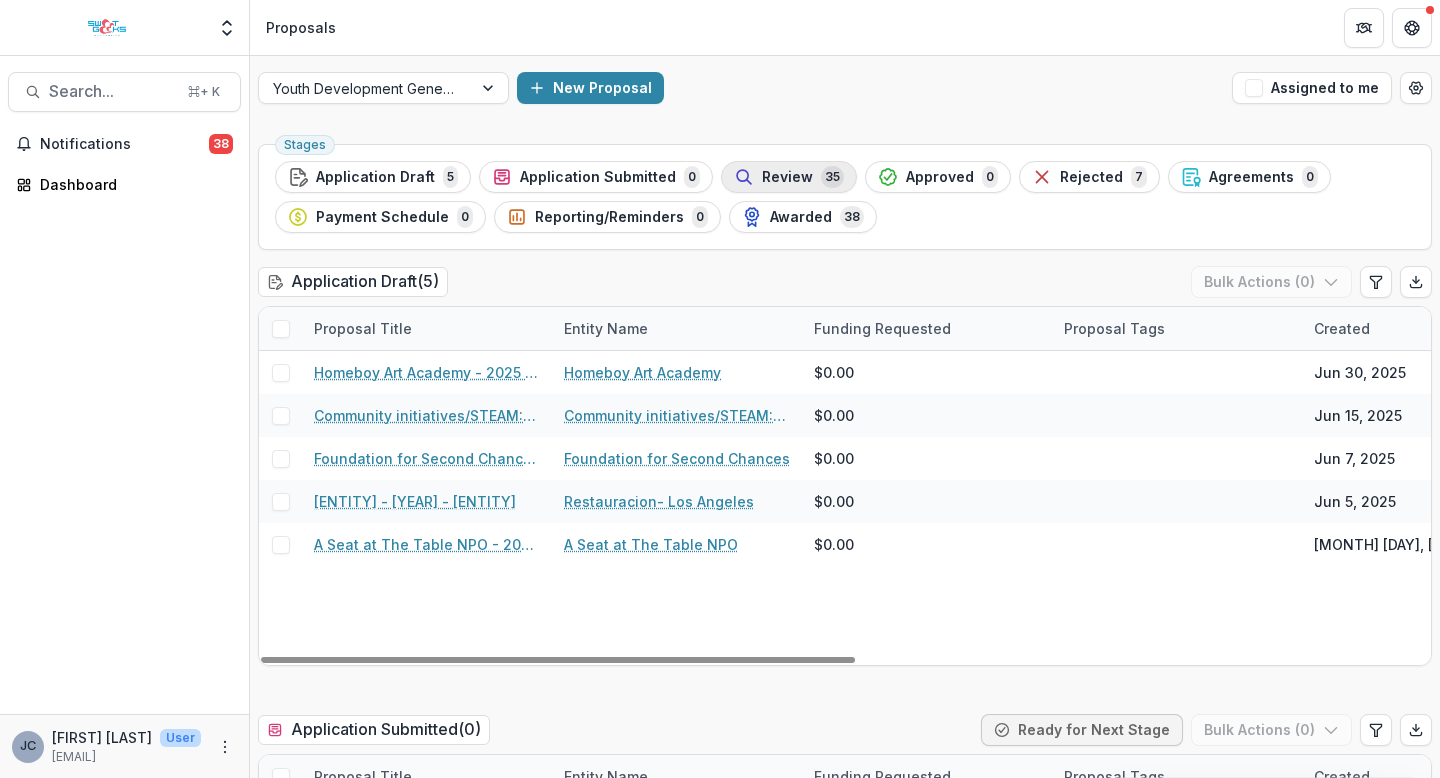 click on "Review 35" at bounding box center [789, 177] 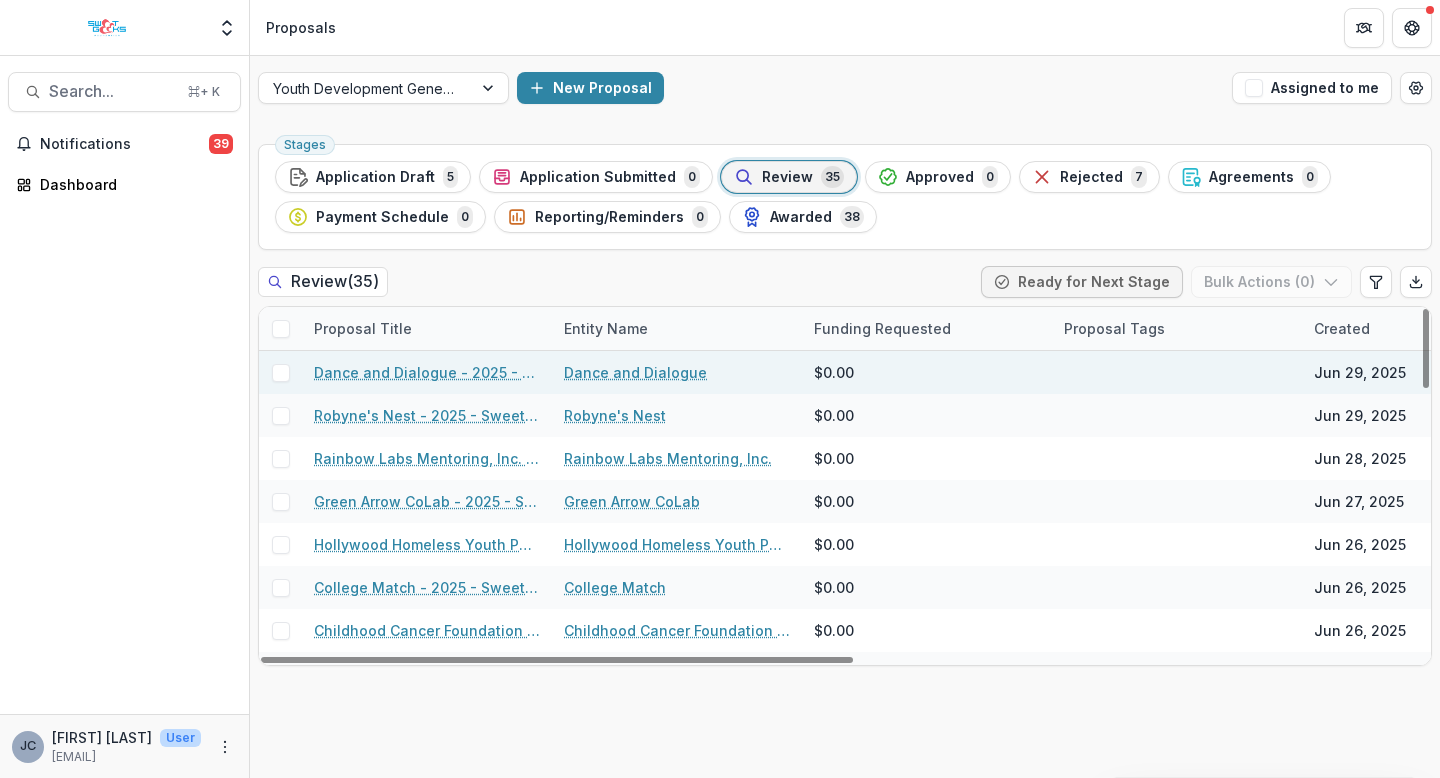 click at bounding box center (281, 373) 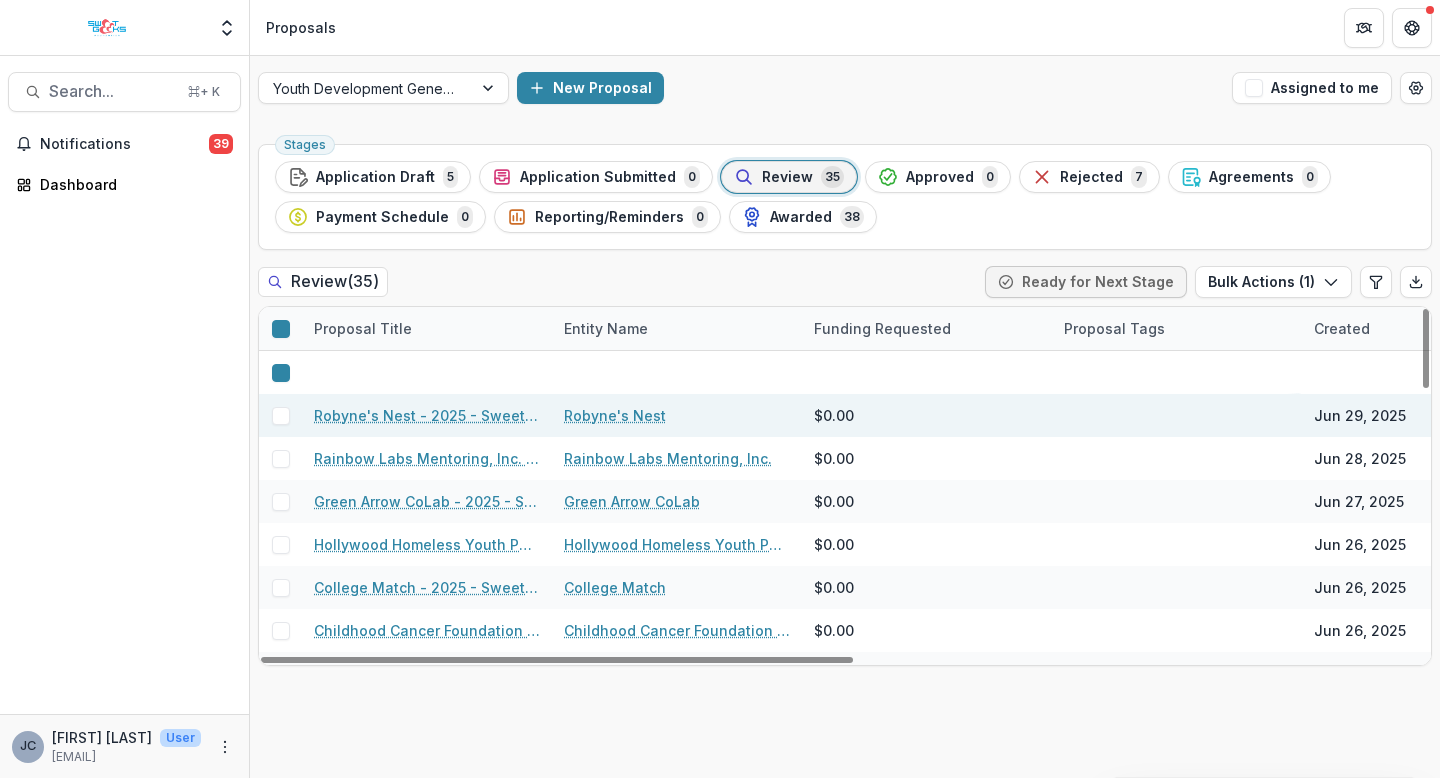 click at bounding box center [281, 416] 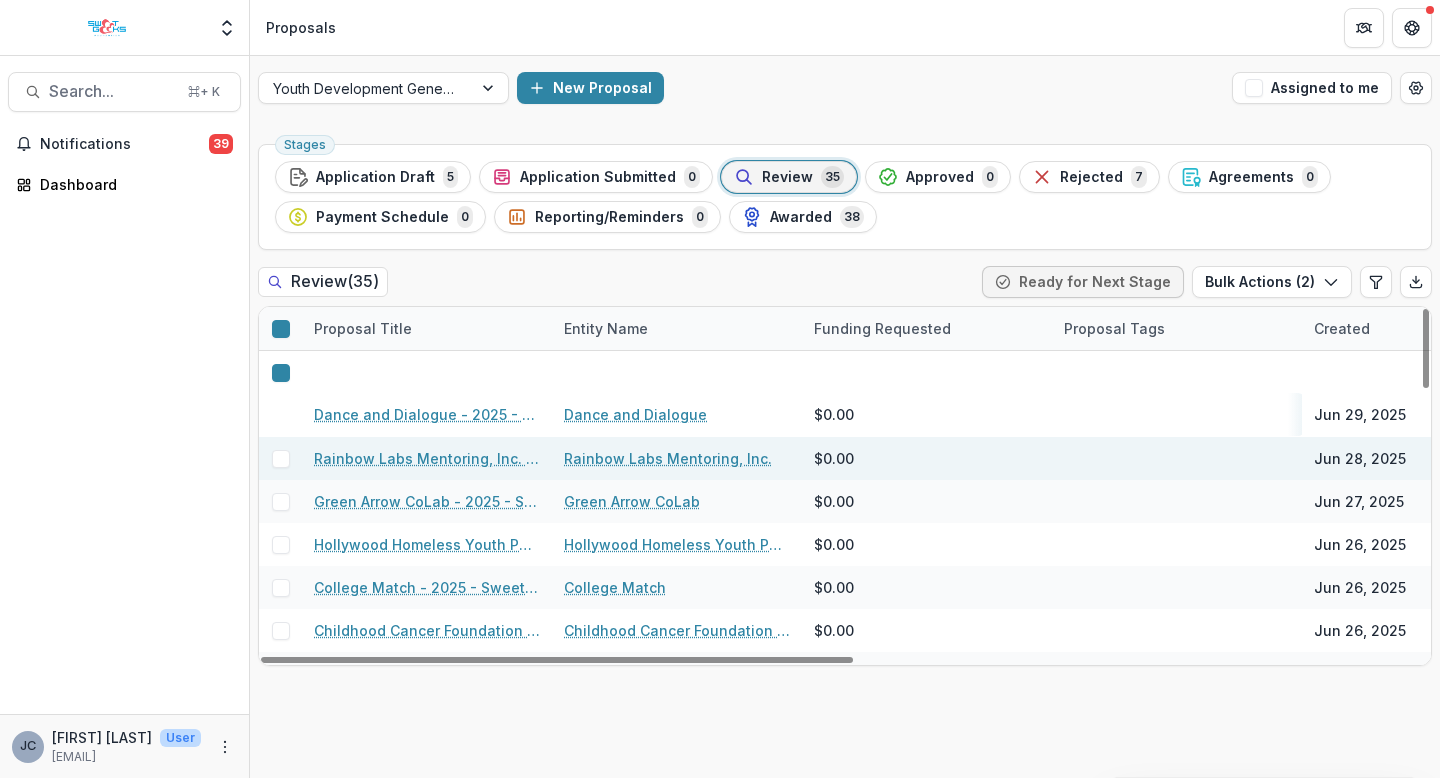 click on "Rainbow Labs Mentoring, Inc. - 2025 - Sweet Geeks Foundation Grant Application" at bounding box center (427, 458) 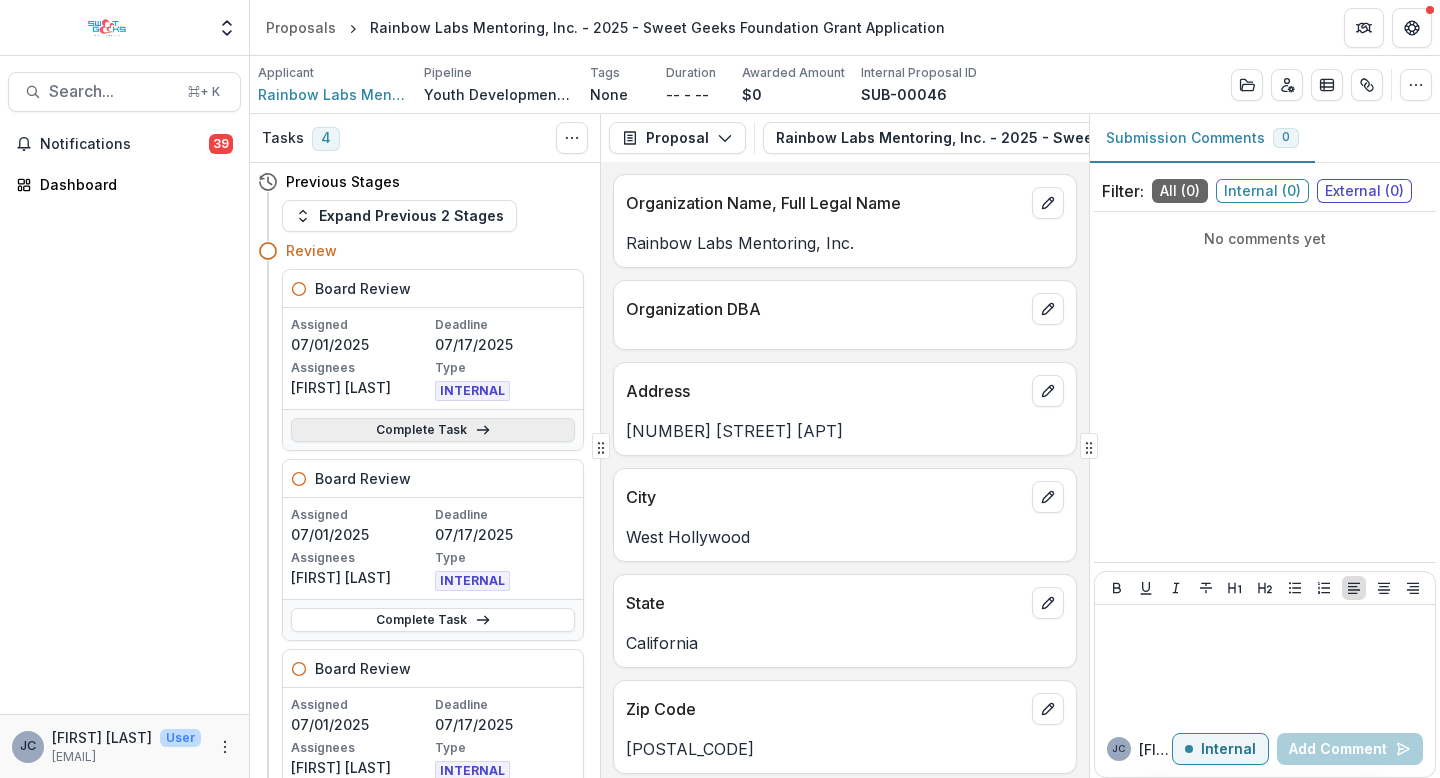click on "Complete Task" at bounding box center [433, 430] 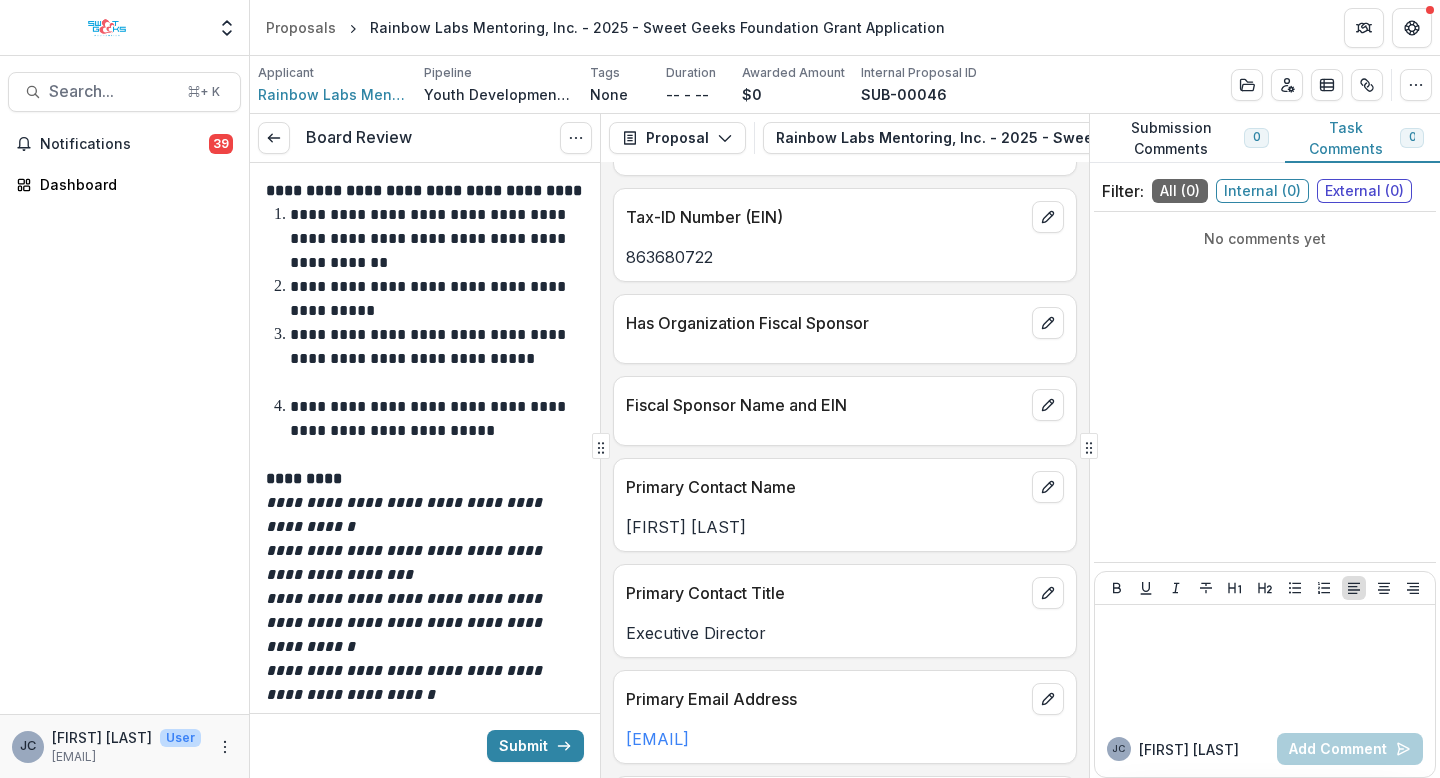 scroll, scrollTop: 0, scrollLeft: 0, axis: both 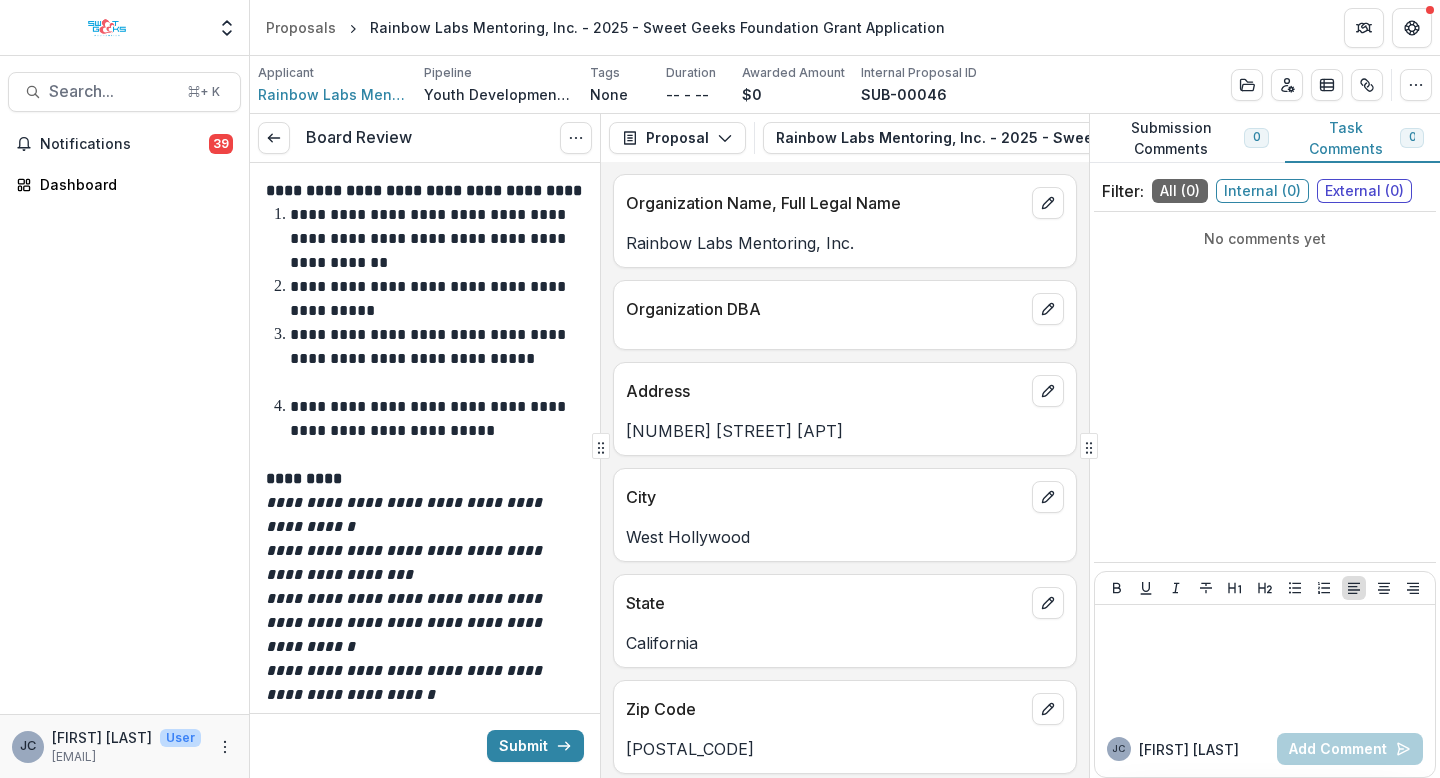 click on "Rainbow Labs Mentoring, Inc." at bounding box center [845, 243] 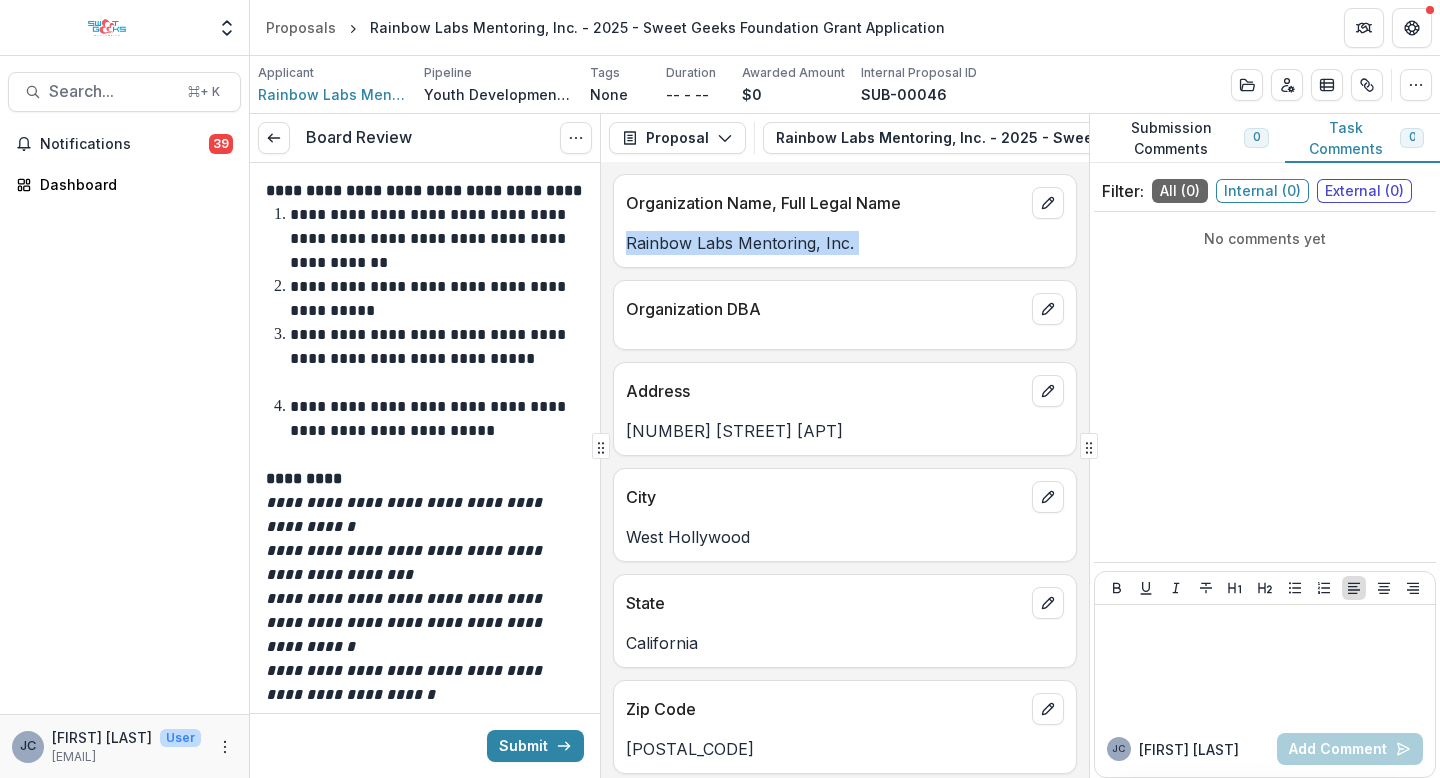 drag, startPoint x: 653, startPoint y: 236, endPoint x: 852, endPoint y: 250, distance: 199.49185 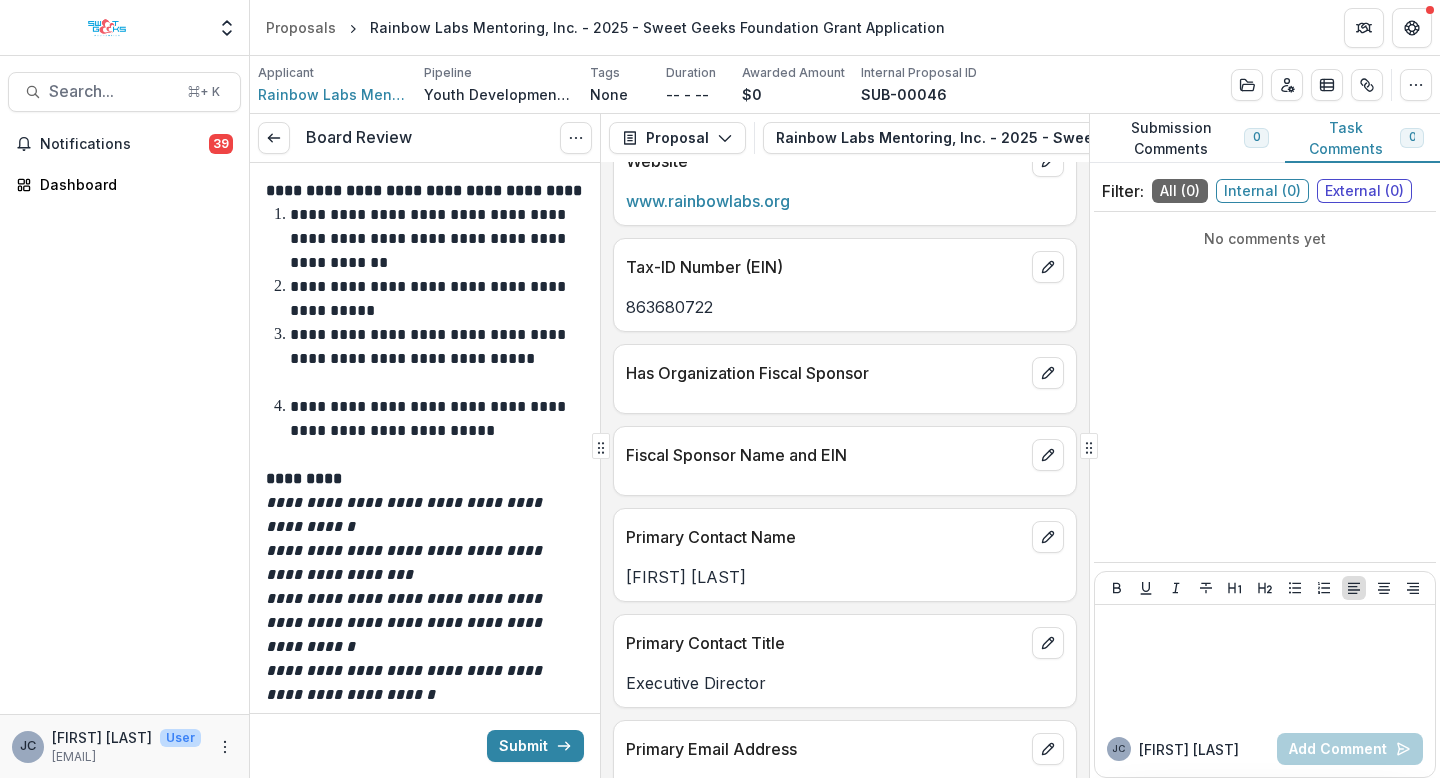 scroll, scrollTop: 646, scrollLeft: 0, axis: vertical 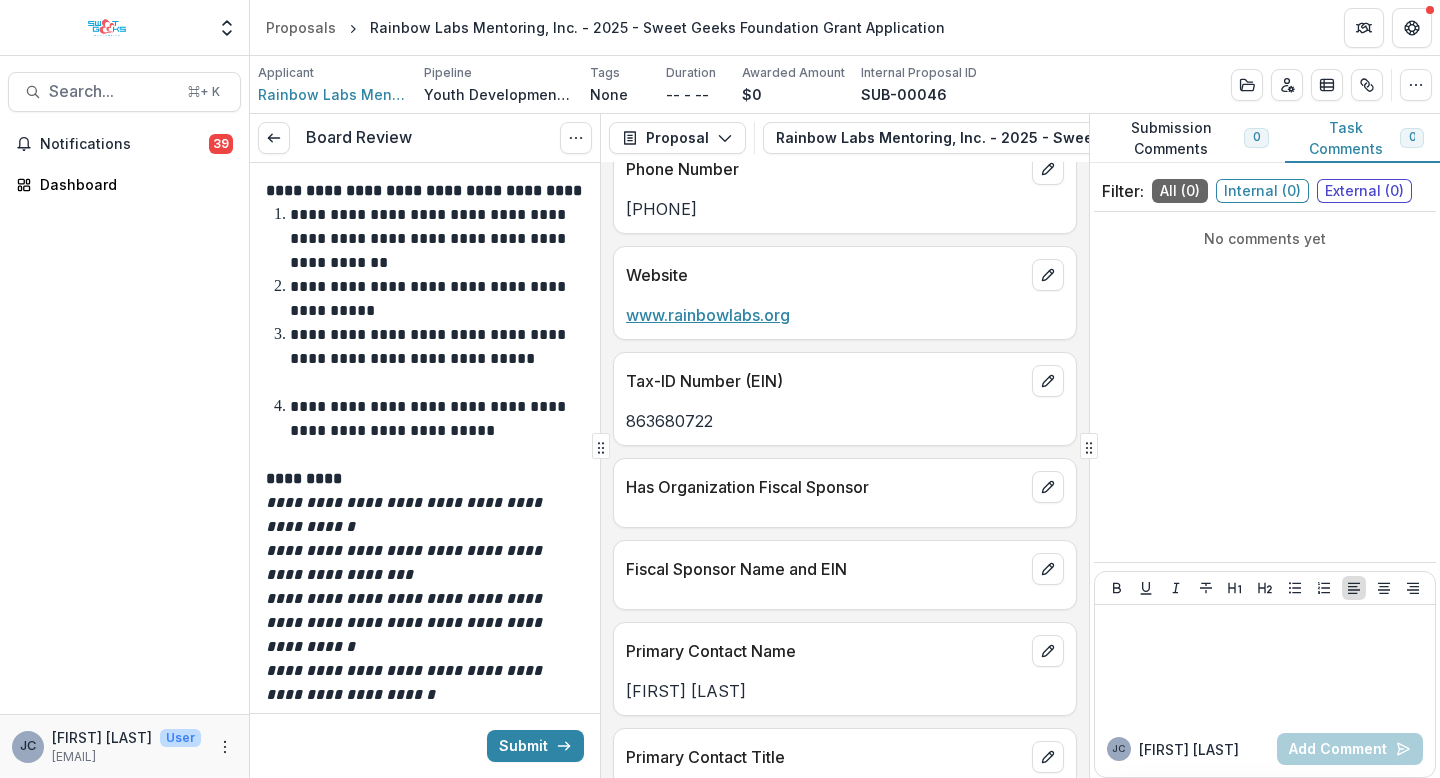 click on "www.rainbowlabs.org" at bounding box center (708, 315) 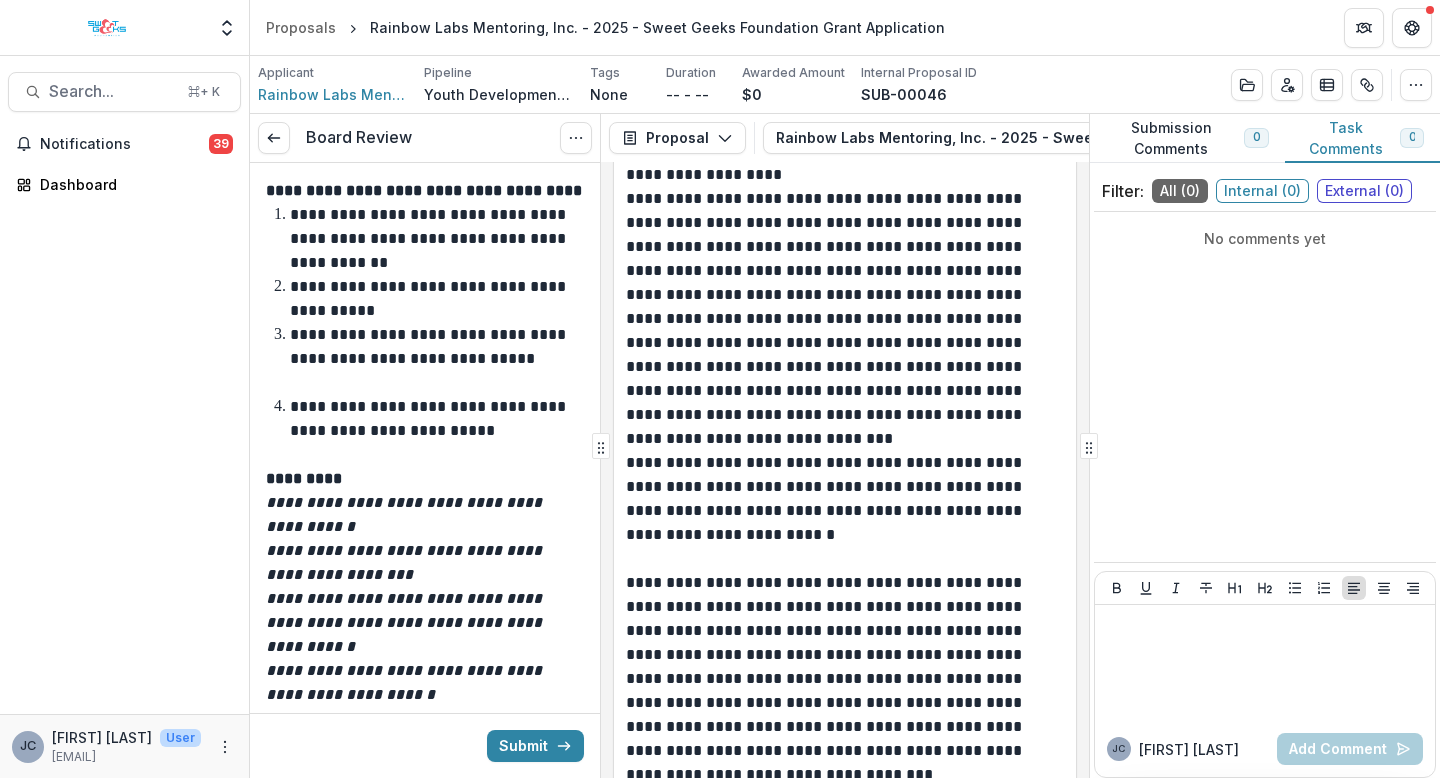 scroll, scrollTop: 2840, scrollLeft: 0, axis: vertical 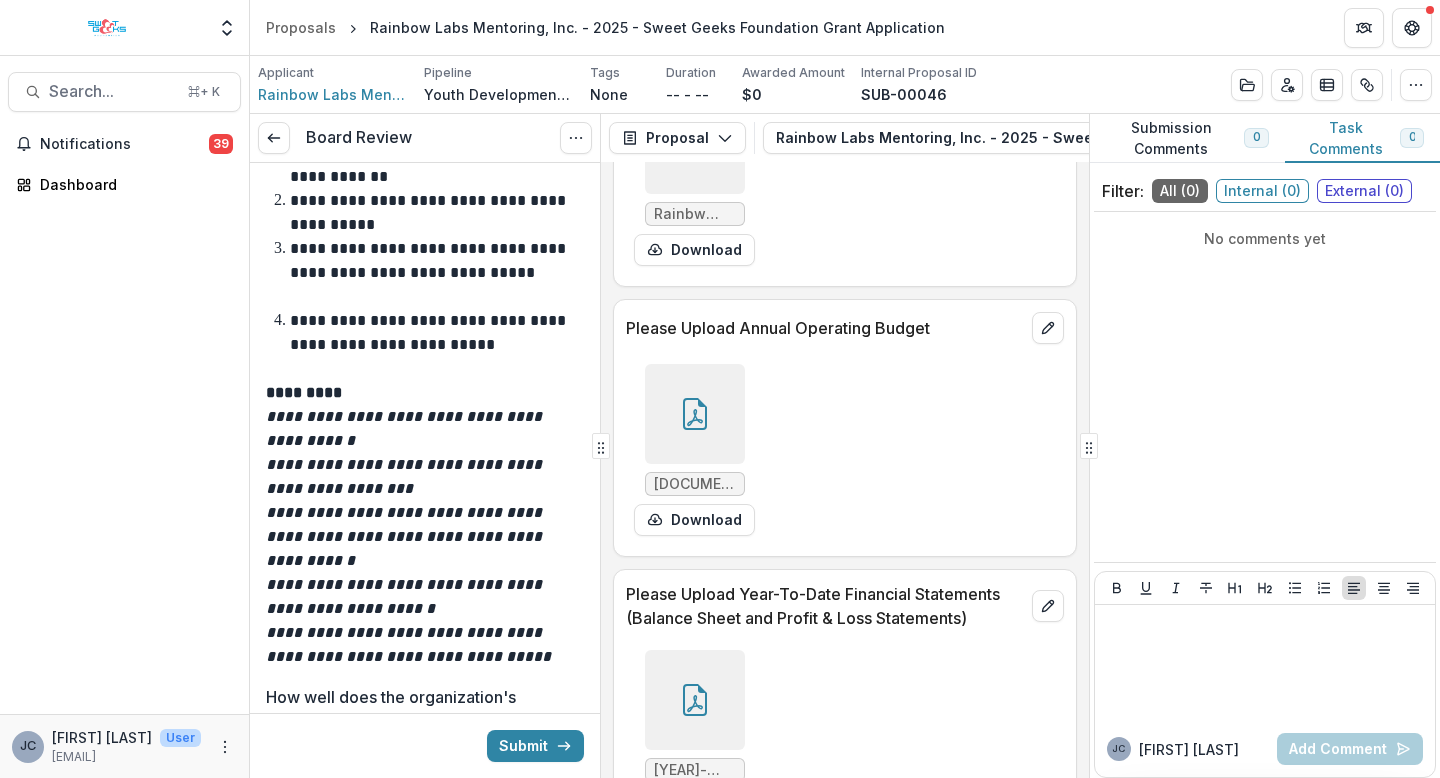 click at bounding box center (695, 414) 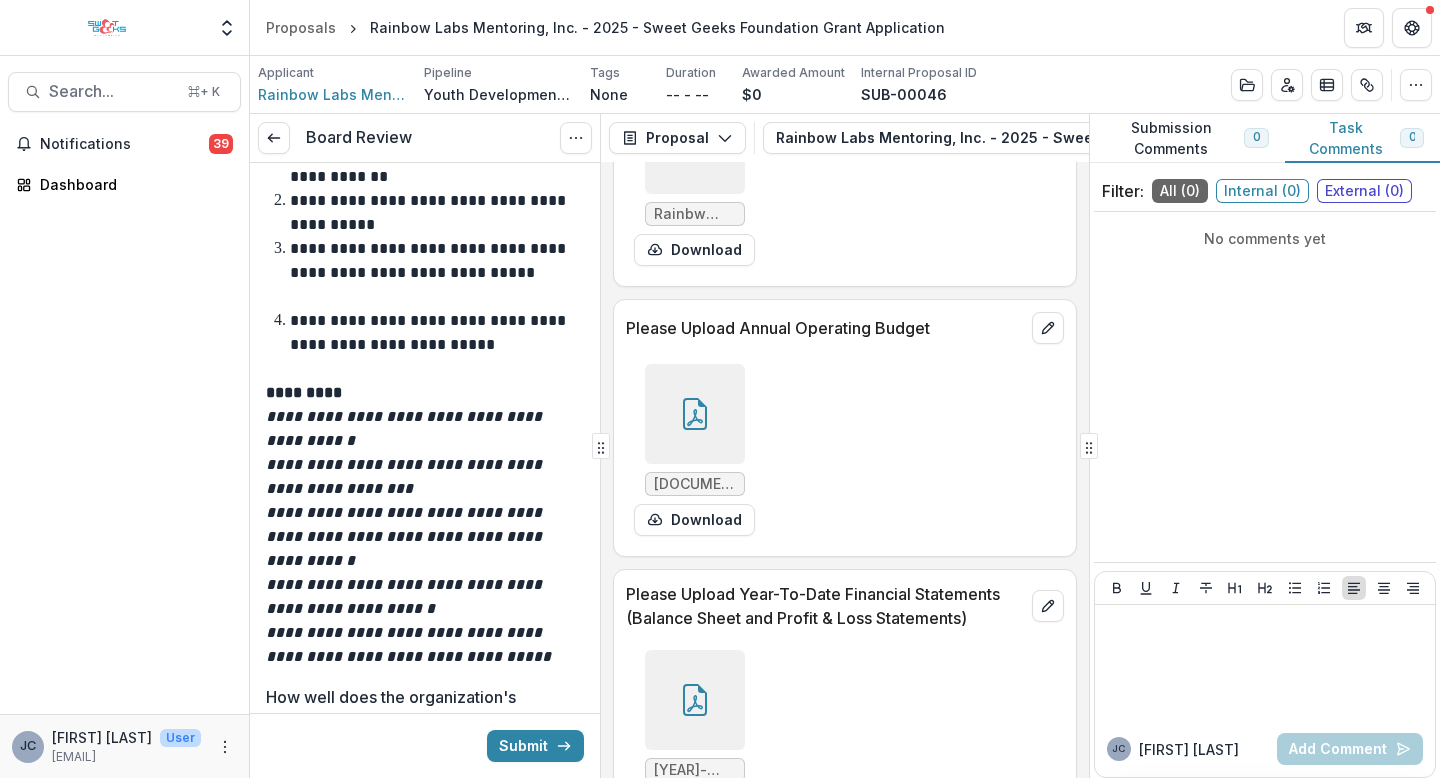 click 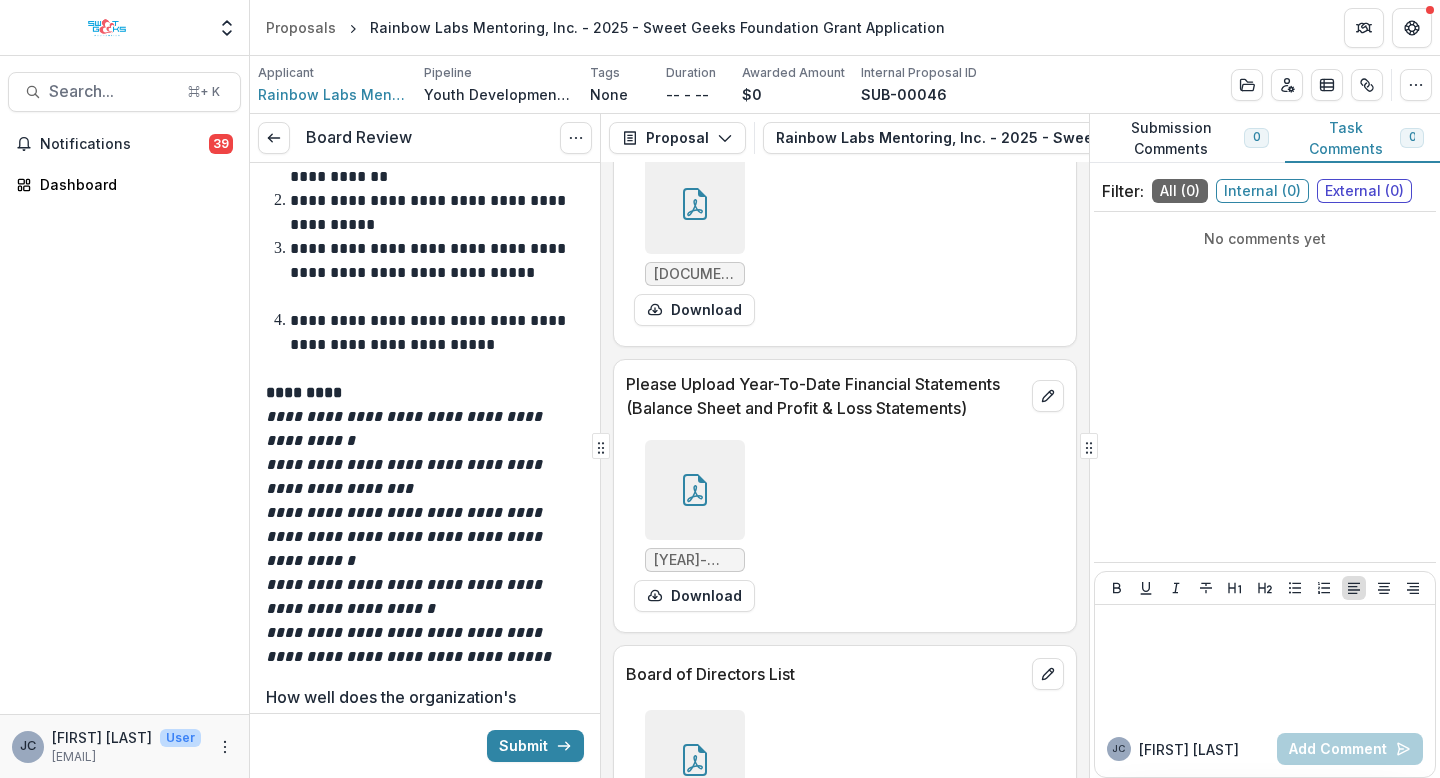 scroll, scrollTop: 7990, scrollLeft: 0, axis: vertical 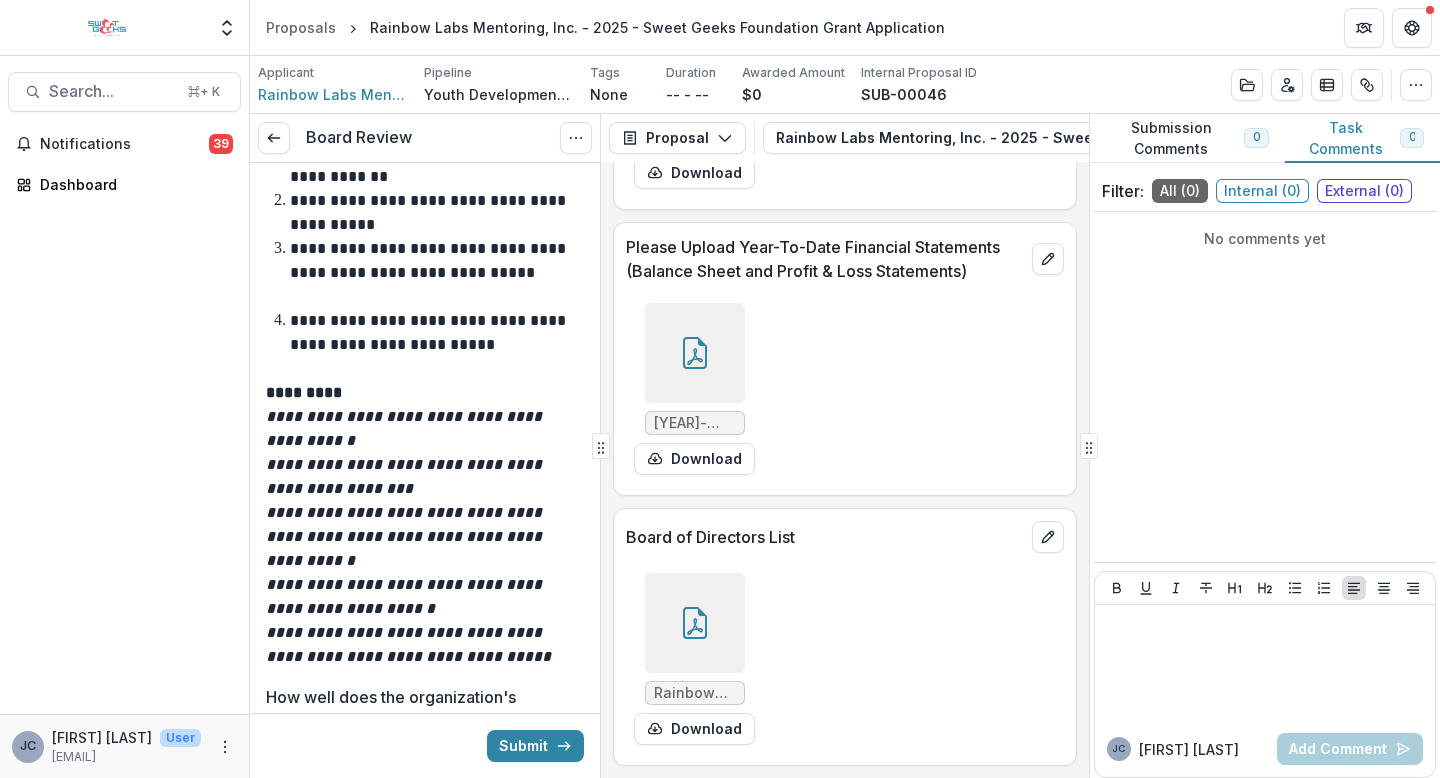 click 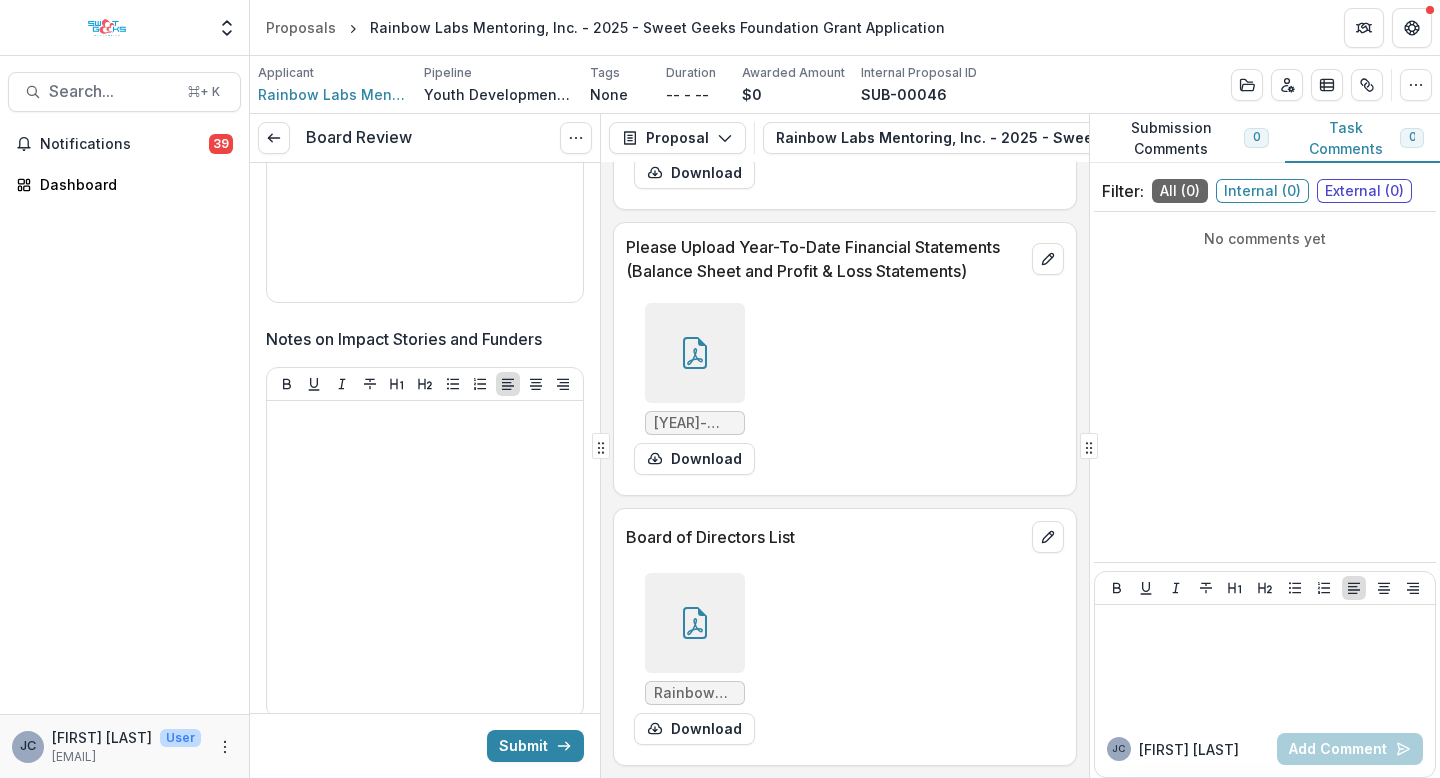 scroll, scrollTop: 3398, scrollLeft: 0, axis: vertical 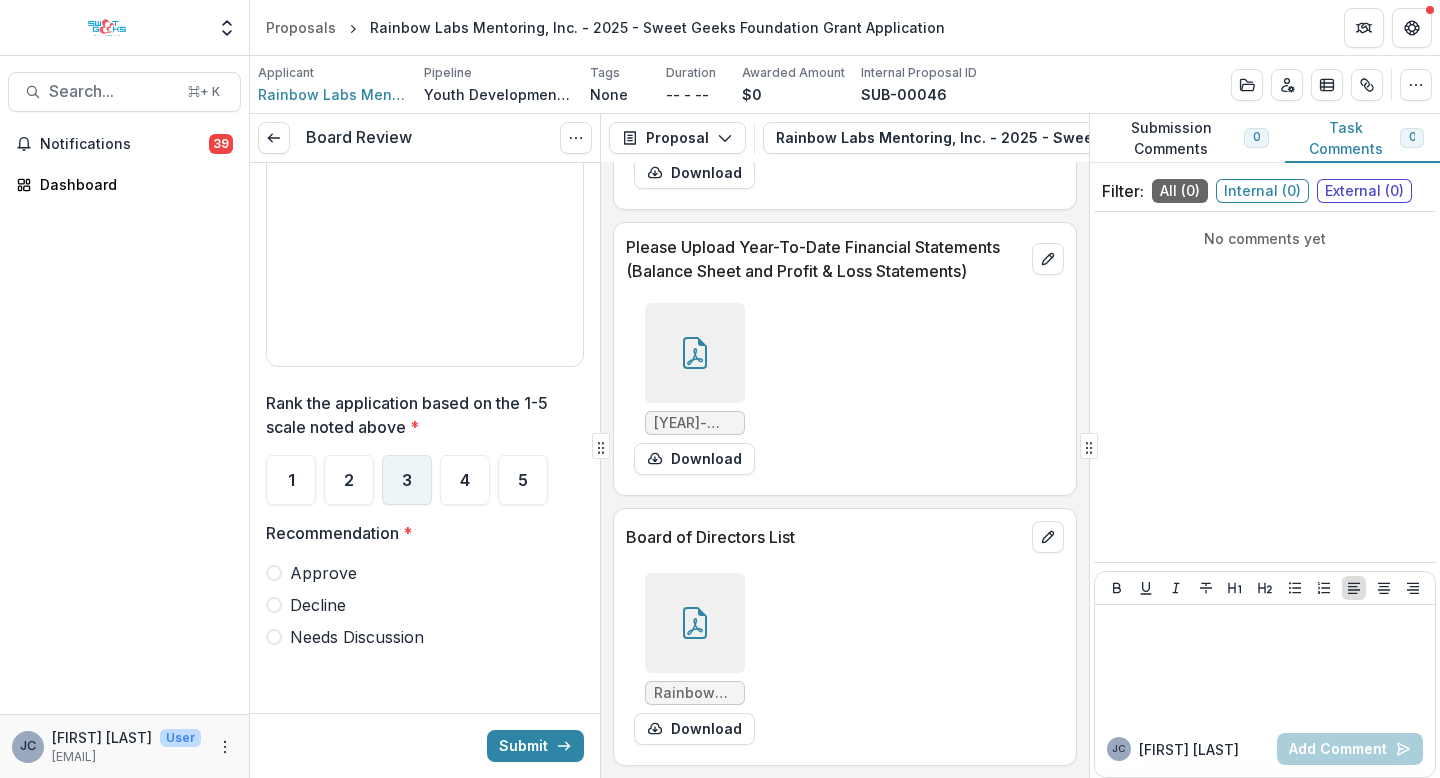 click on "3" at bounding box center [407, 480] 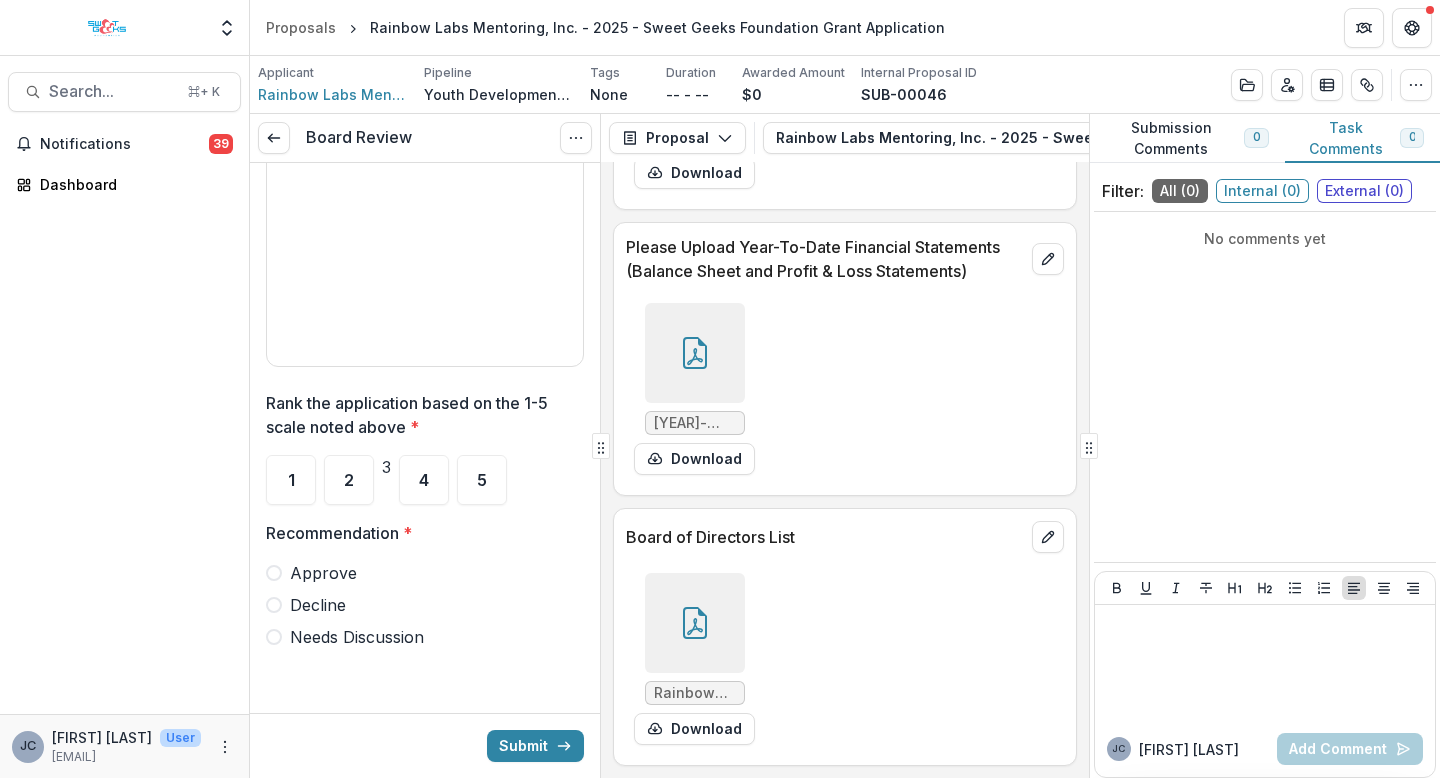 click on "Approve" at bounding box center [323, 573] 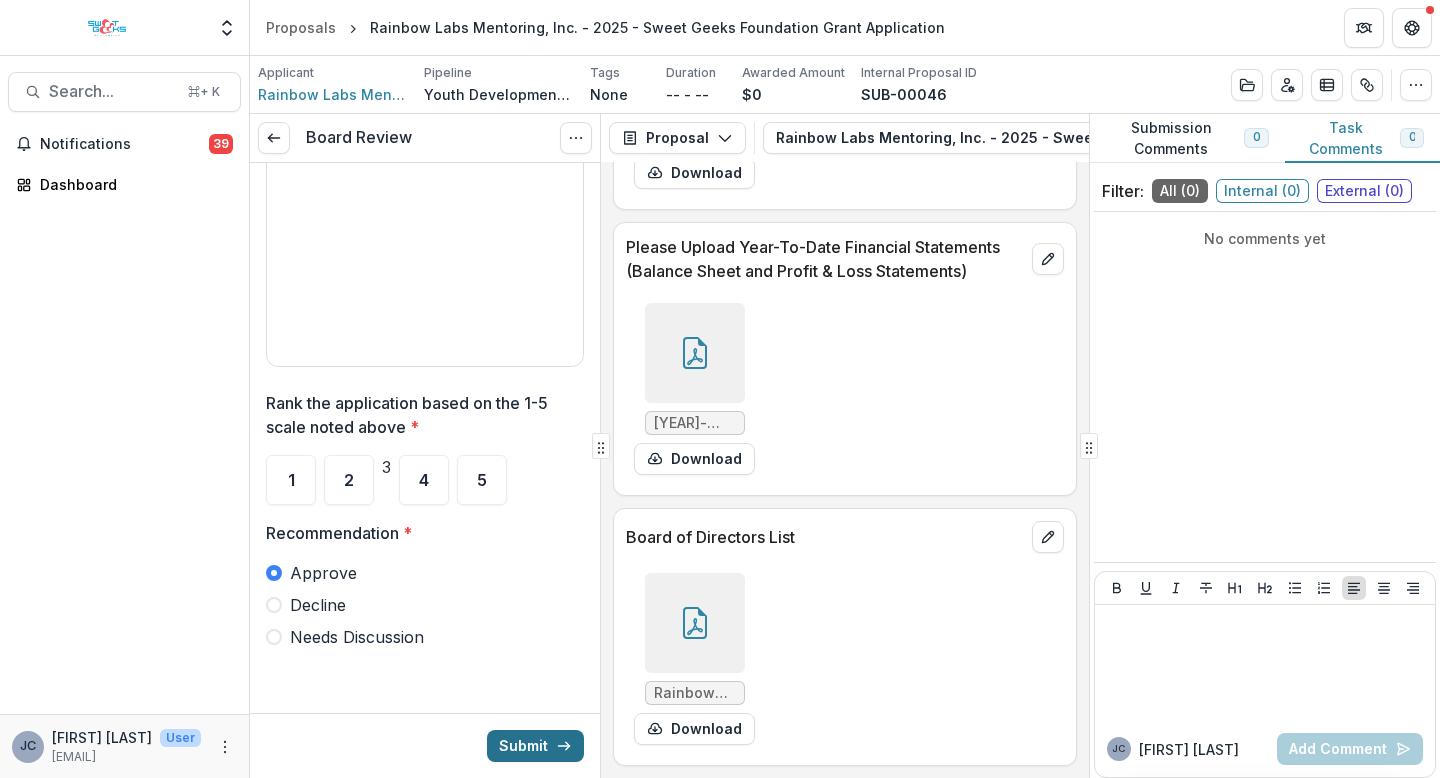 click on "Submit" at bounding box center (535, 746) 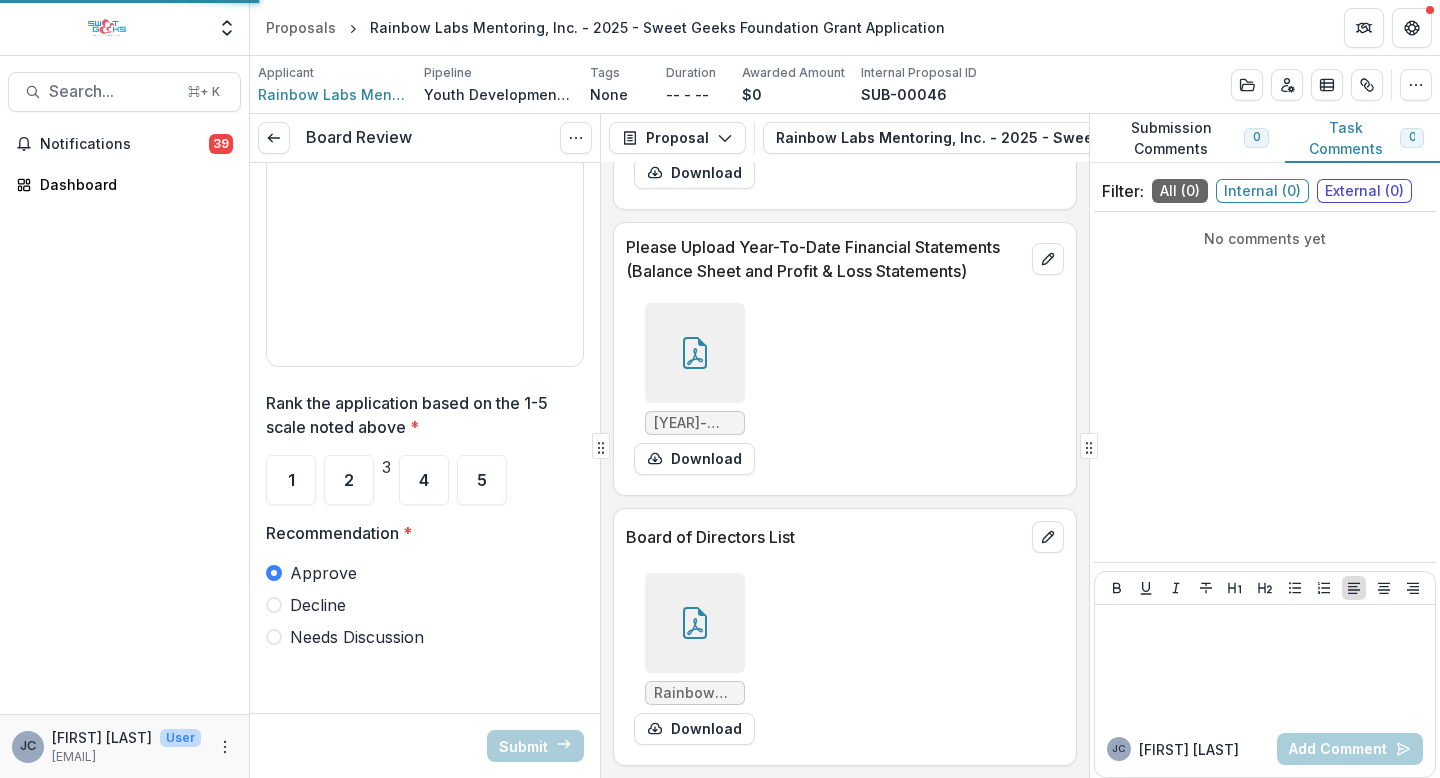 scroll, scrollTop: 3366, scrollLeft: 0, axis: vertical 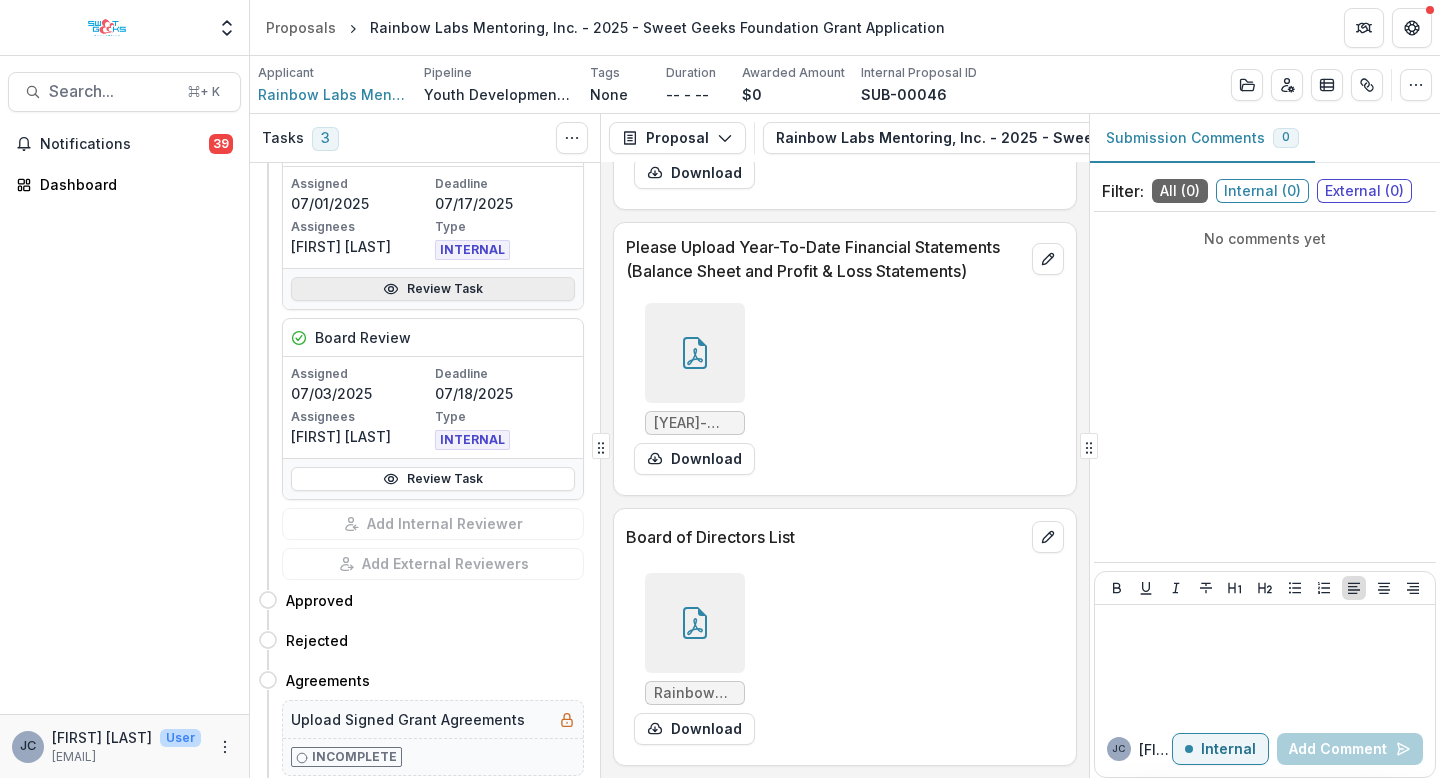 click on "Review Task" at bounding box center [433, 289] 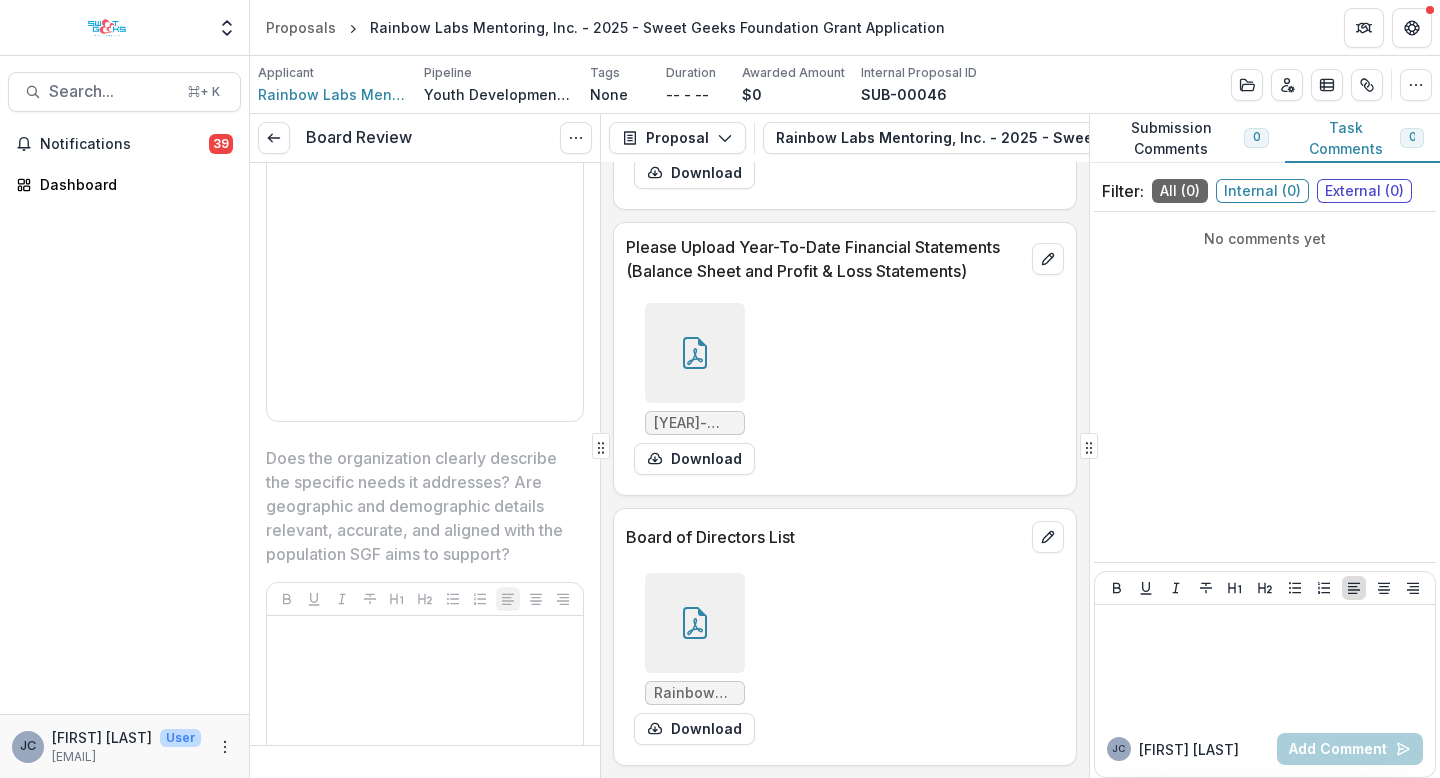 scroll, scrollTop: 0, scrollLeft: 0, axis: both 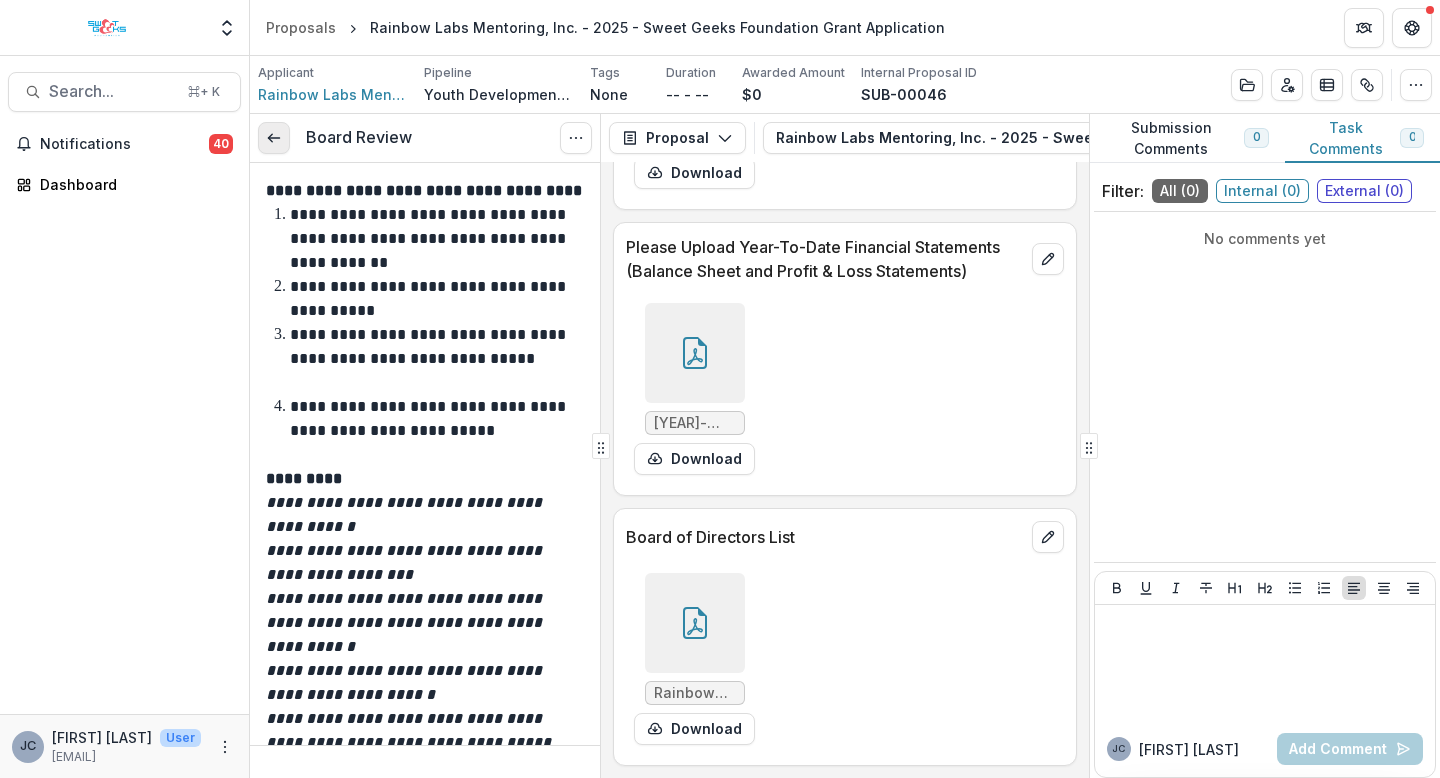 click 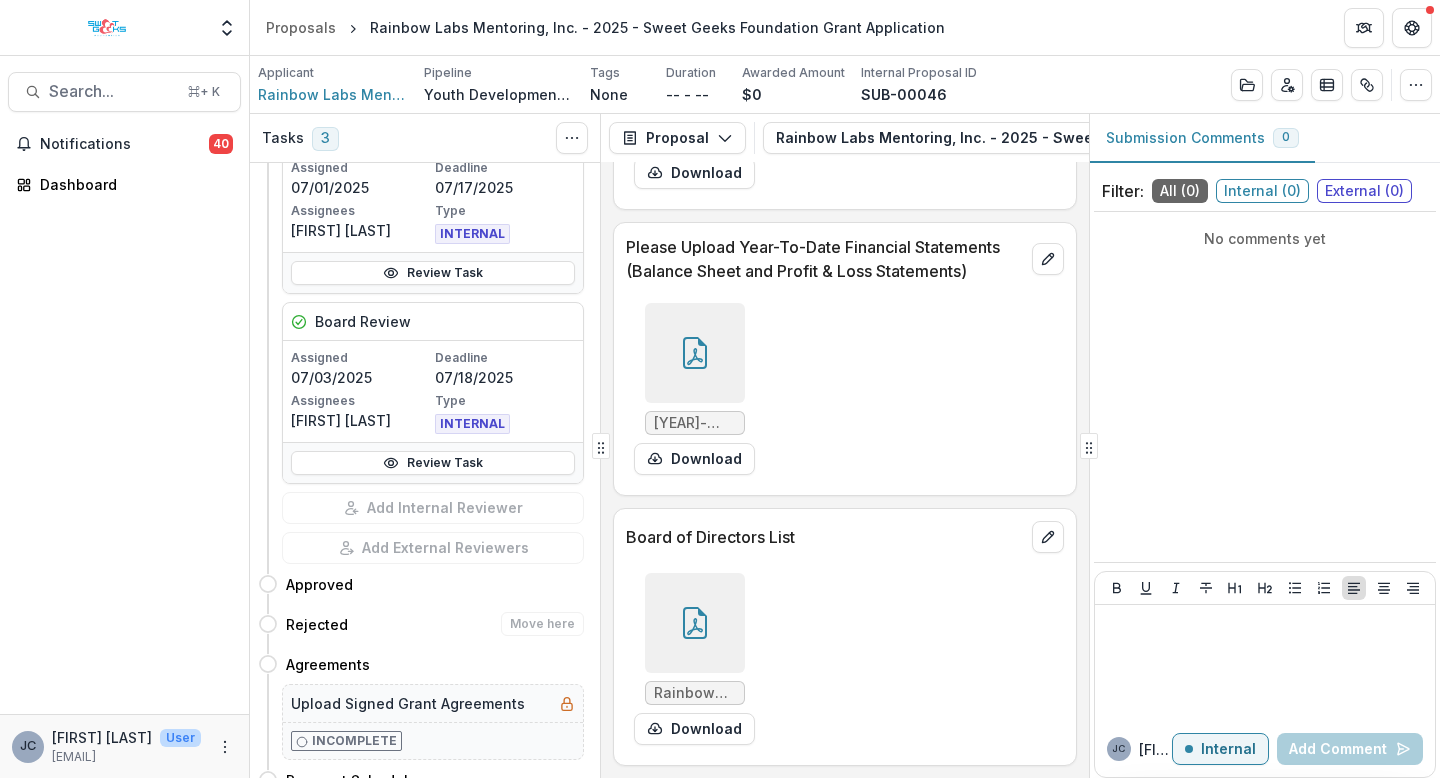 scroll, scrollTop: 897, scrollLeft: 0, axis: vertical 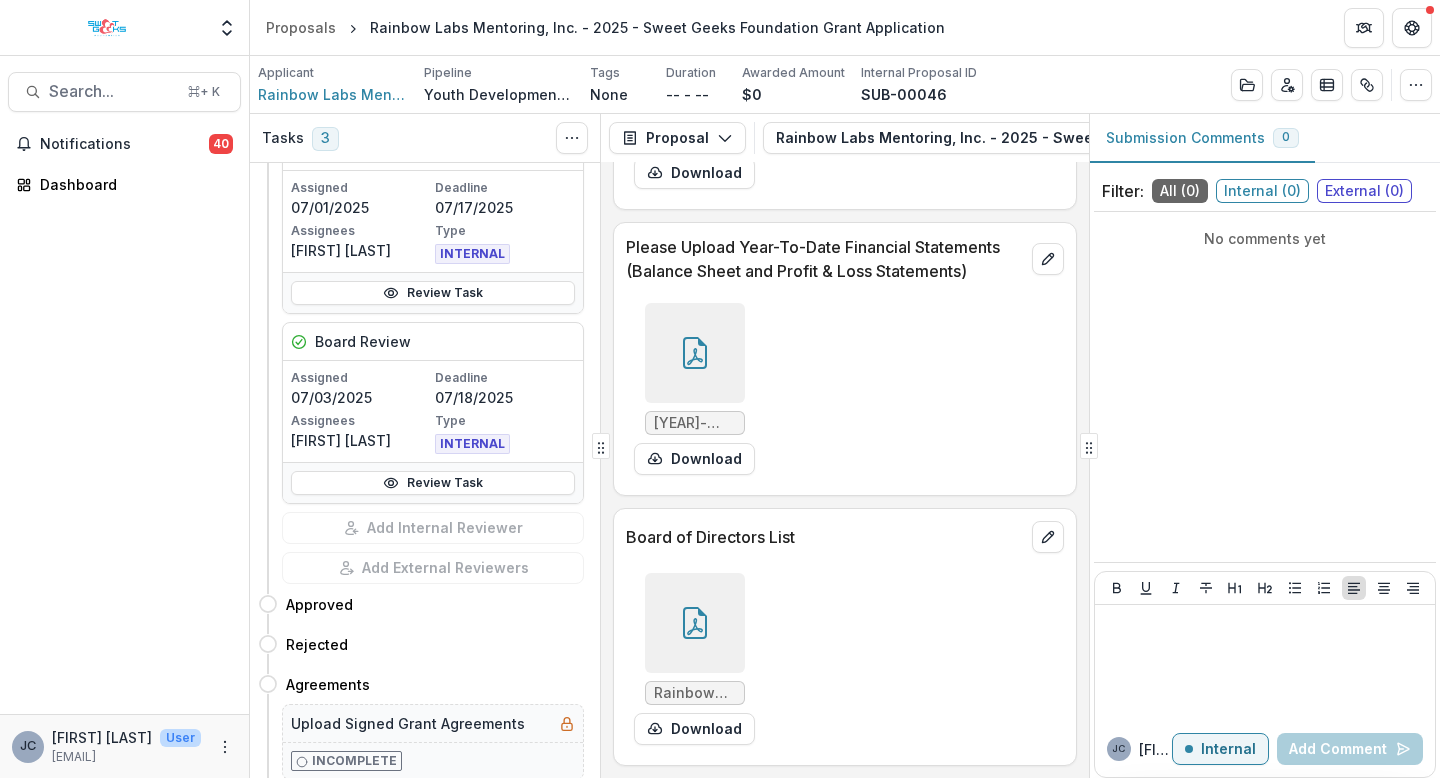 click on "Board Review" at bounding box center [433, 342] 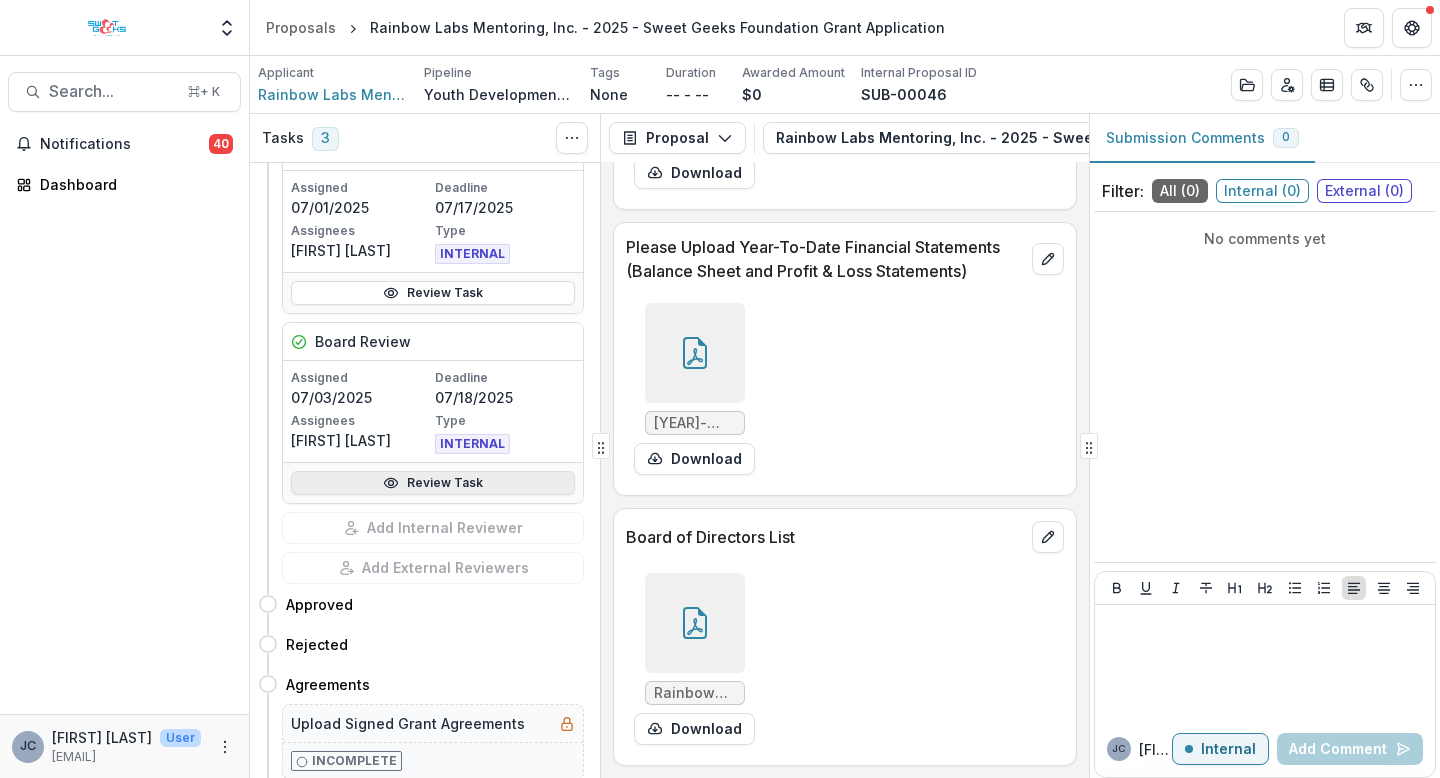 click on "Review Task" at bounding box center (433, 483) 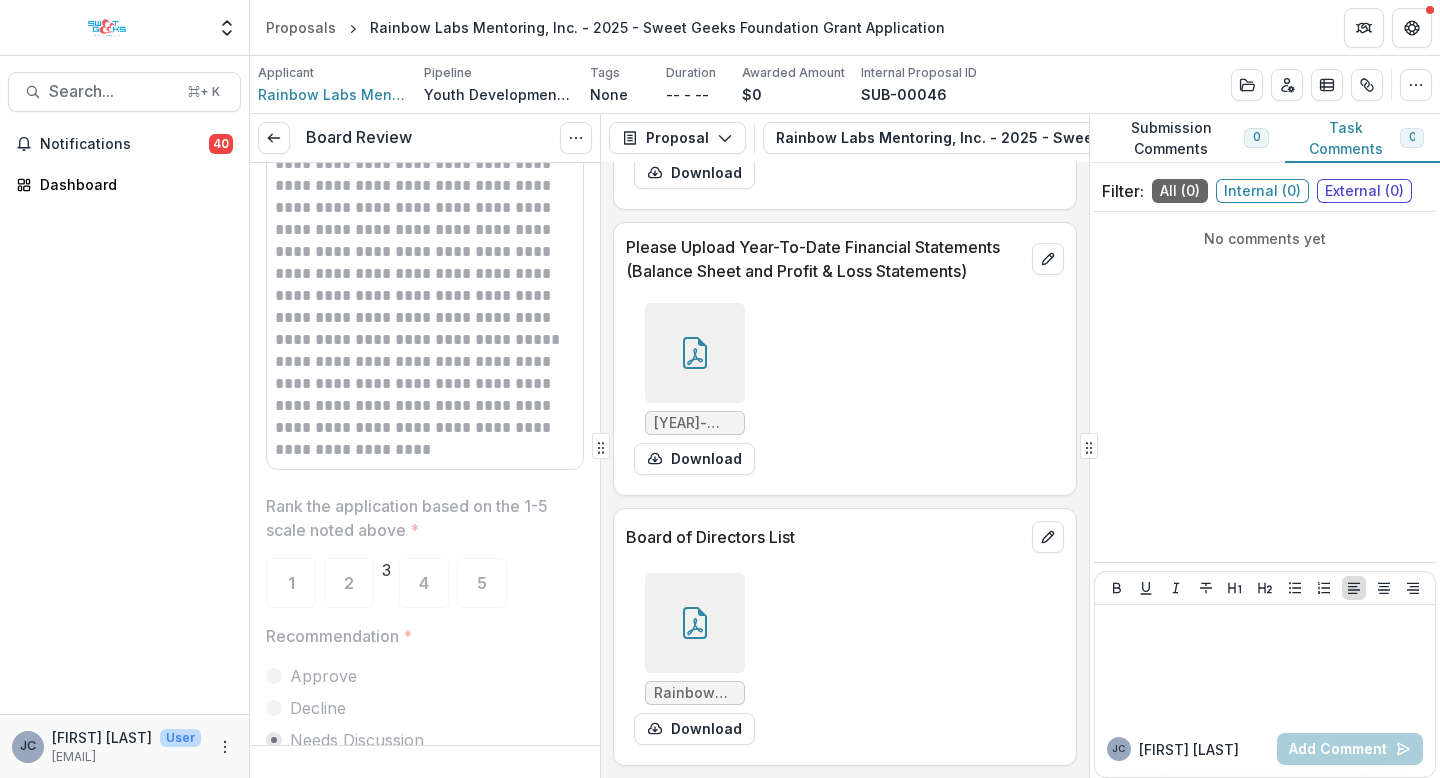 scroll, scrollTop: 3484, scrollLeft: 0, axis: vertical 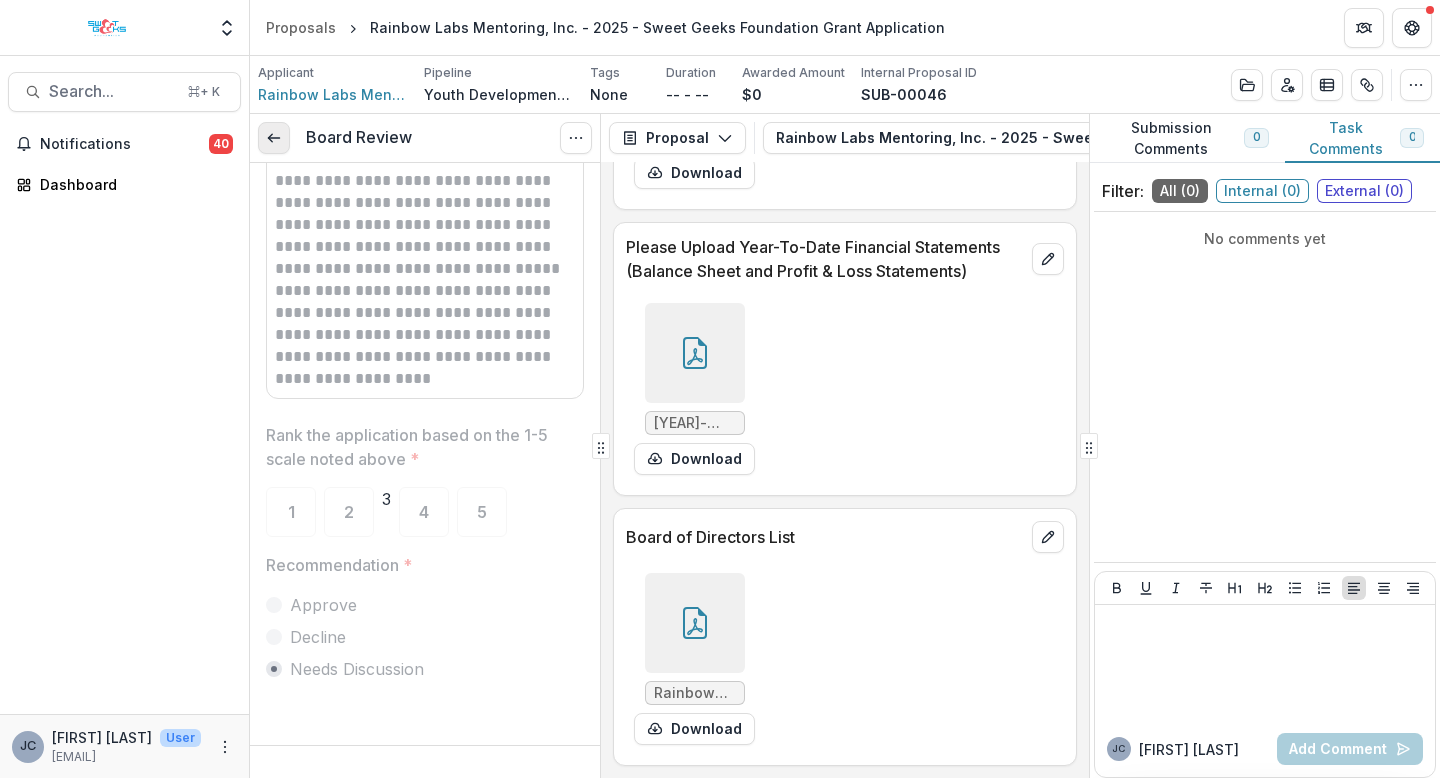 click 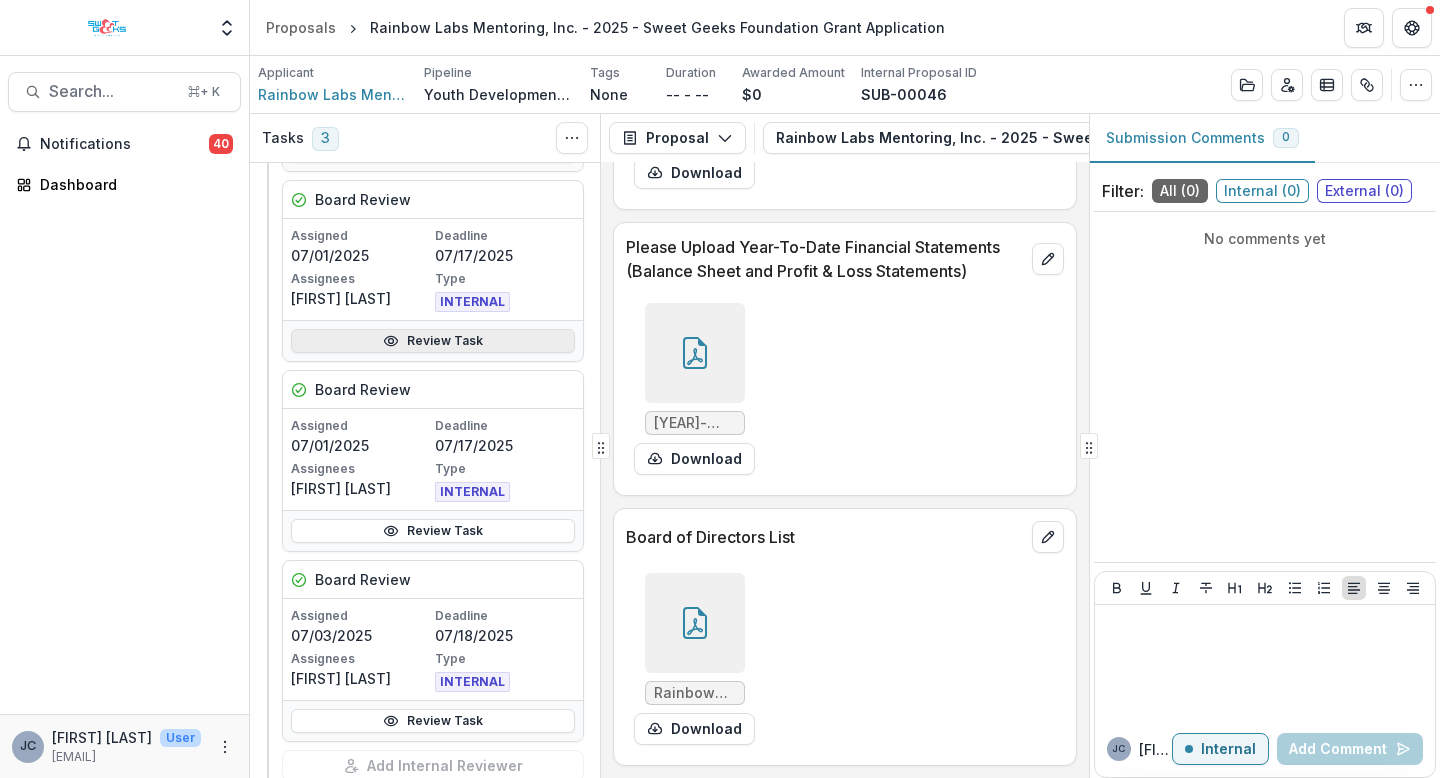 scroll, scrollTop: 737, scrollLeft: 0, axis: vertical 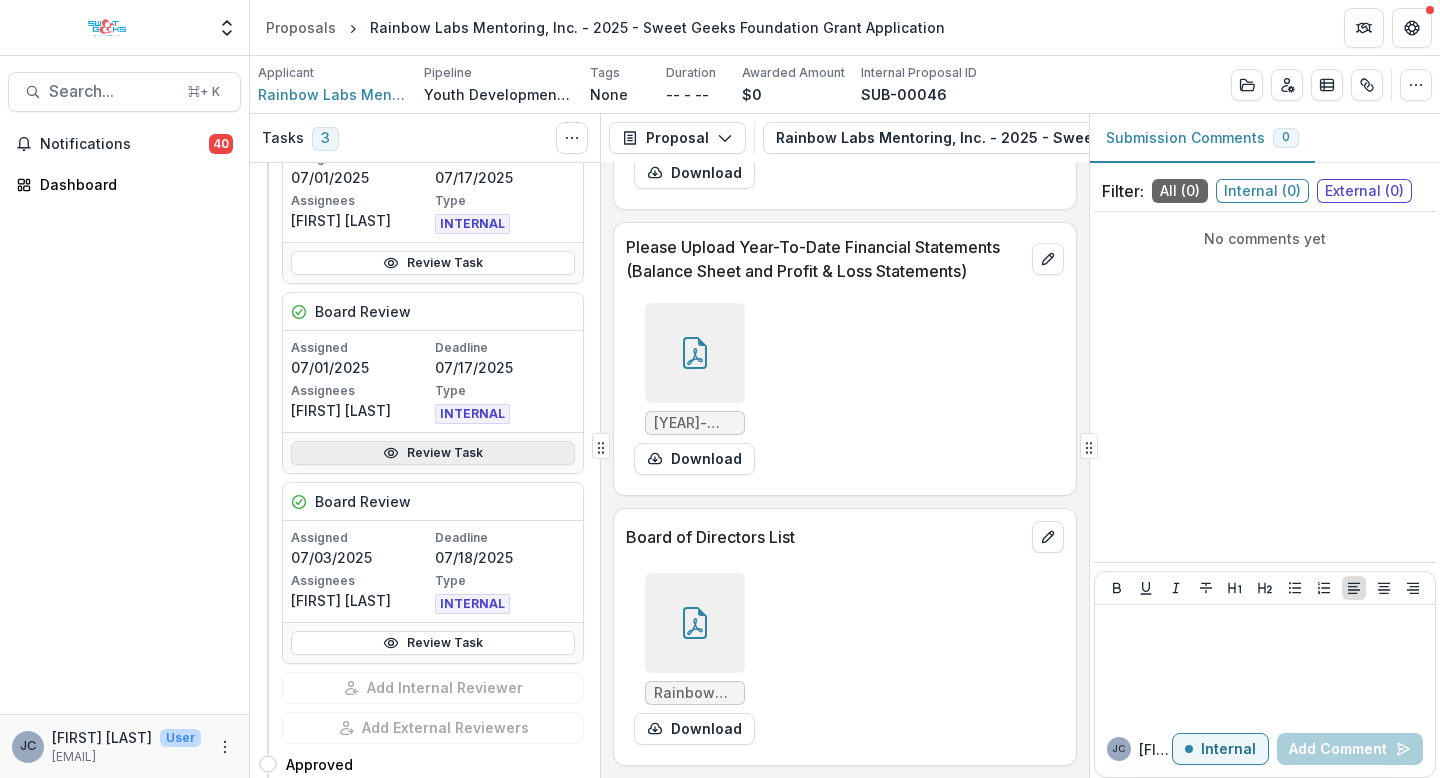 click on "Review Task" at bounding box center [433, 453] 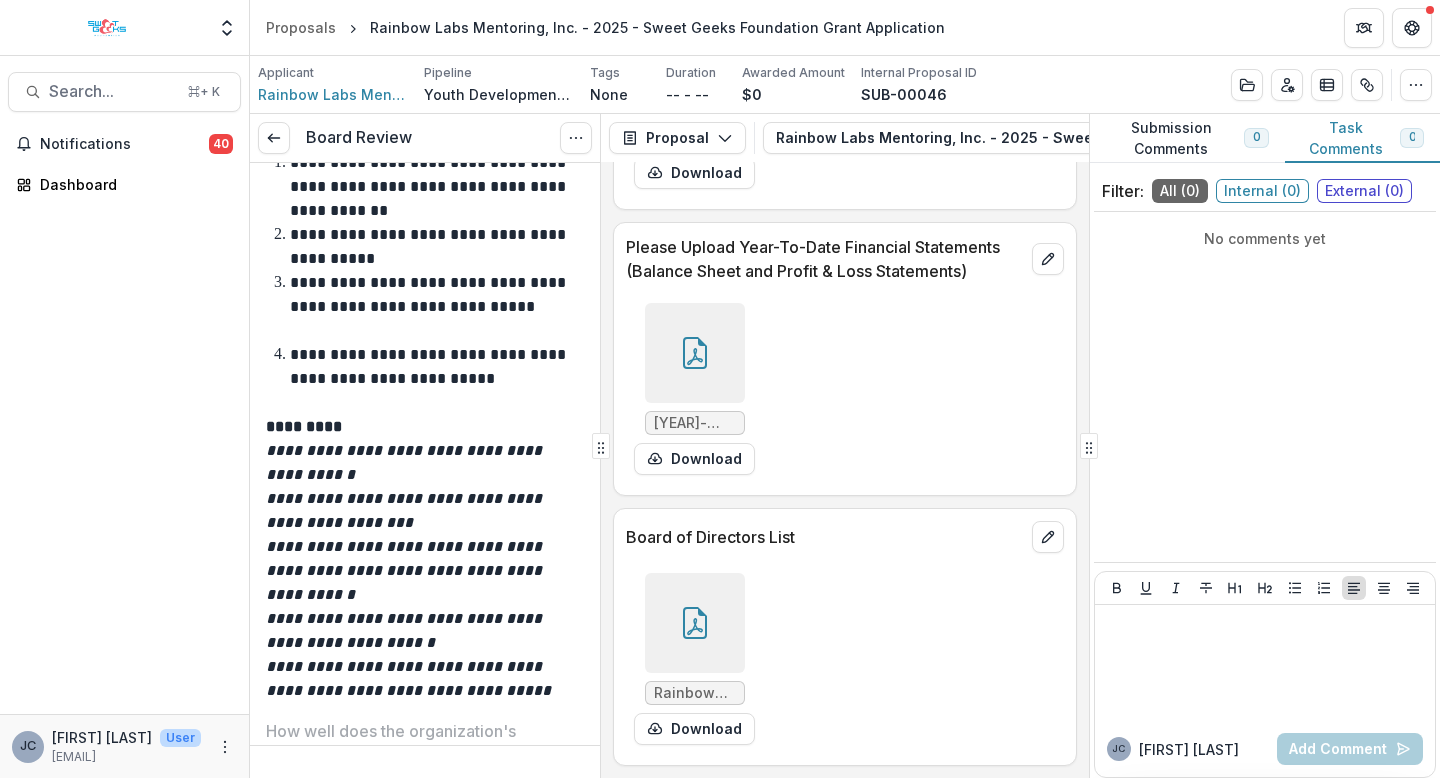 scroll, scrollTop: 0, scrollLeft: 0, axis: both 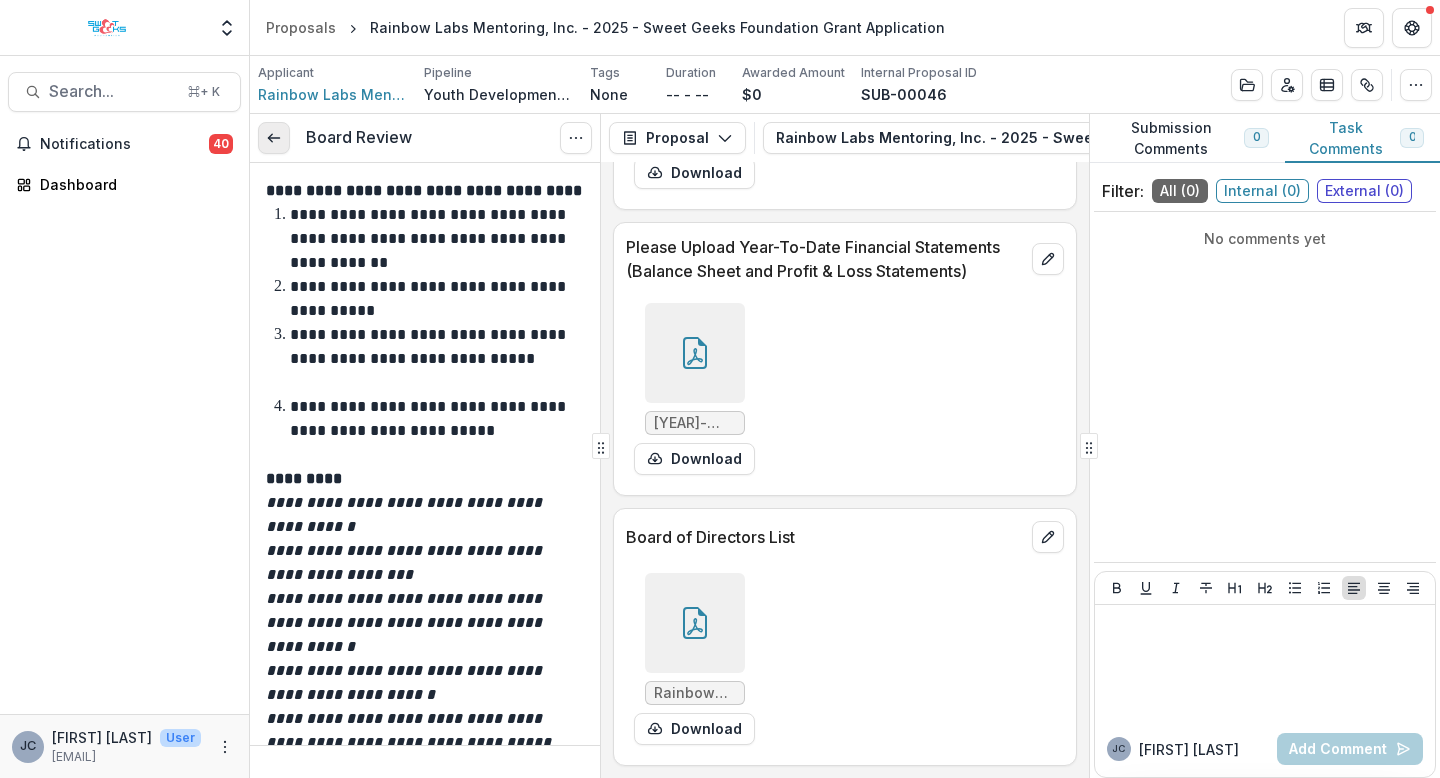 click at bounding box center (274, 138) 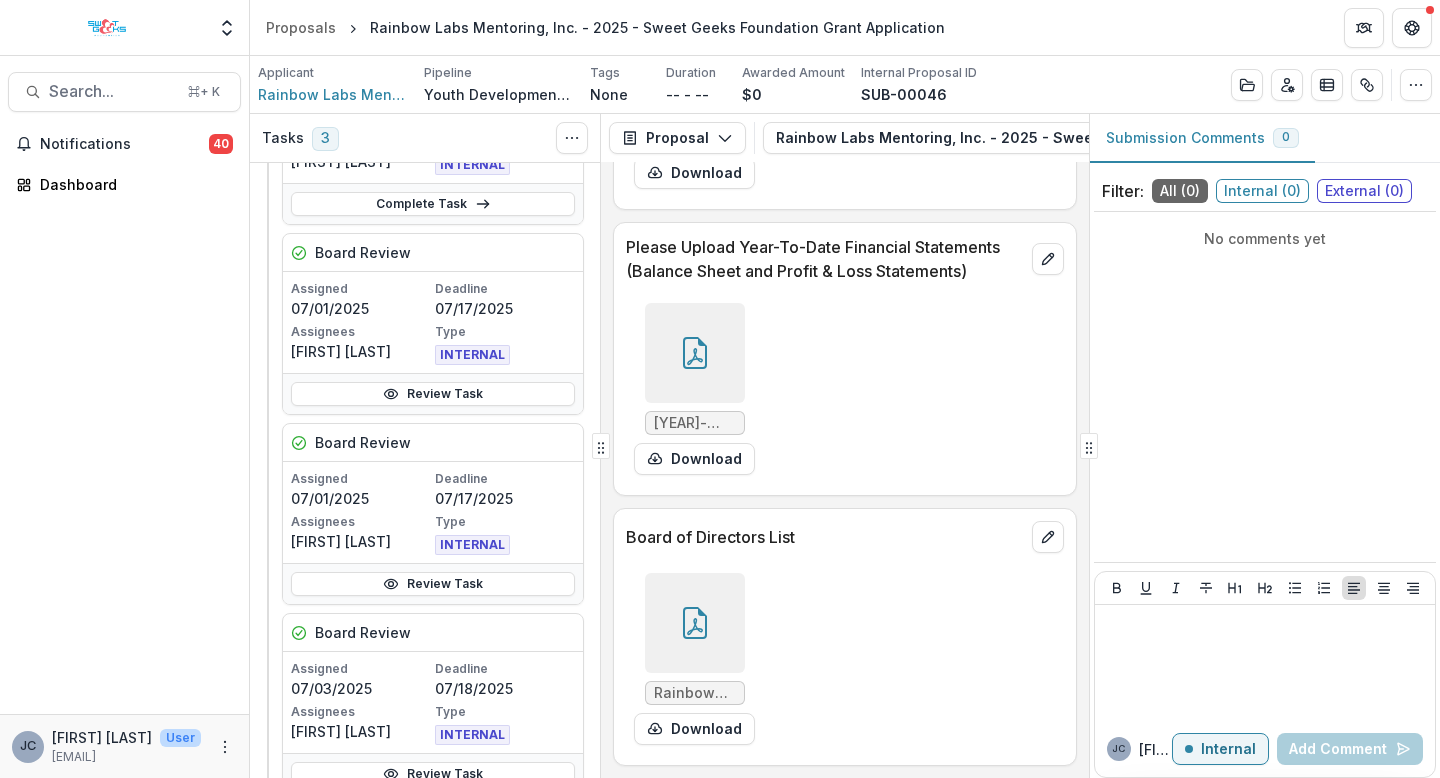 scroll, scrollTop: 763, scrollLeft: 0, axis: vertical 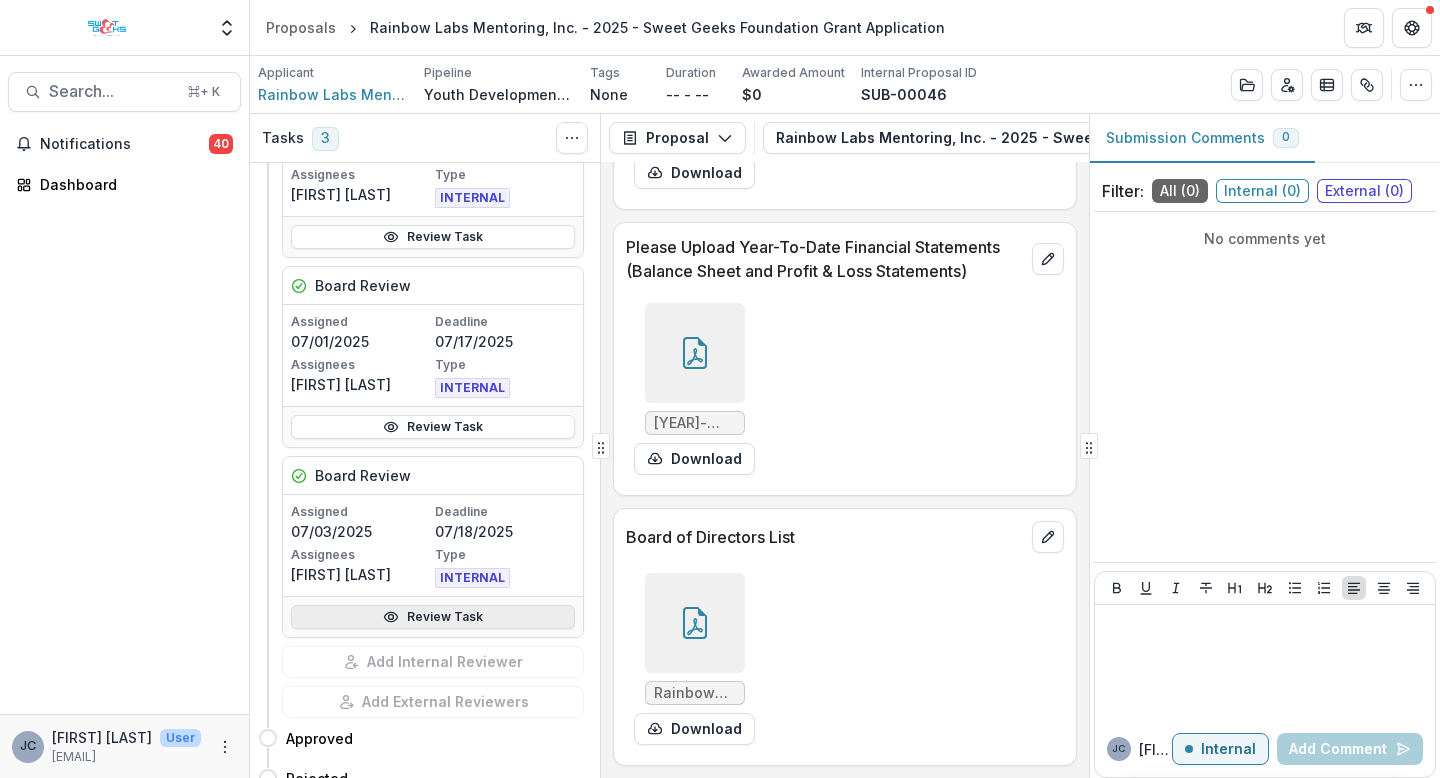 click on "Review Task" at bounding box center (433, 617) 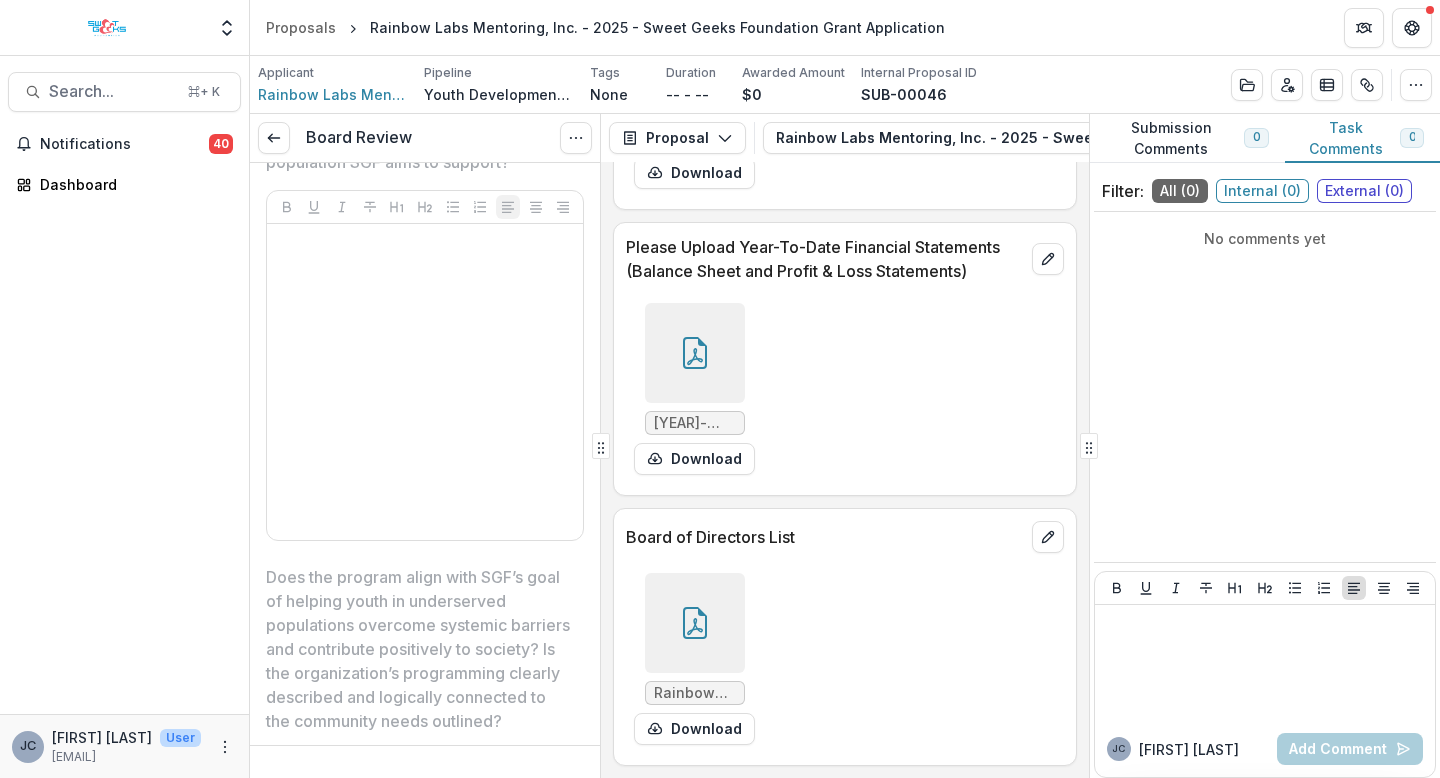 scroll, scrollTop: 1305, scrollLeft: 0, axis: vertical 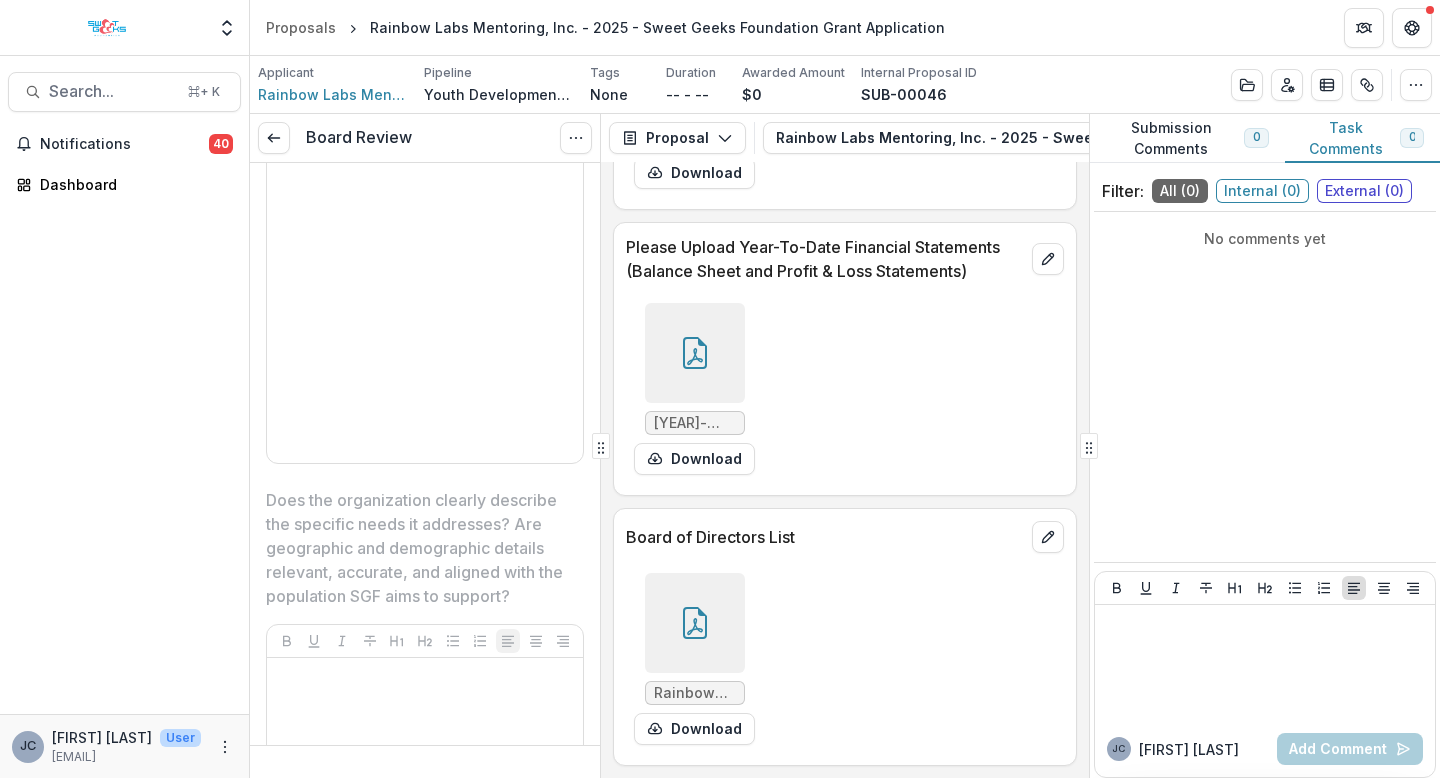 click on "Board Review  View task Reopen Task" at bounding box center (425, 138) 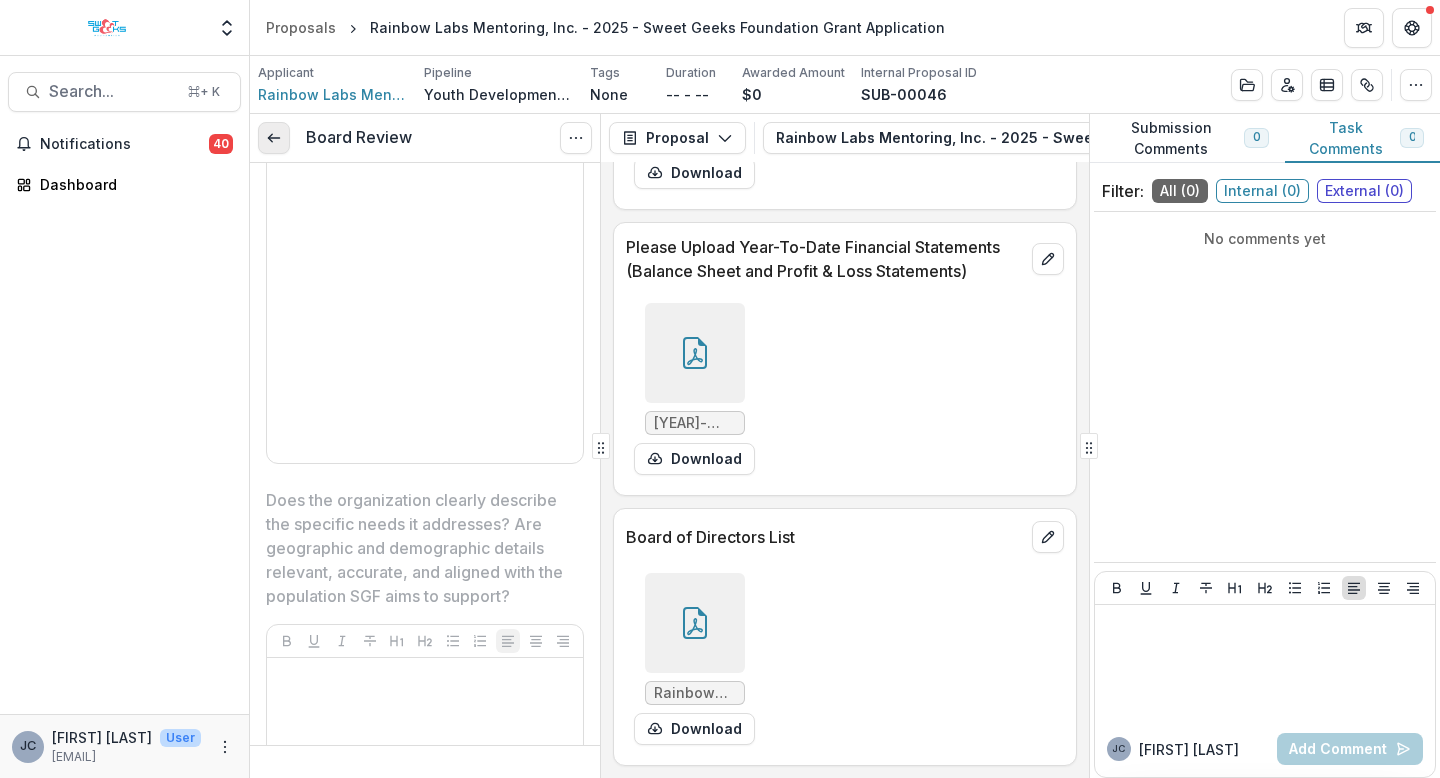 click 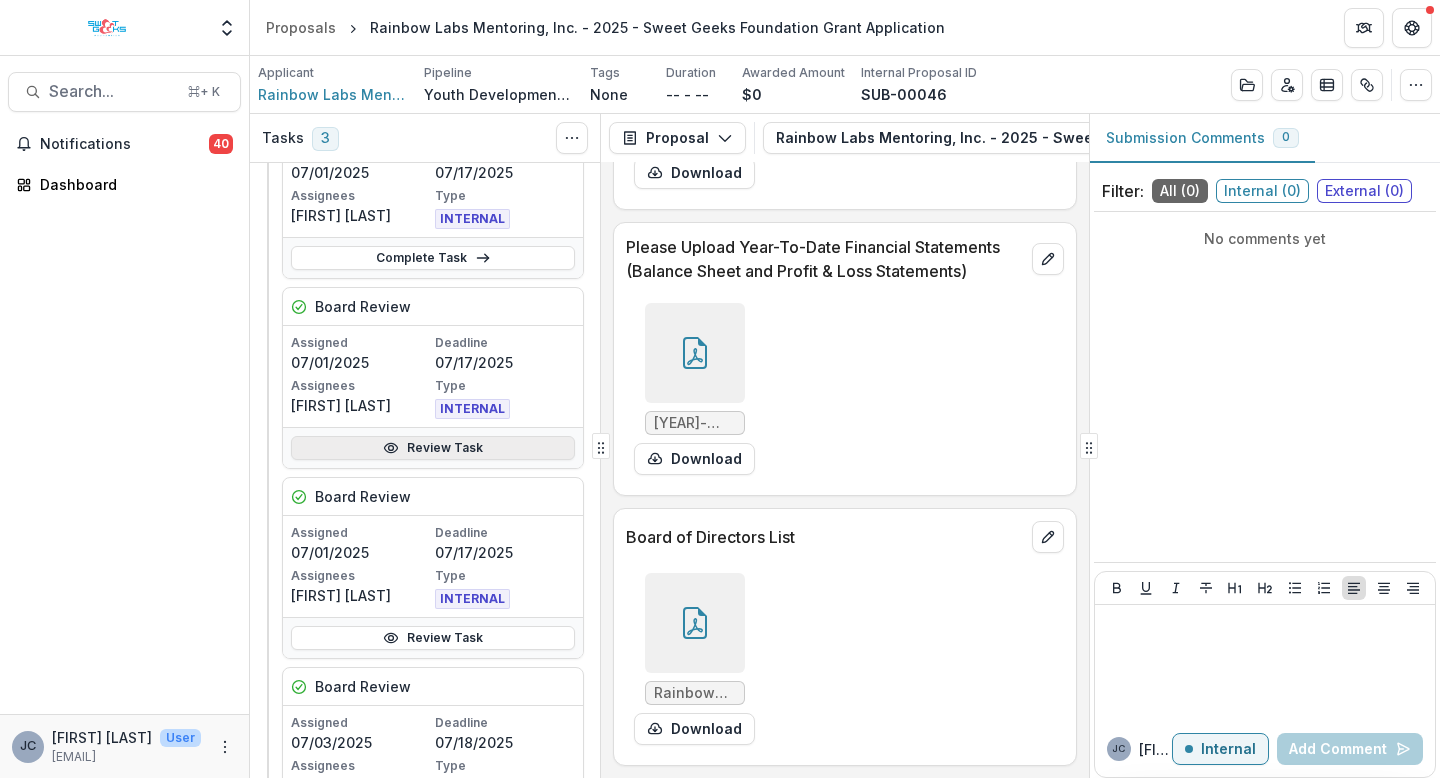 scroll, scrollTop: 555, scrollLeft: 0, axis: vertical 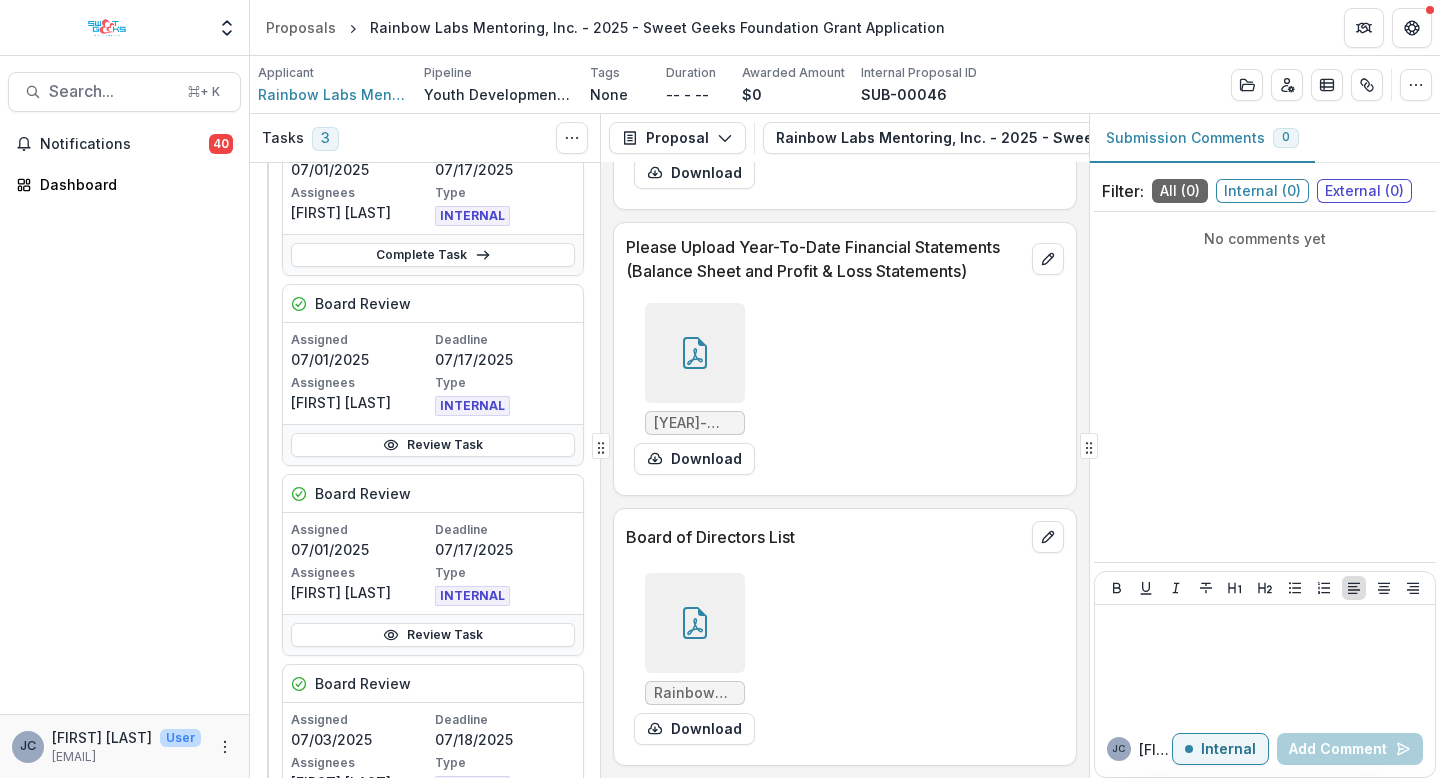 click on "Review Task" at bounding box center (433, 444) 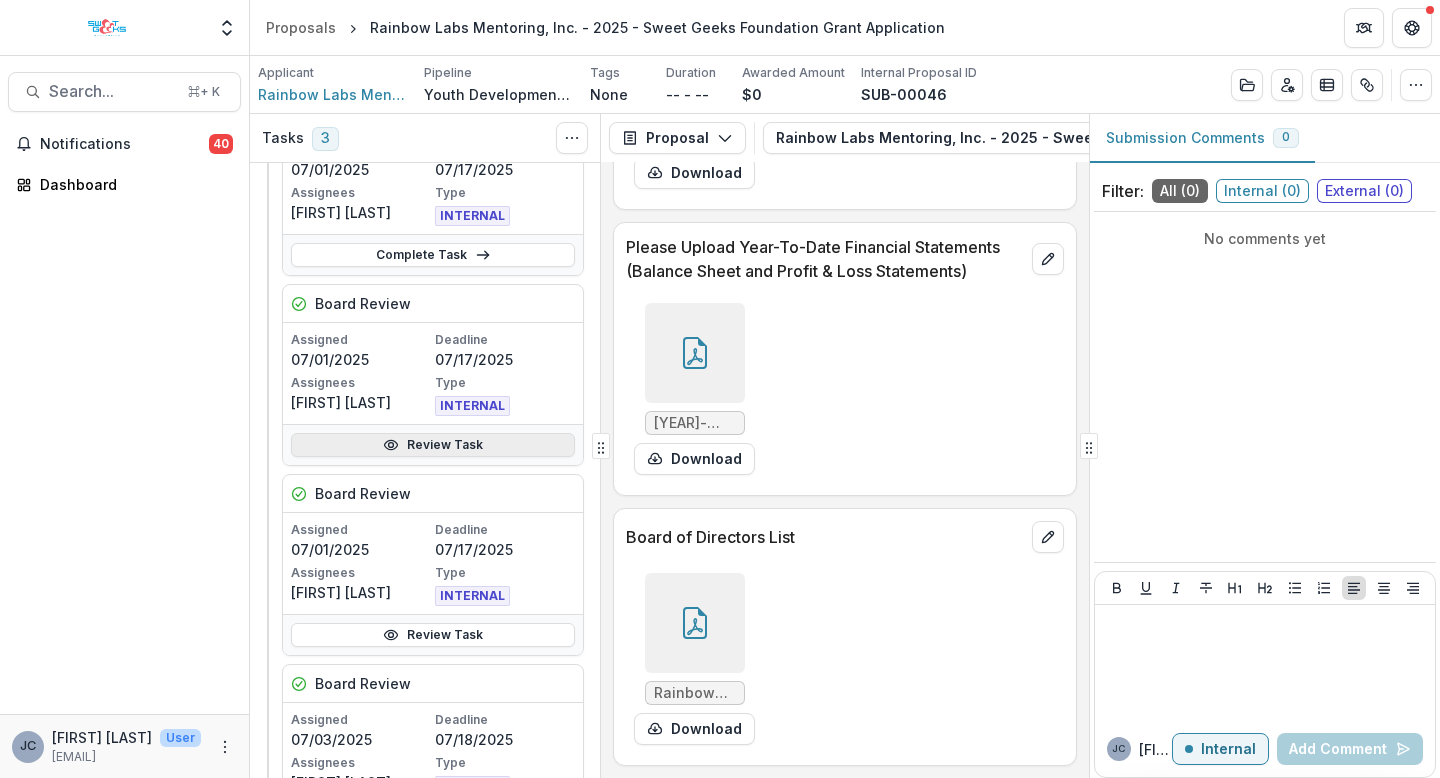 click on "Review Task" at bounding box center (433, 445) 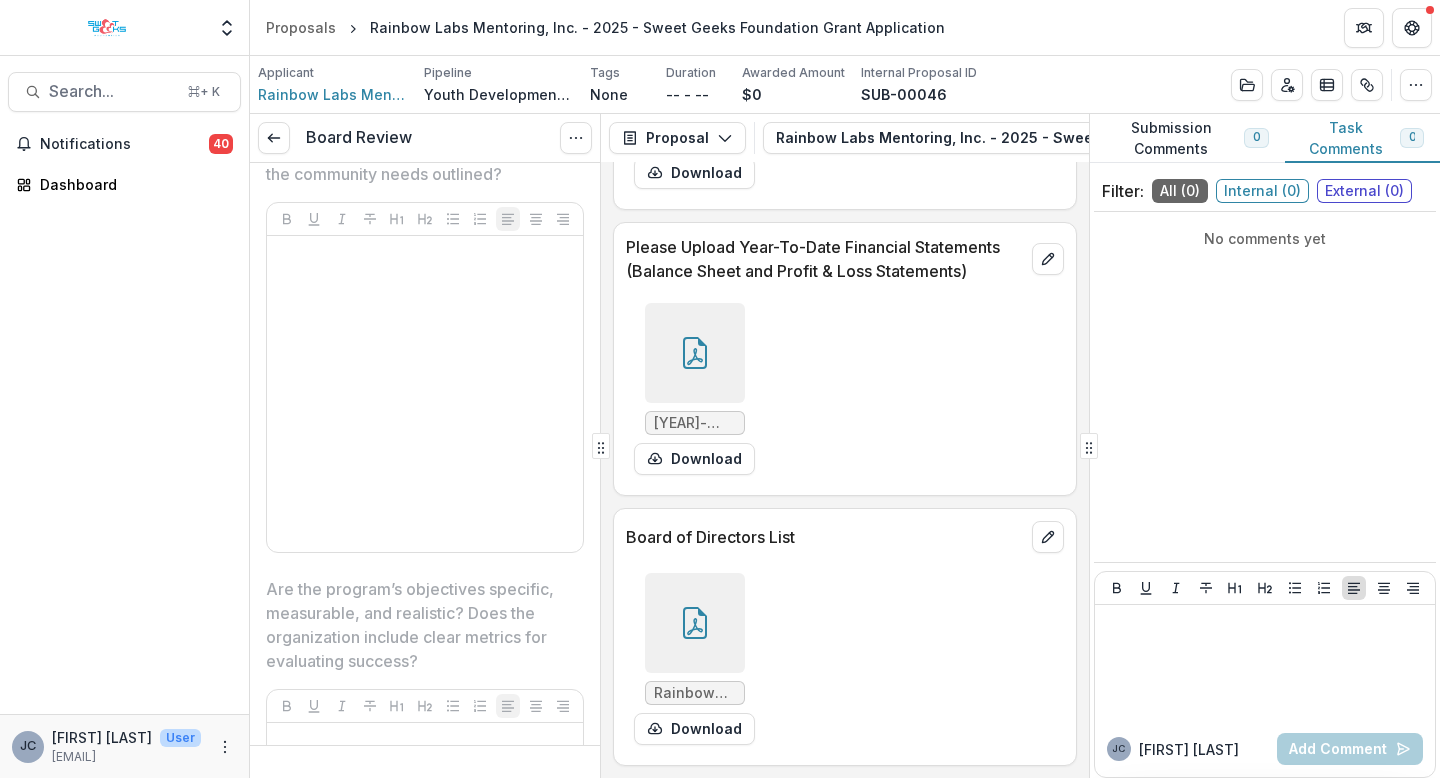 scroll, scrollTop: 3366, scrollLeft: 0, axis: vertical 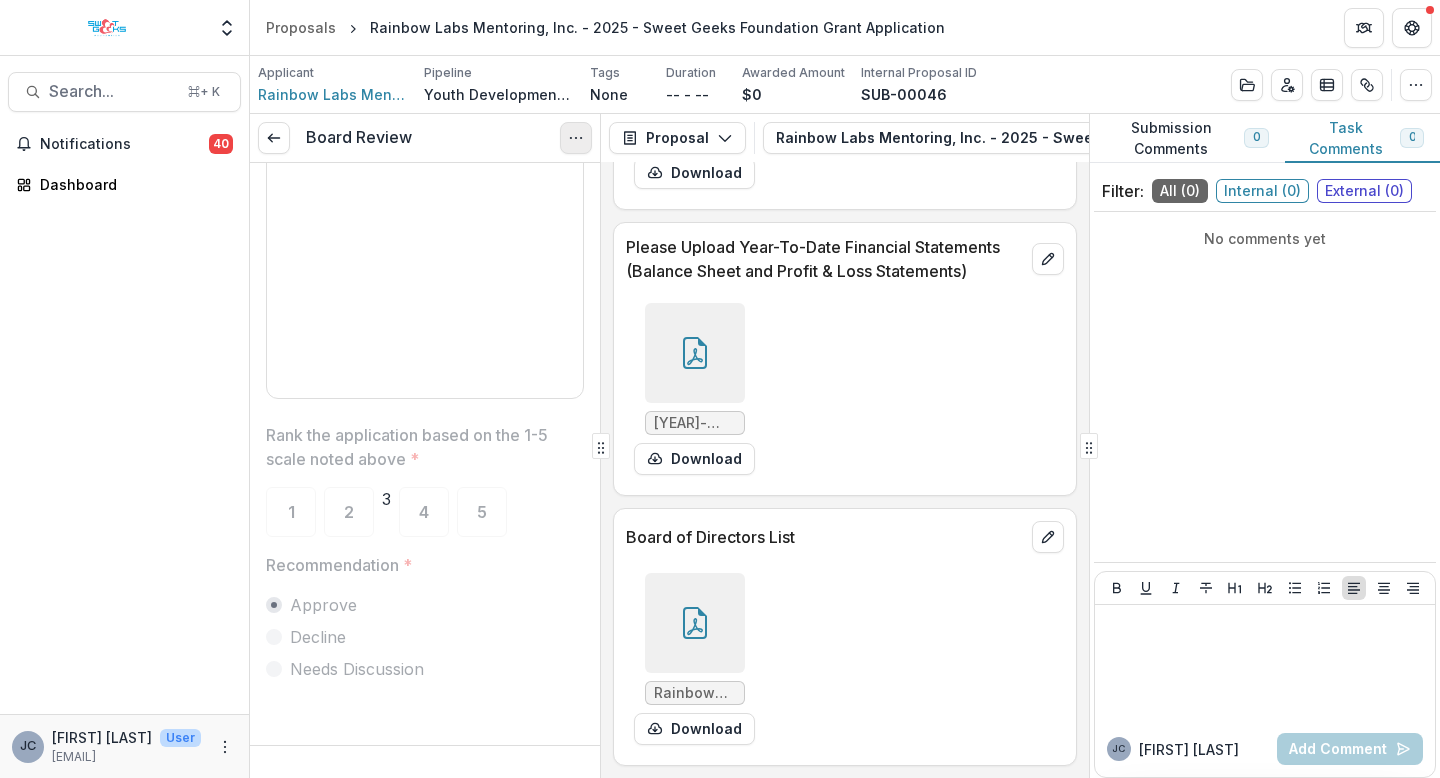 click 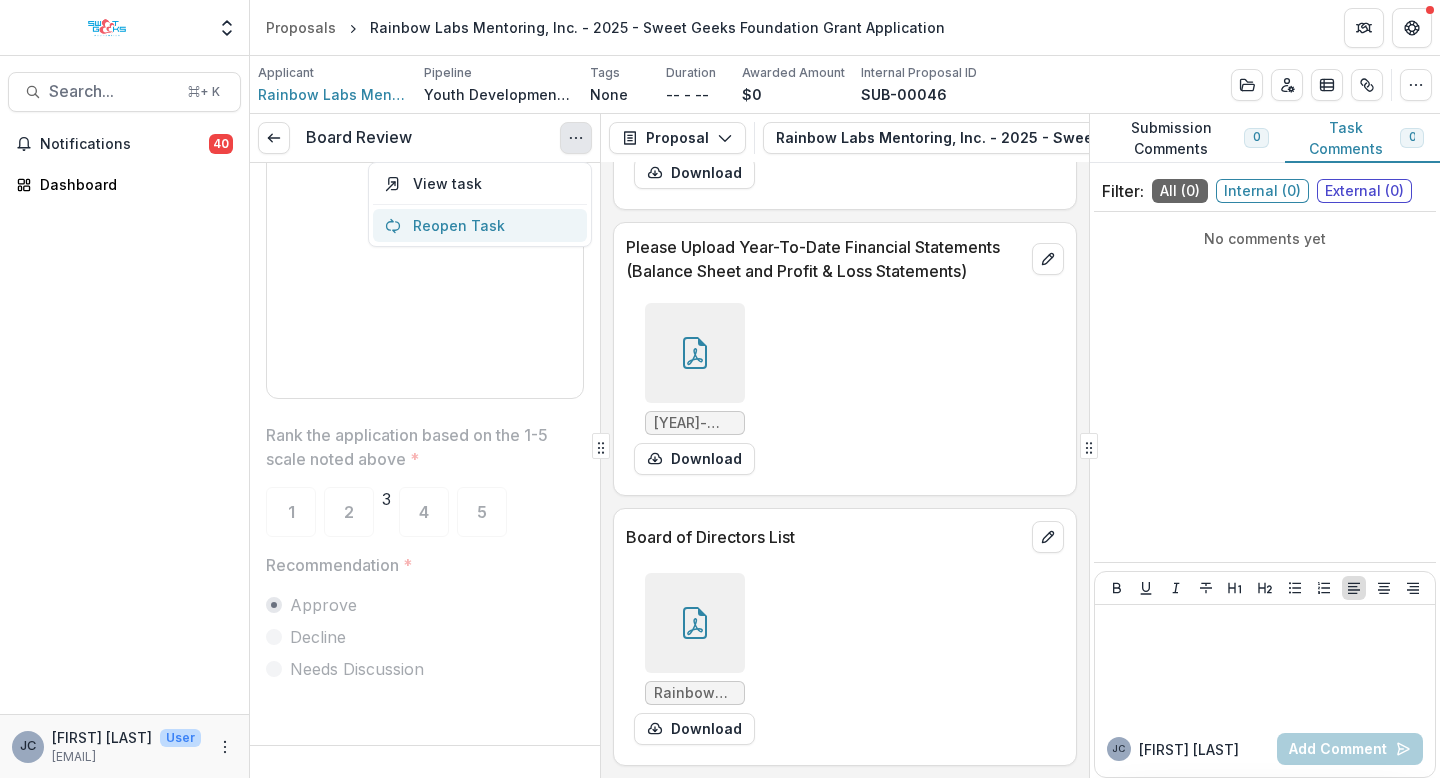 click on "Reopen Task" at bounding box center [480, 225] 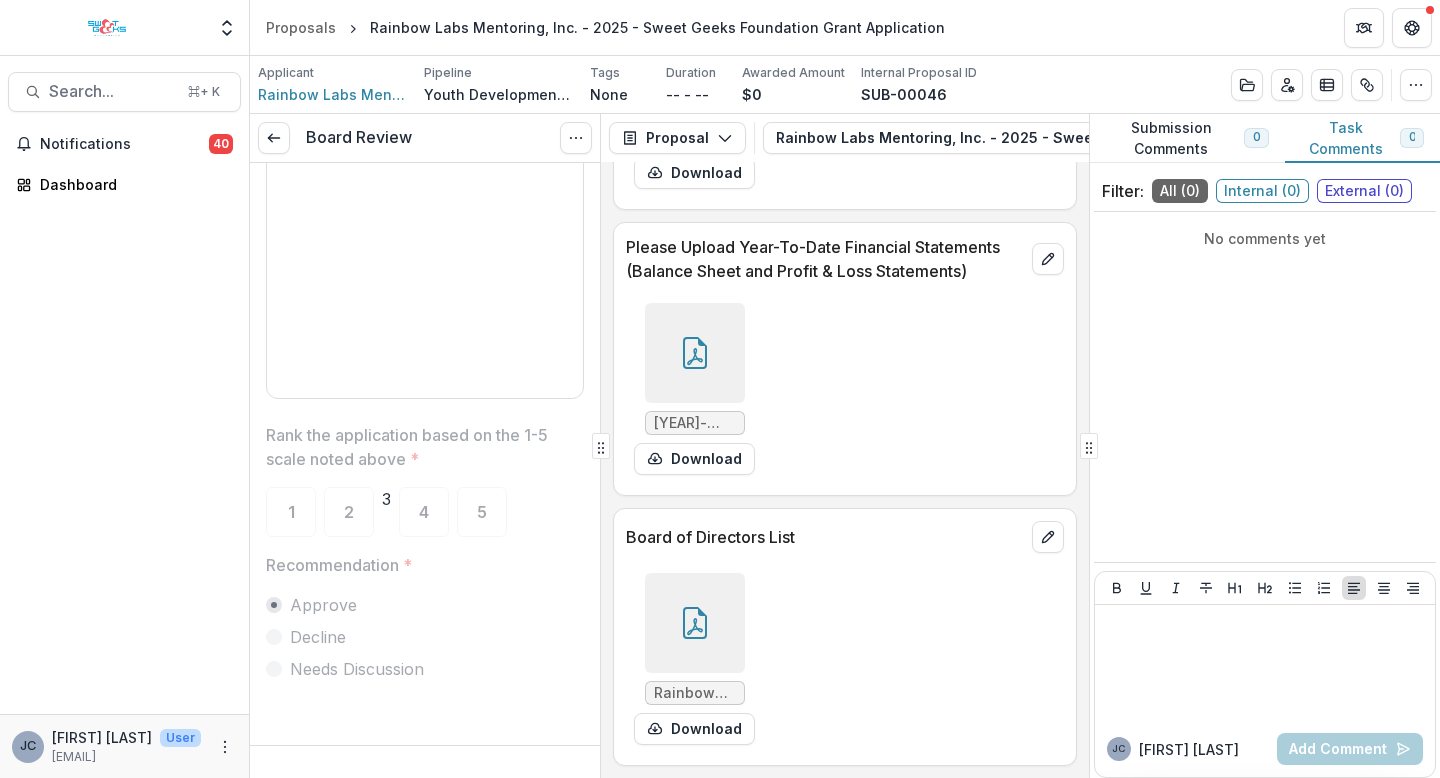 click on "No" at bounding box center (23, 866) 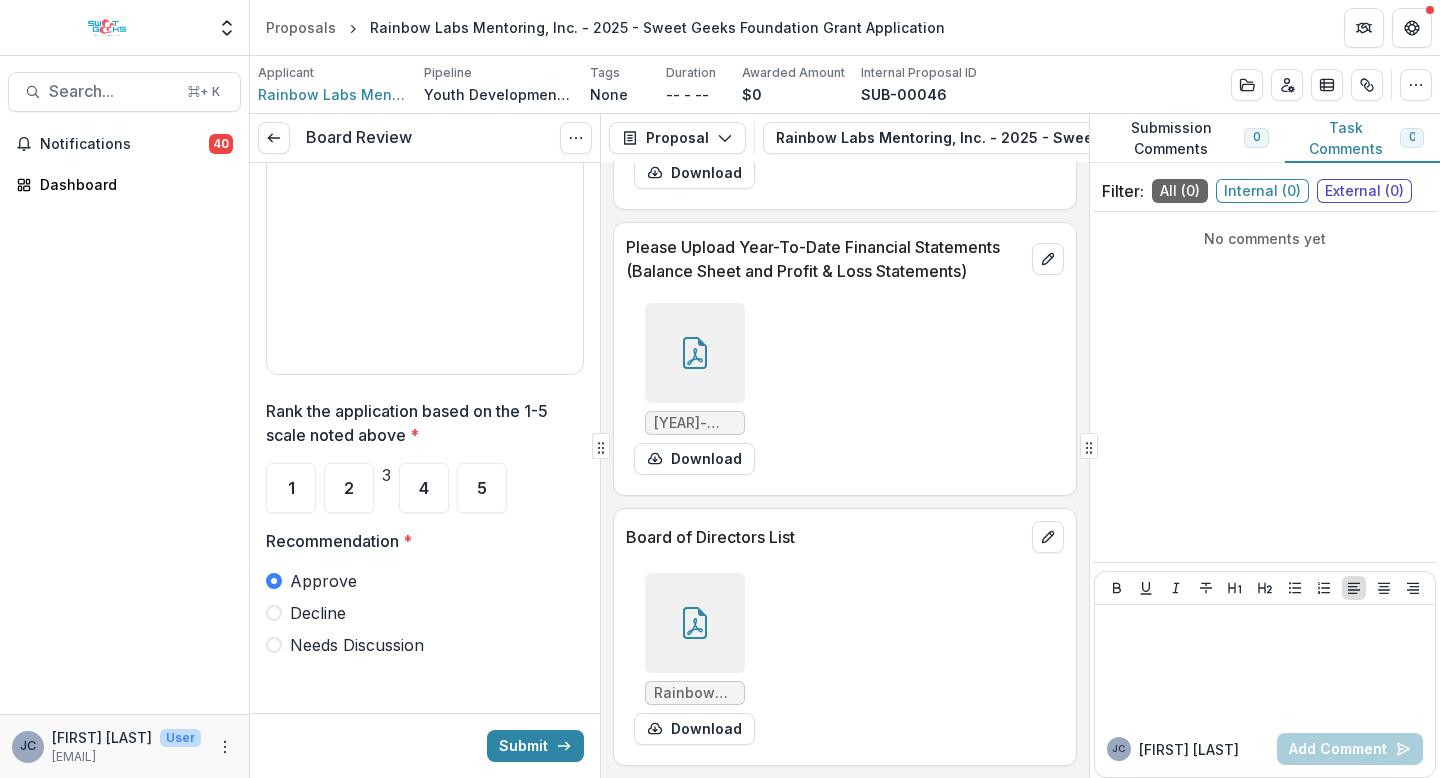 click on "Needs Discussion" at bounding box center (357, 645) 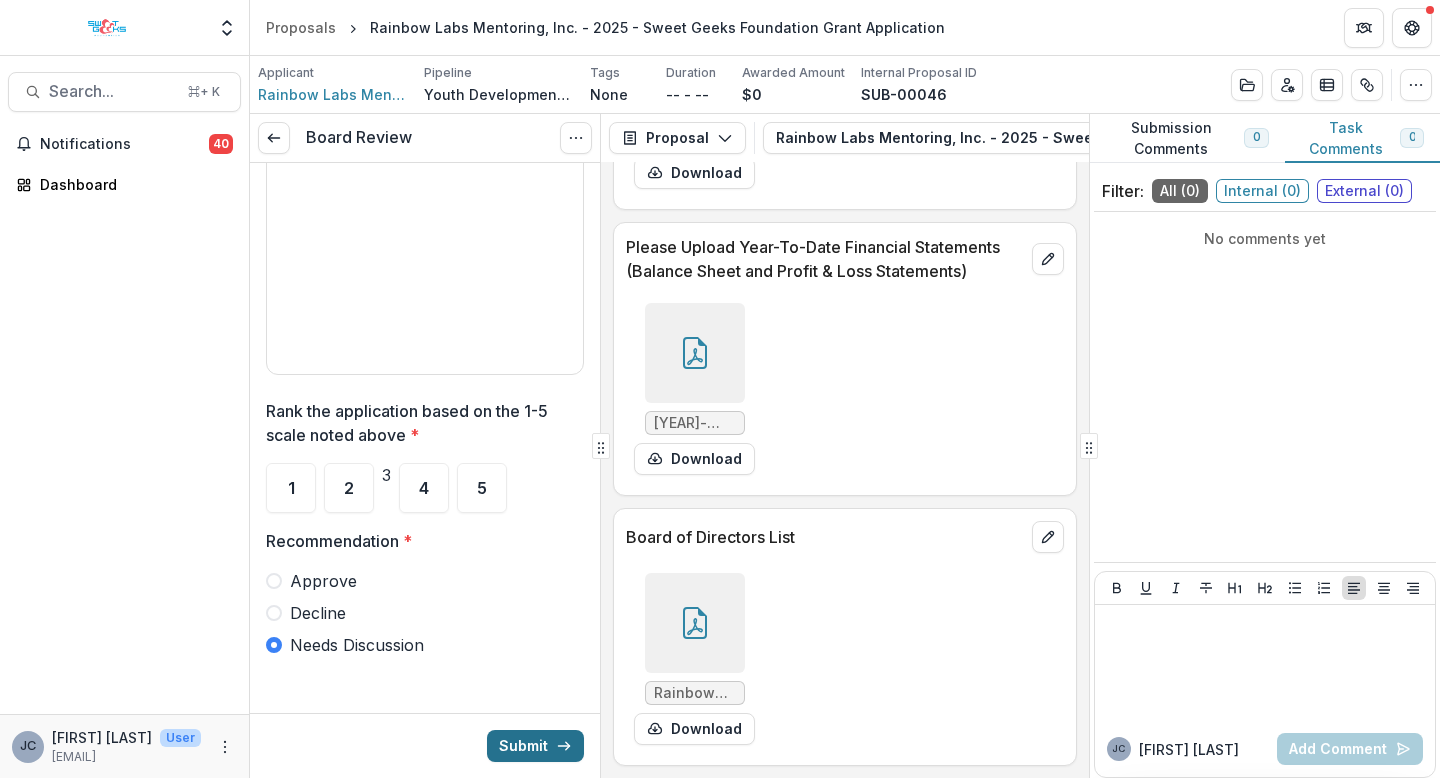 click on "Submit" at bounding box center [535, 746] 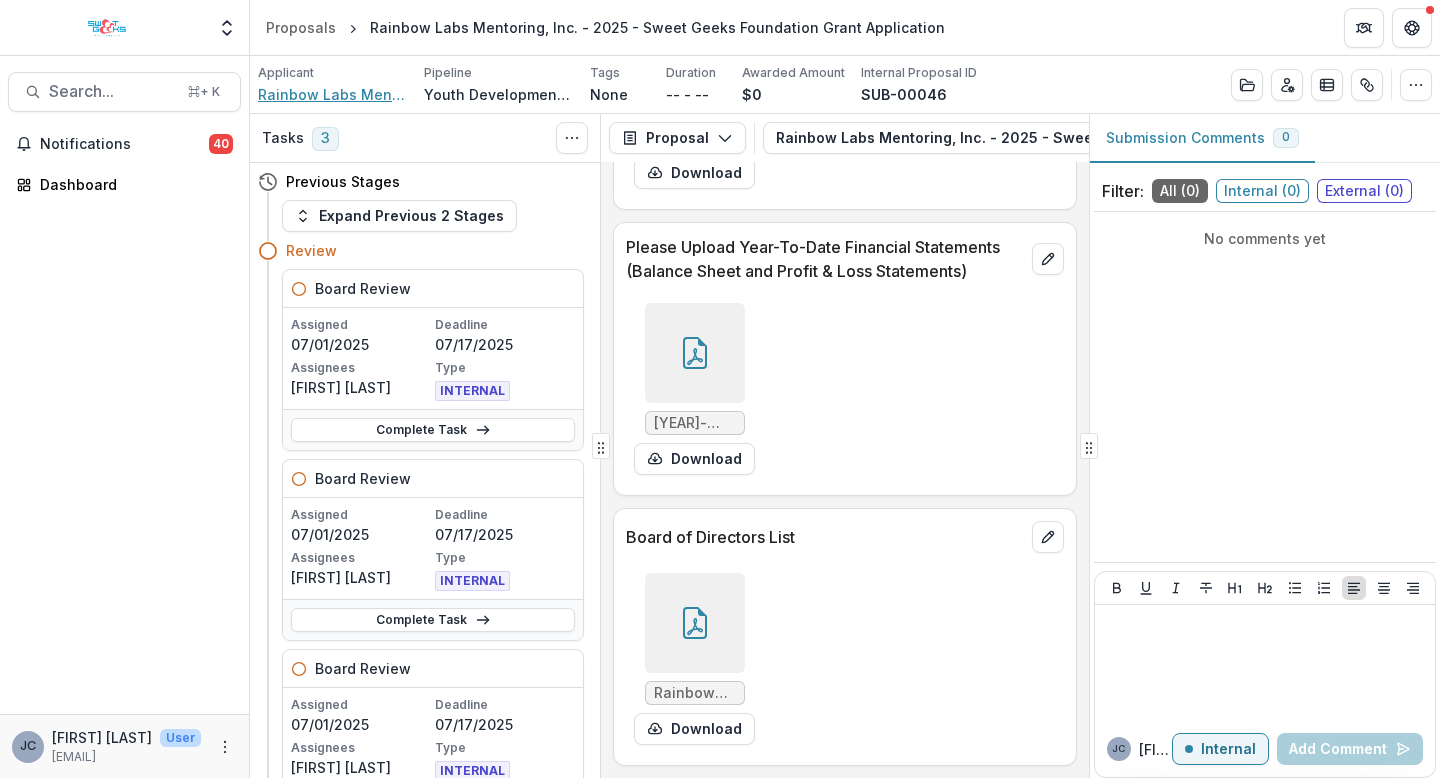 click on "Rainbow Labs Mentoring, Inc." at bounding box center [333, 94] 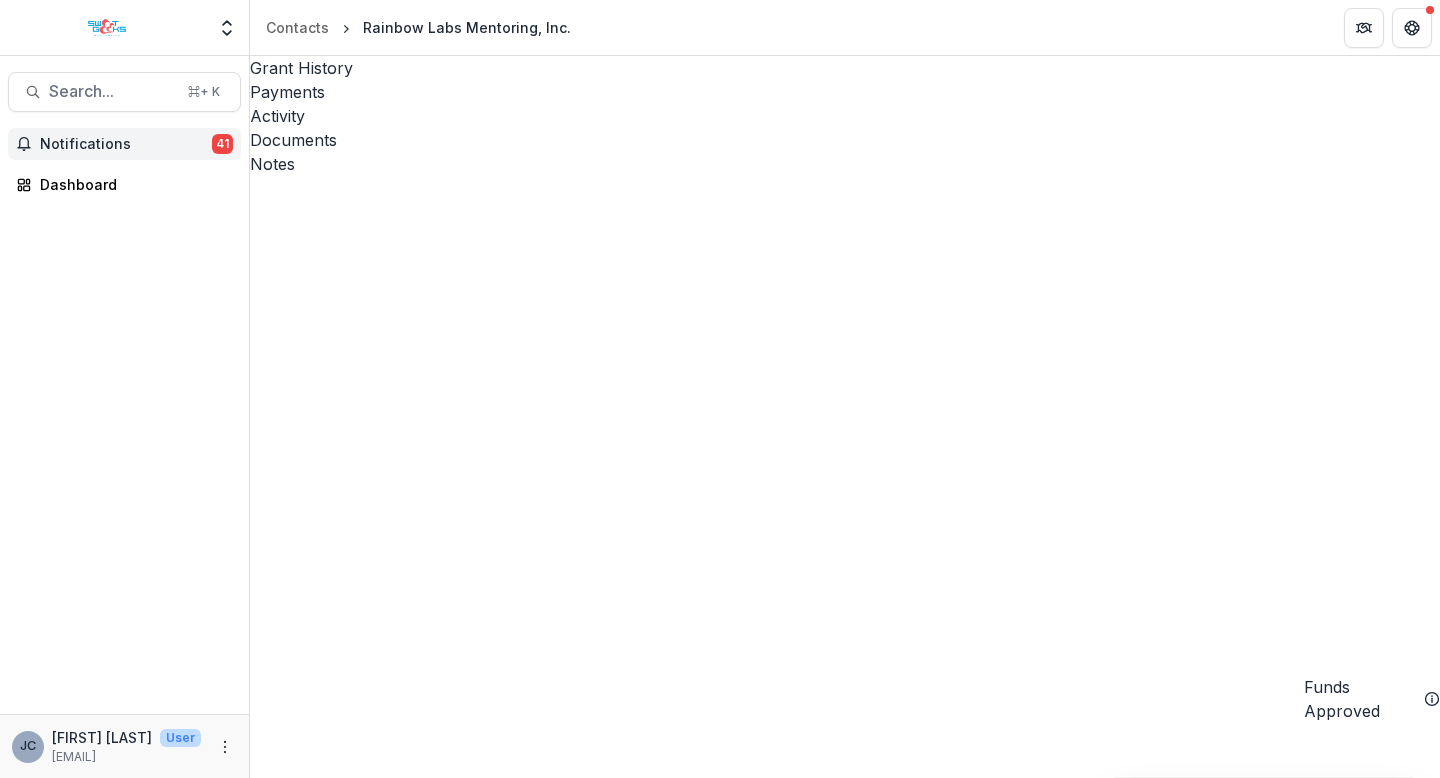 click on "Notifications" at bounding box center [126, 144] 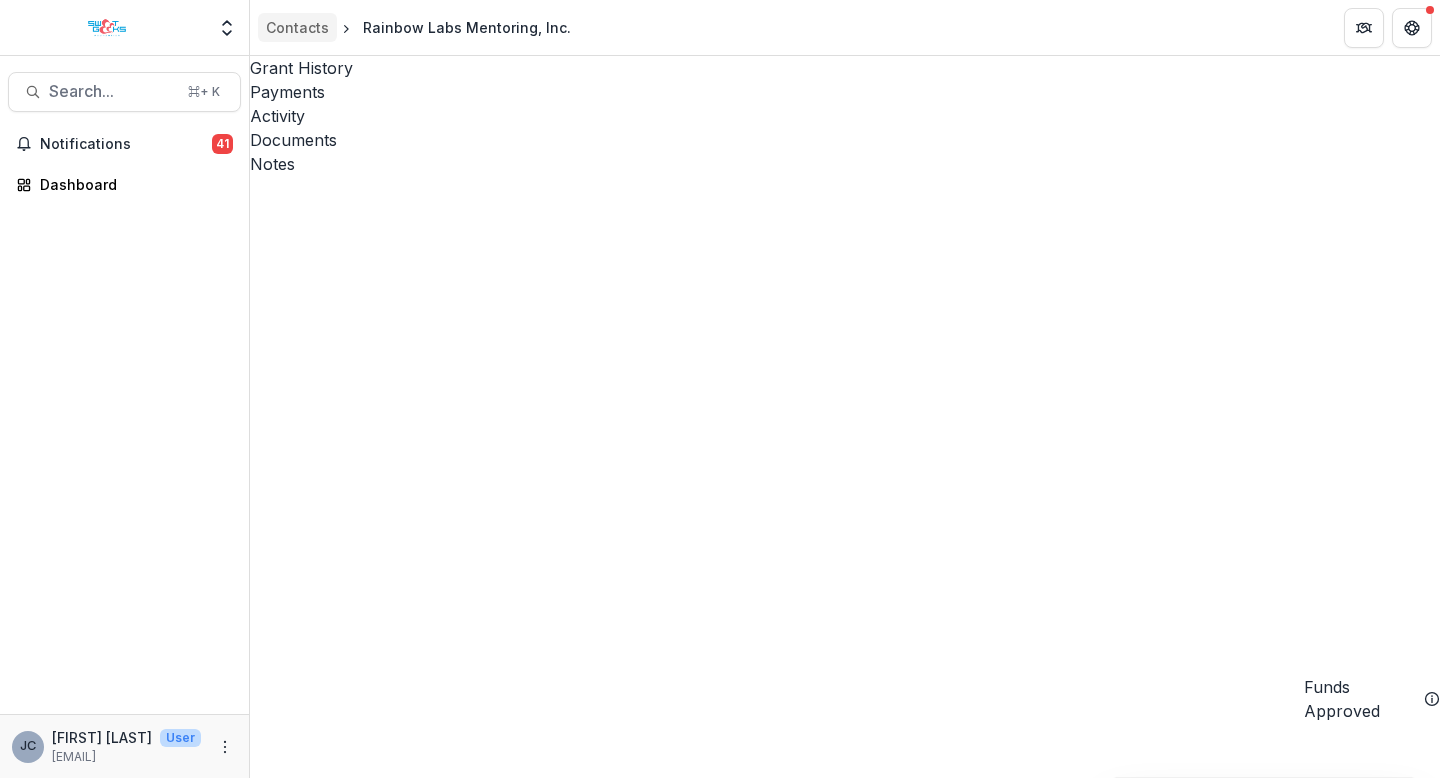 click on "Contacts" at bounding box center [297, 27] 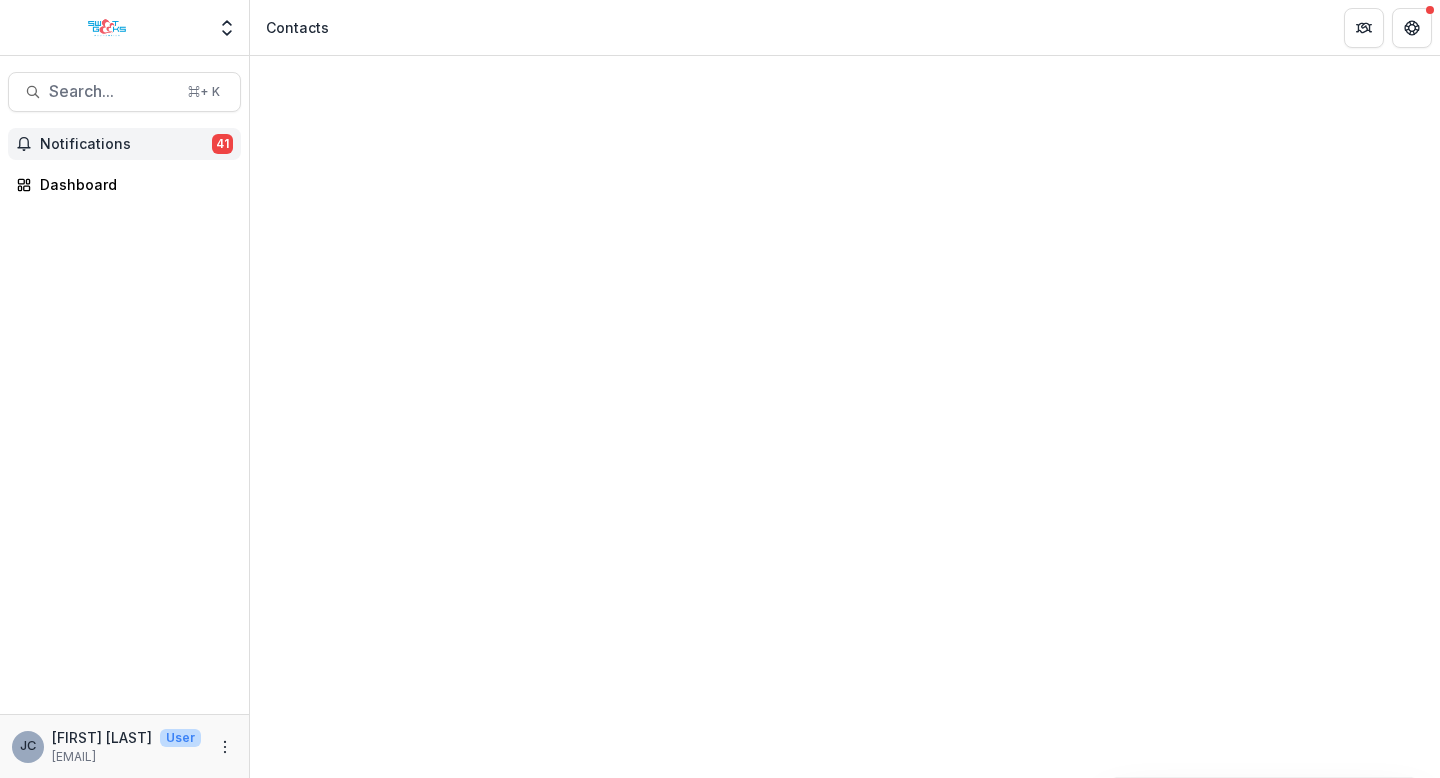 click on "Notifications" at bounding box center [126, 144] 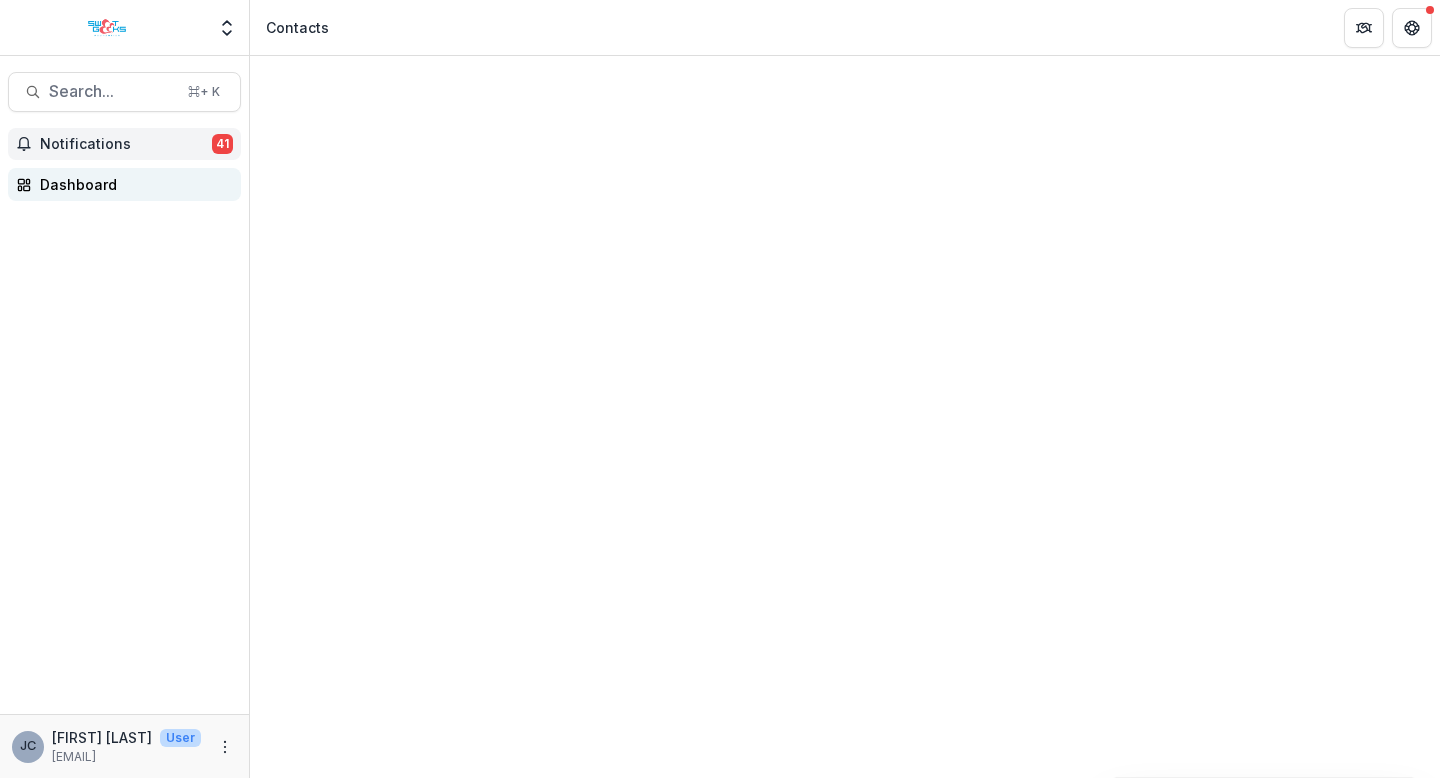click on "Dashboard" at bounding box center (132, 184) 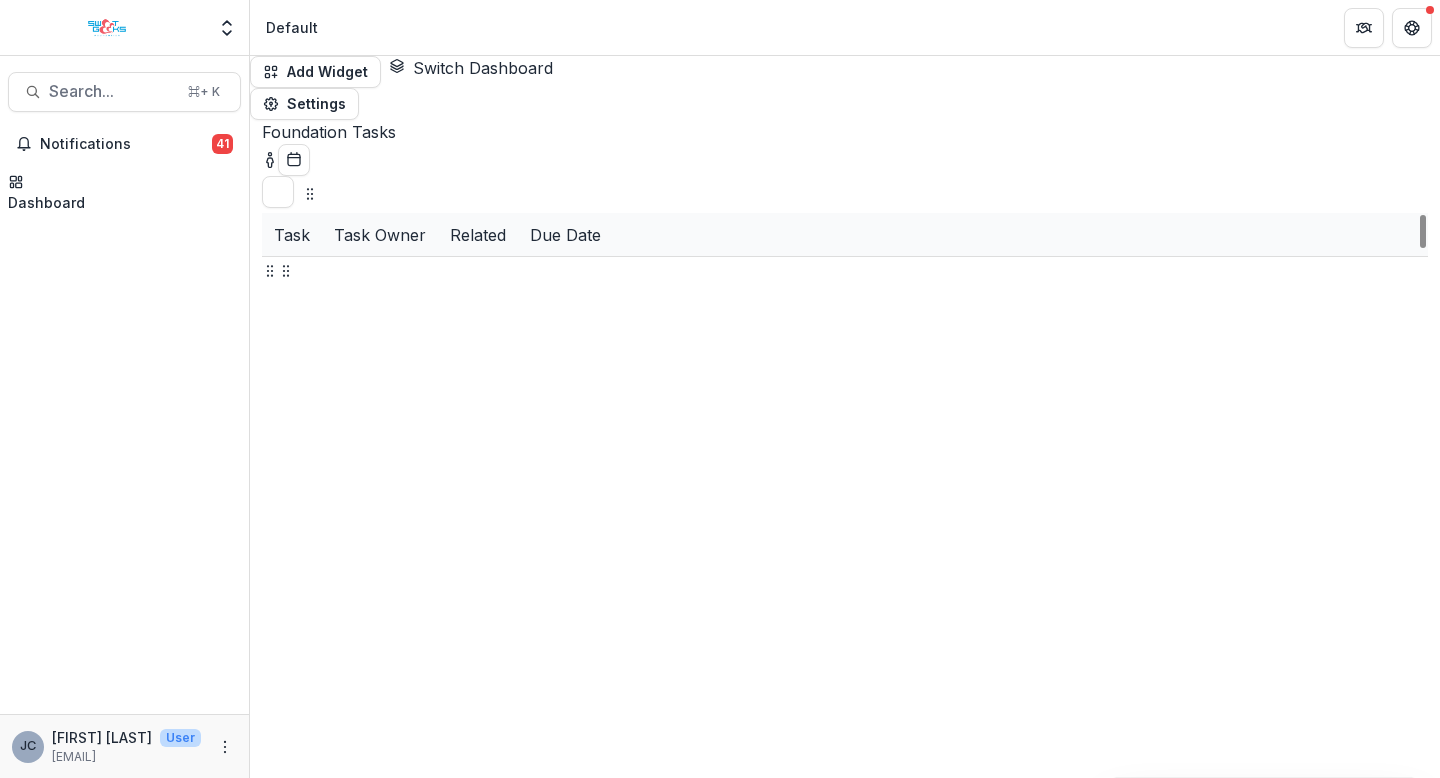 scroll, scrollTop: 0, scrollLeft: 0, axis: both 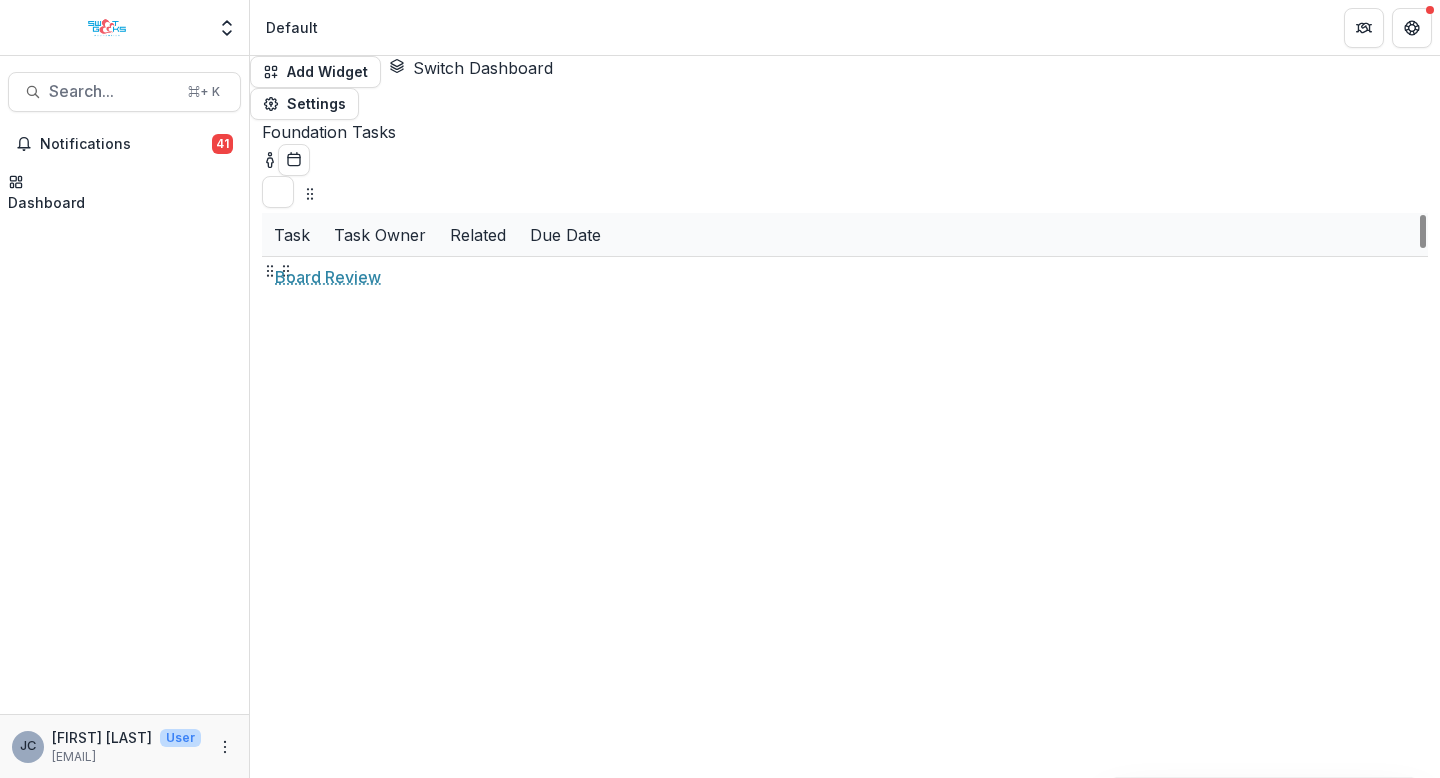 click on "Board Review" at bounding box center (322, 278) 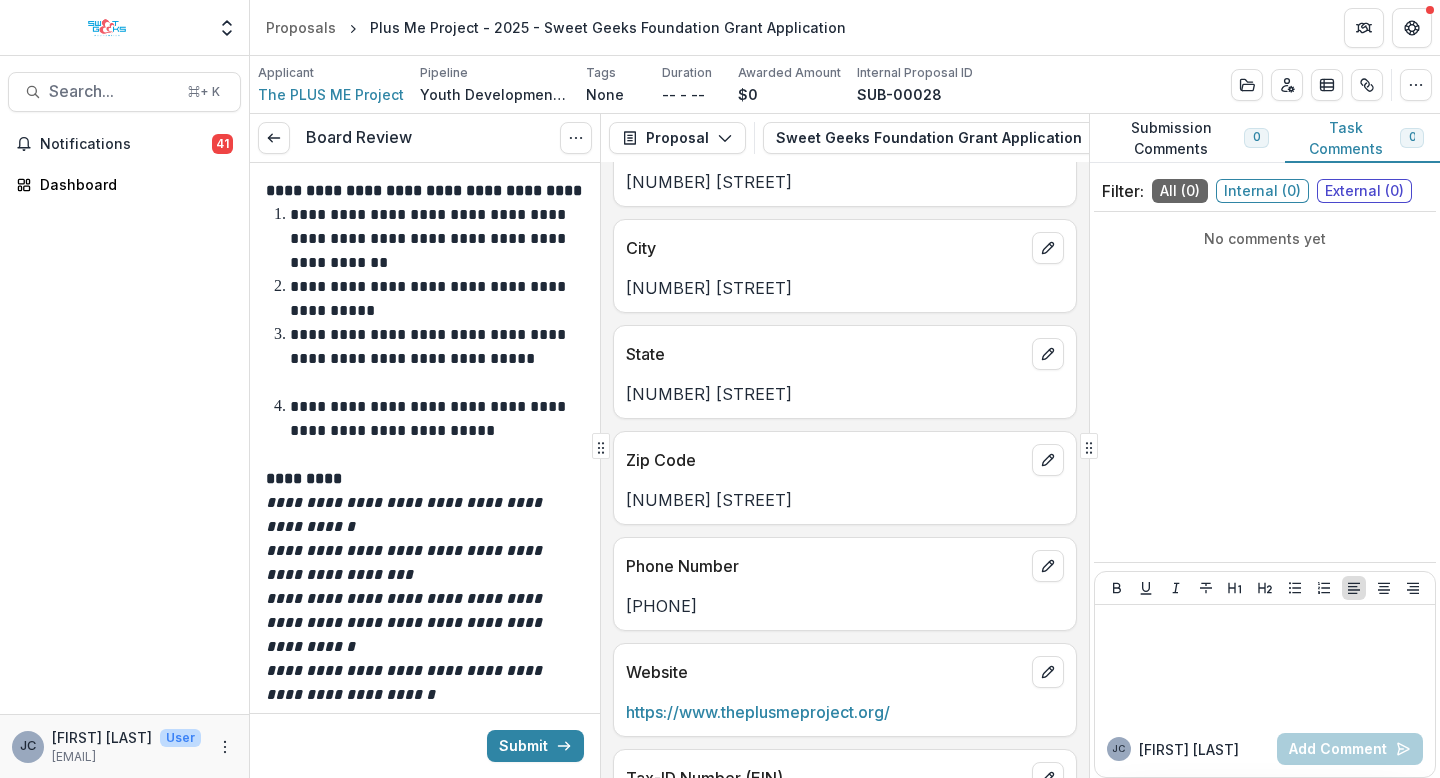 scroll, scrollTop: 334, scrollLeft: 0, axis: vertical 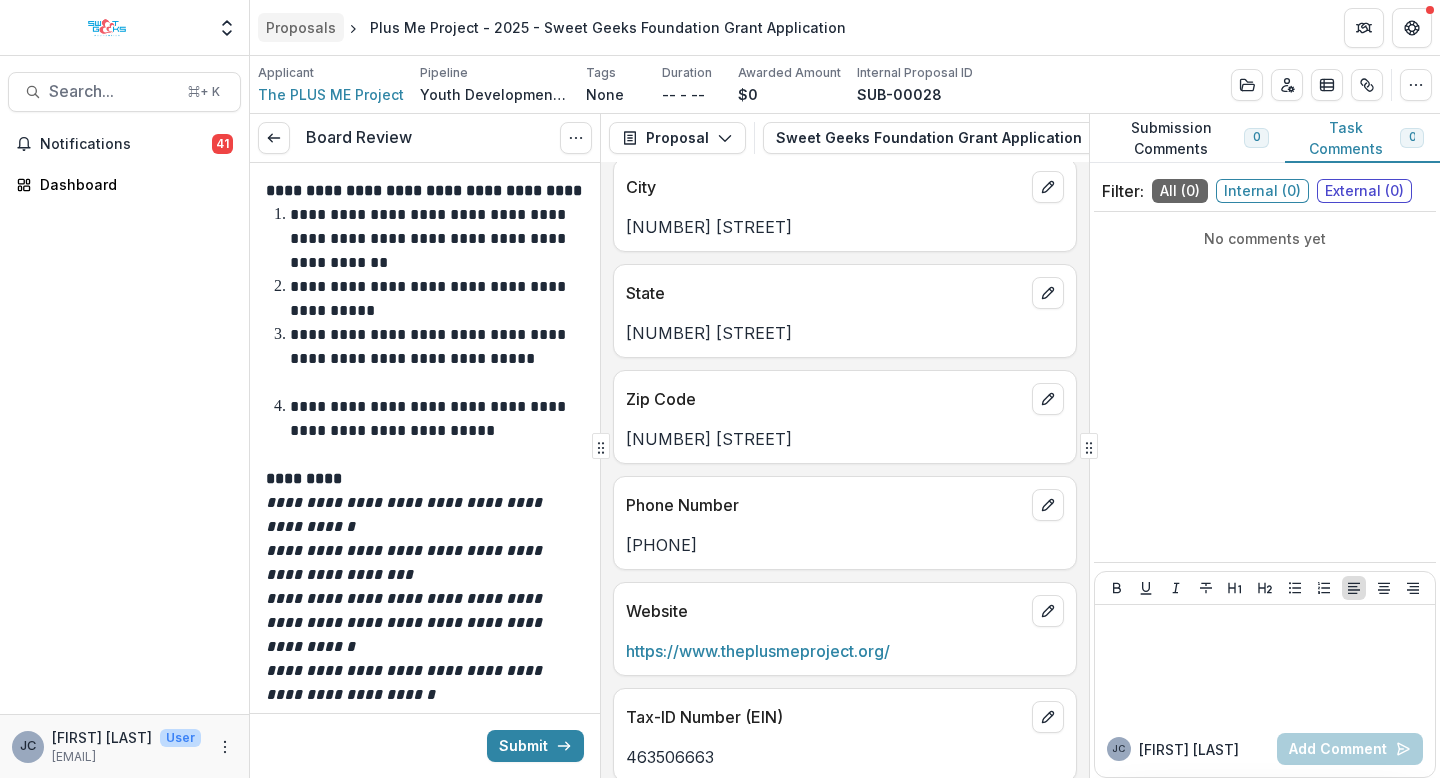 click on "Proposals" at bounding box center (301, 27) 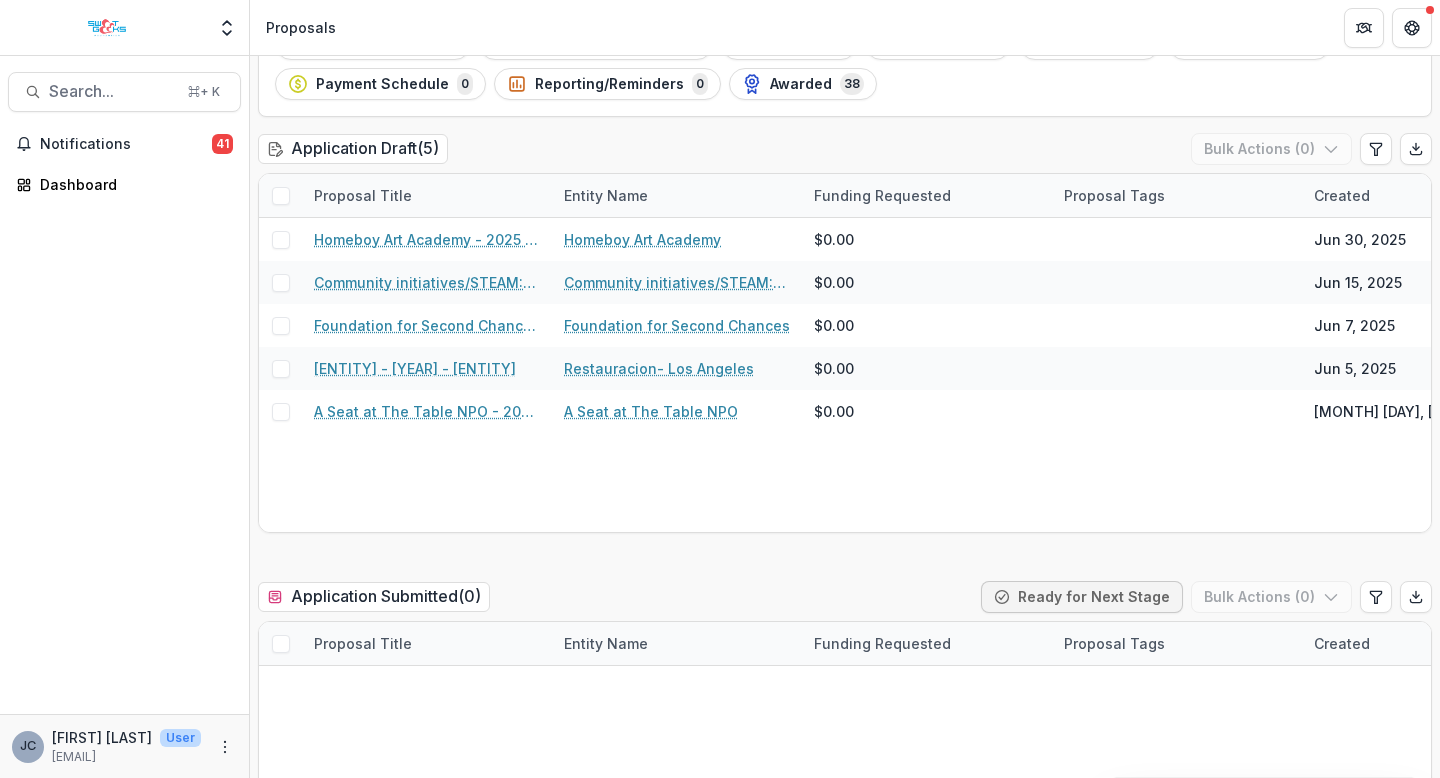 scroll, scrollTop: 0, scrollLeft: 0, axis: both 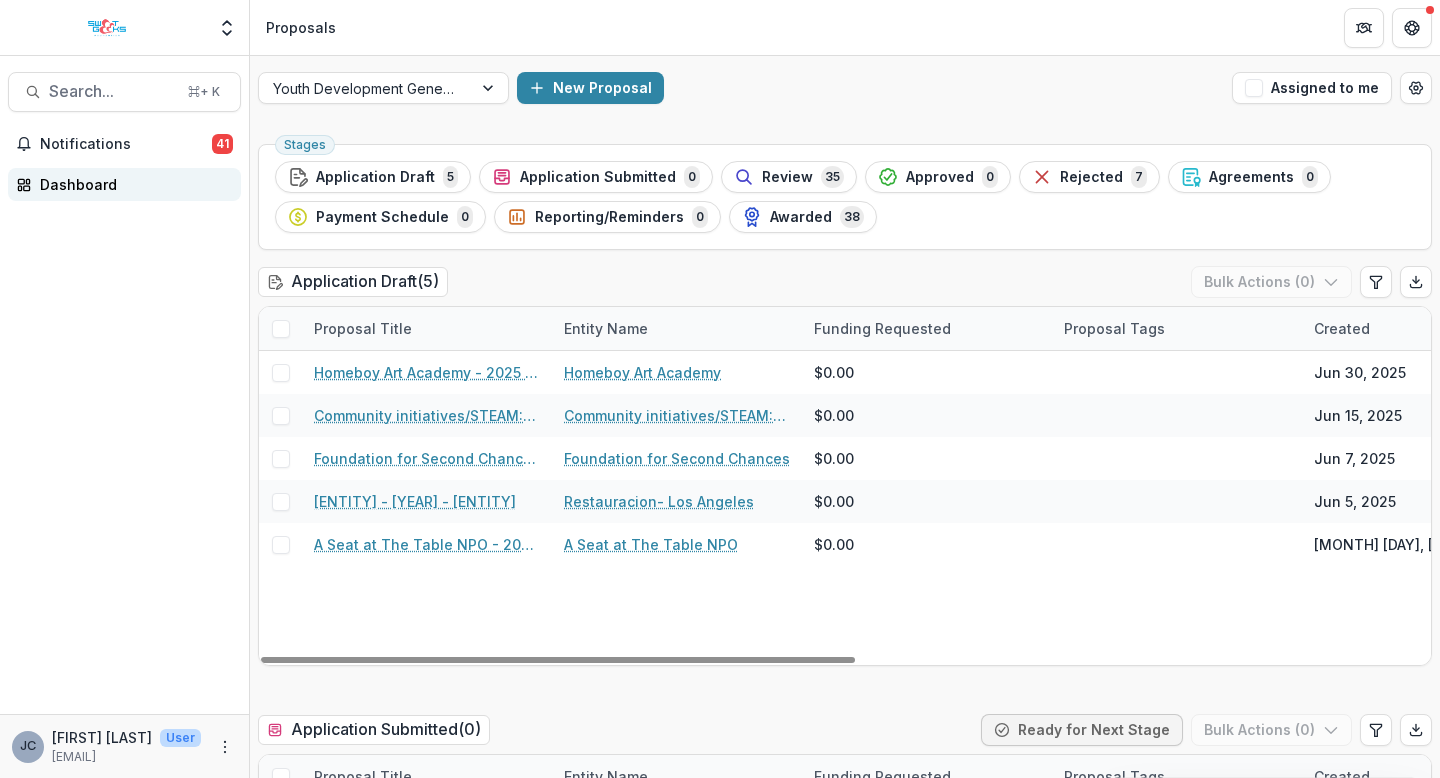 click on "Dashboard" at bounding box center (132, 184) 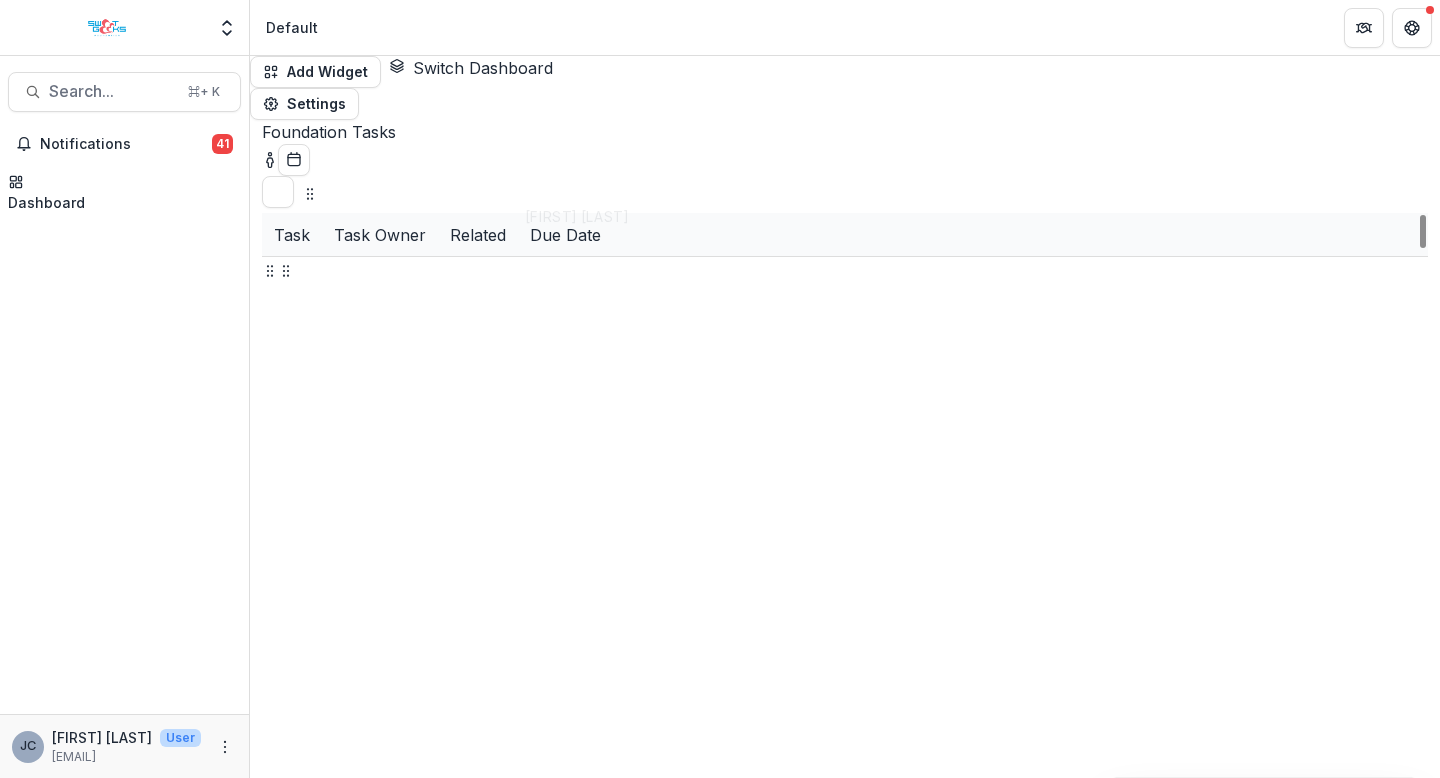 scroll, scrollTop: 1029, scrollLeft: 0, axis: vertical 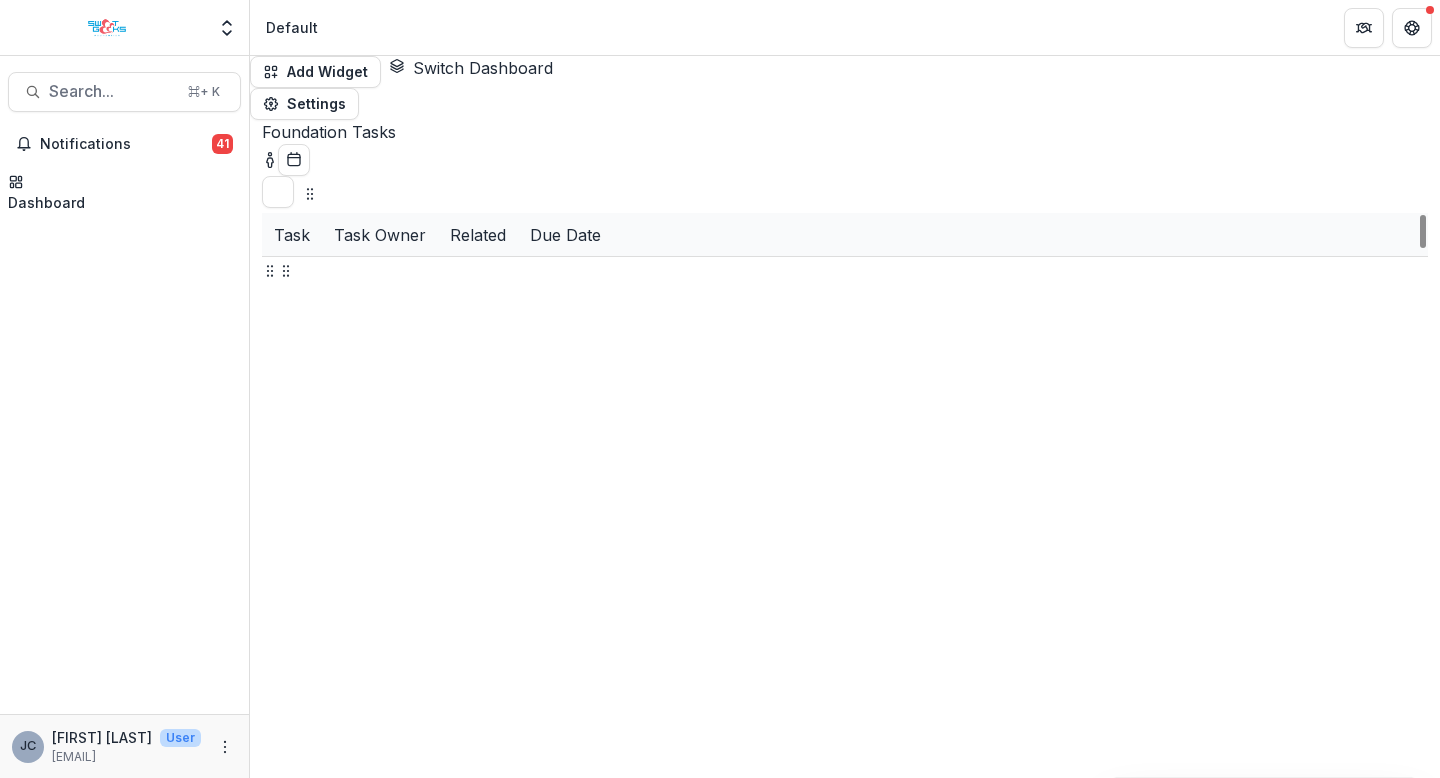 click on "DIY Girls - 2025 - Sweet Geeks Foundation Grant Application" at bounding box center [887, 1482] 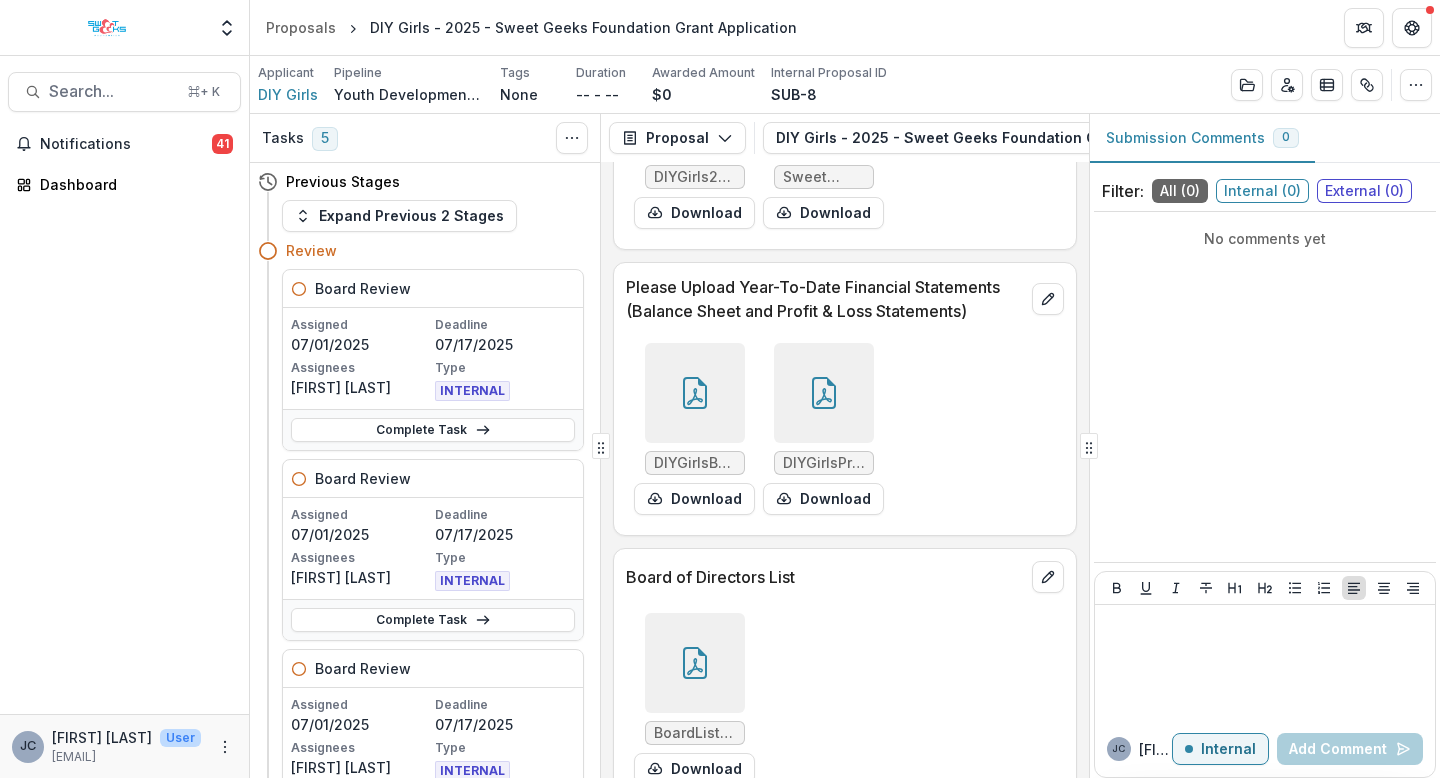 scroll, scrollTop: 7970, scrollLeft: 0, axis: vertical 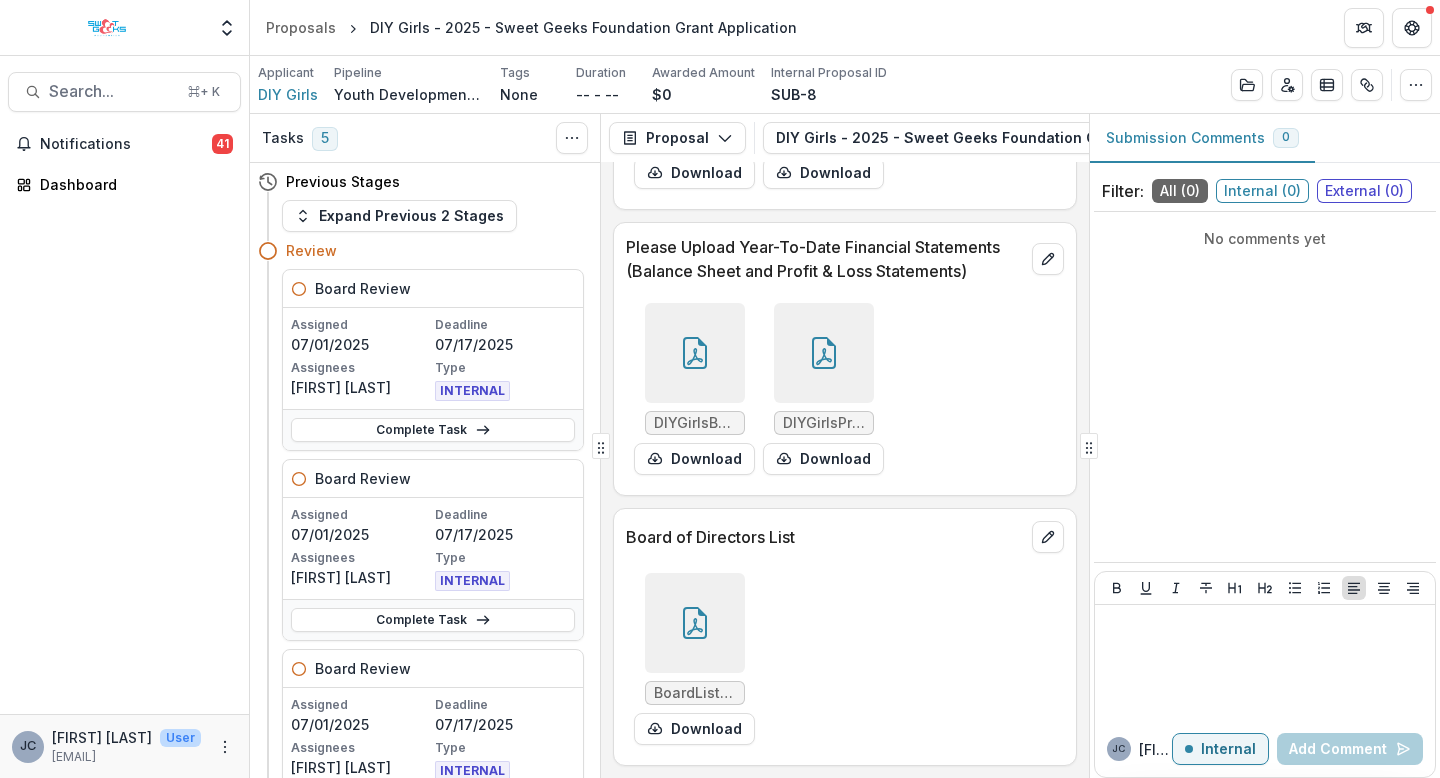 click at bounding box center (695, 623) 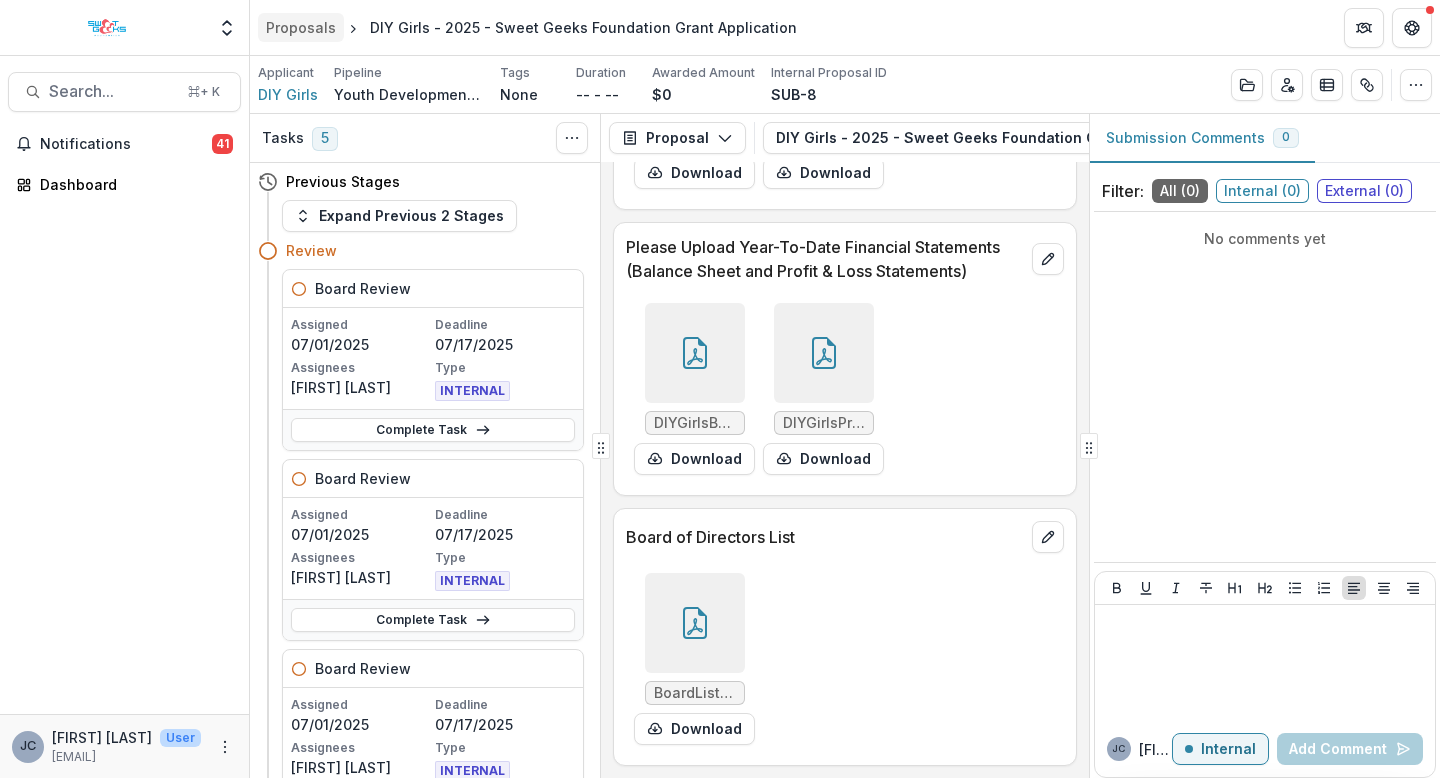 click on "Proposals" at bounding box center [301, 27] 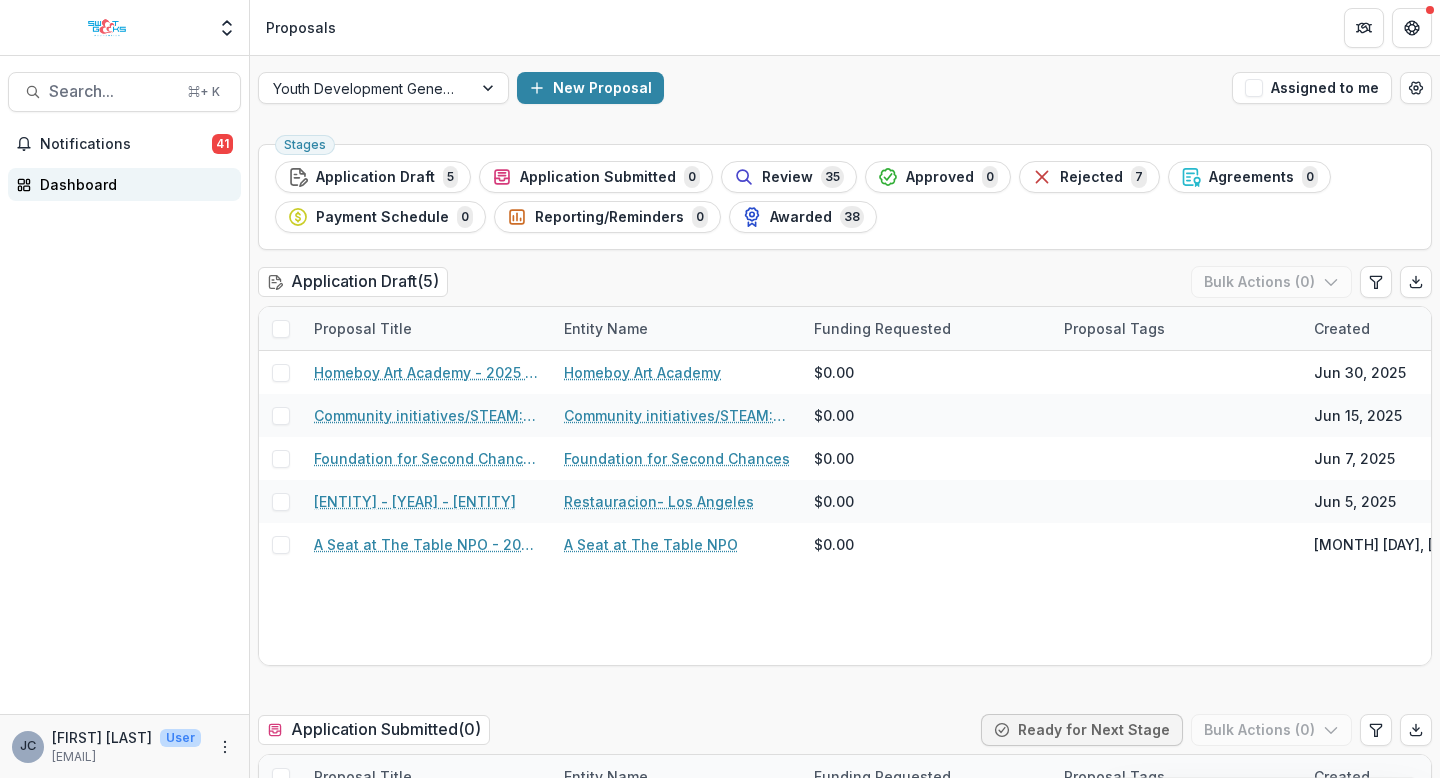 click on "Dashboard" at bounding box center (132, 184) 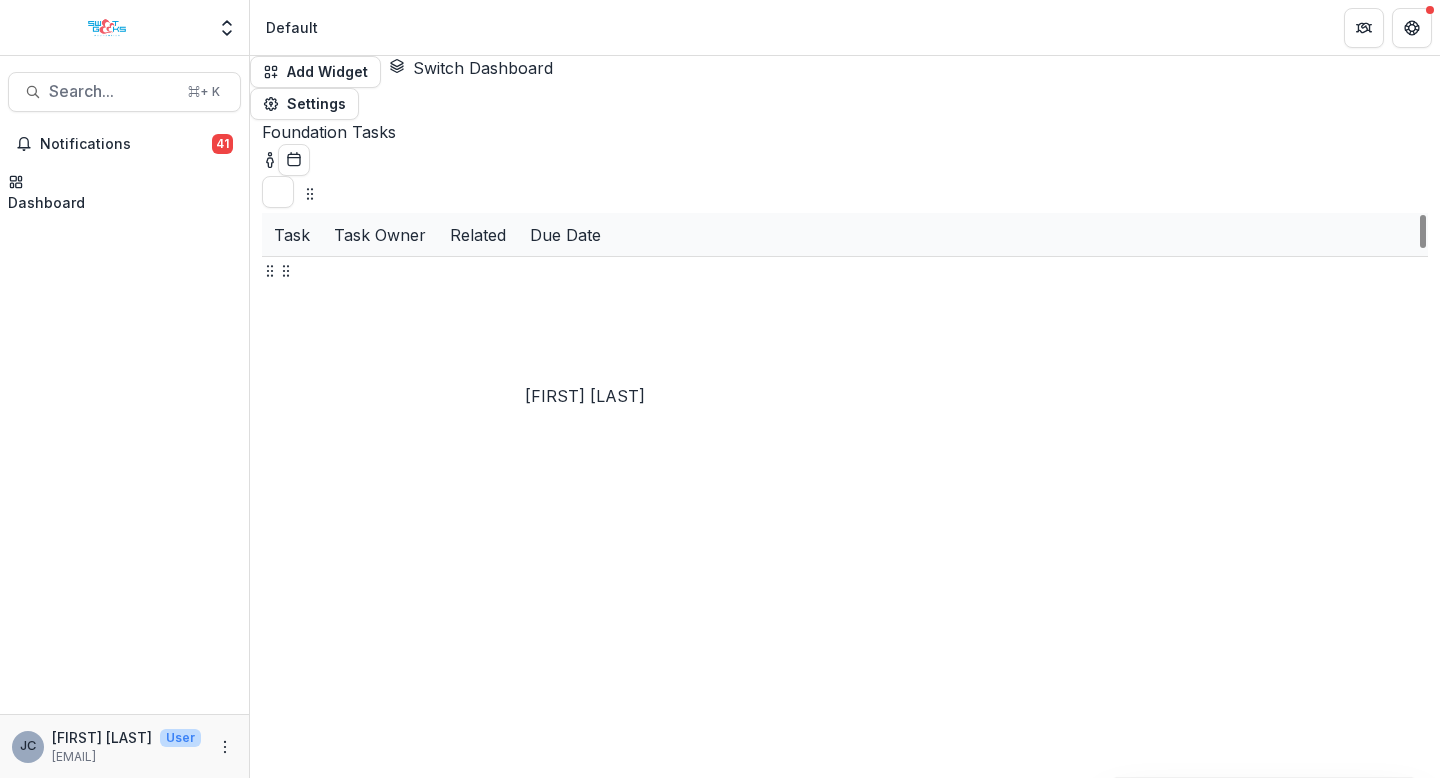 scroll, scrollTop: 0, scrollLeft: 0, axis: both 